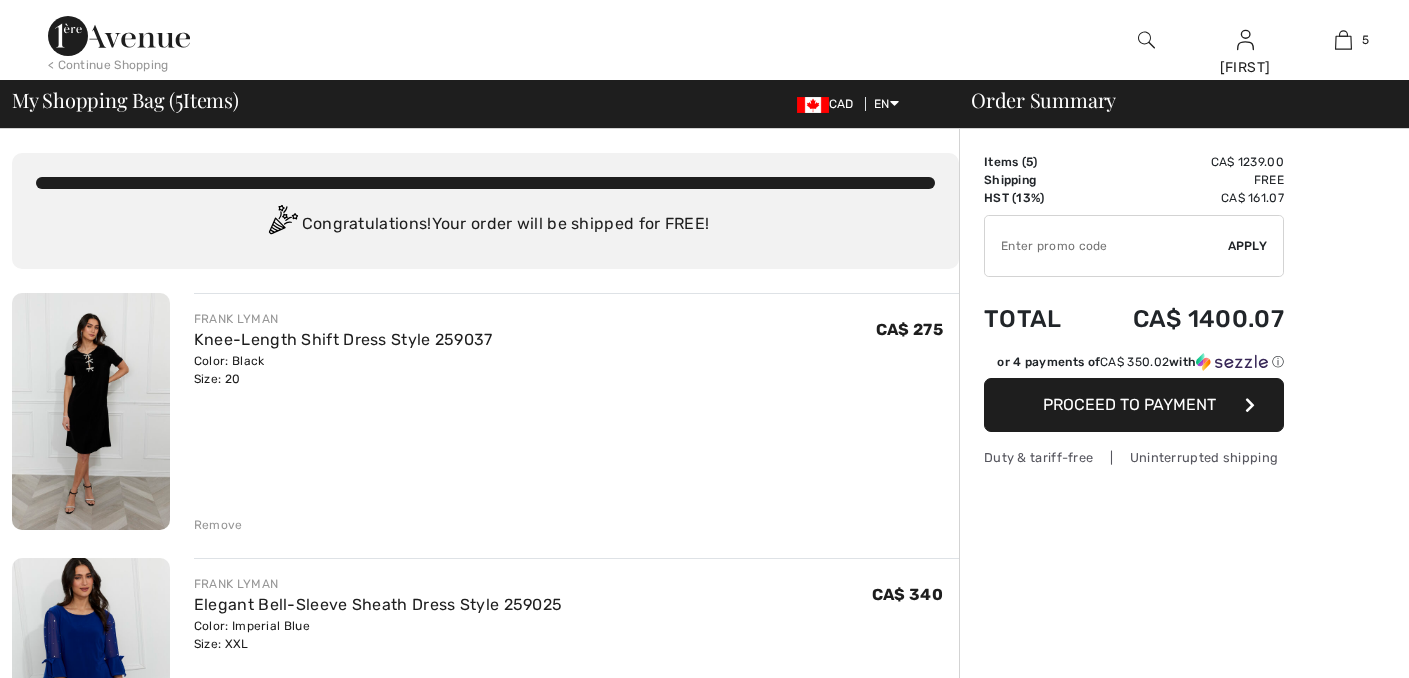 scroll, scrollTop: 0, scrollLeft: 0, axis: both 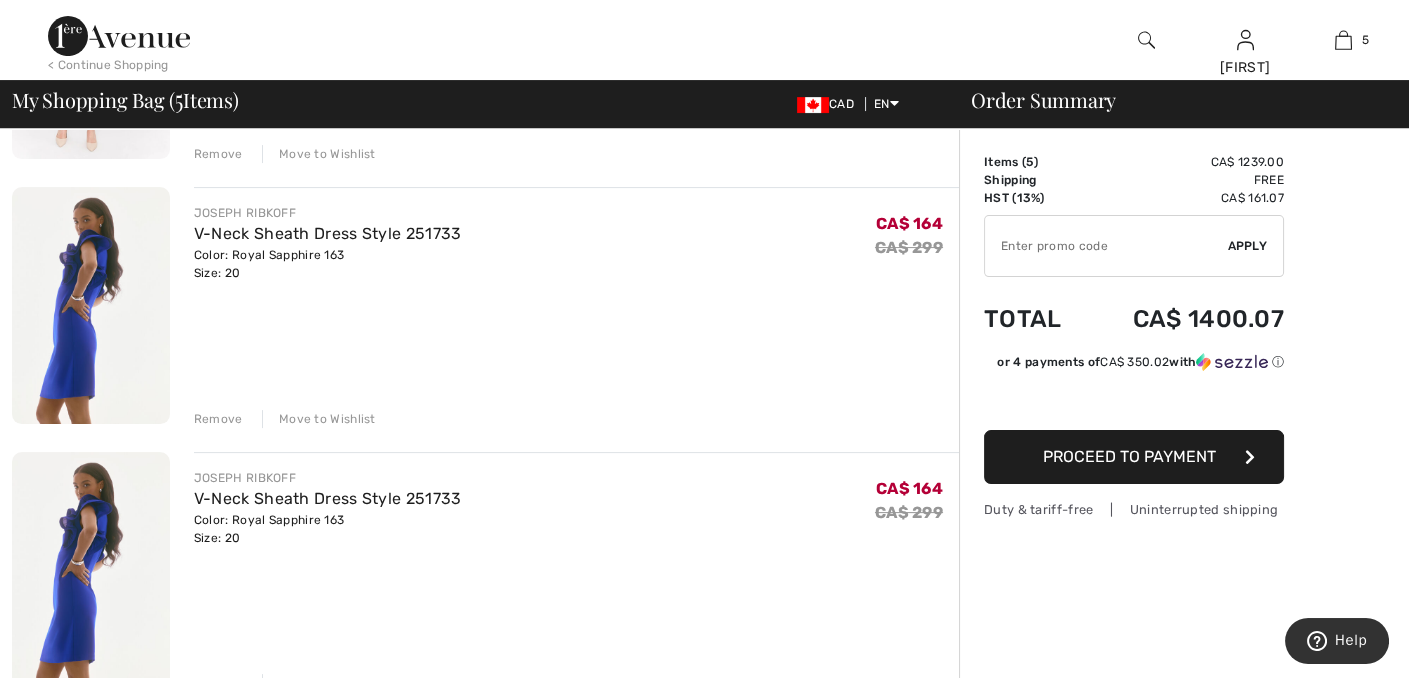 click on "Remove" at bounding box center (218, 683) 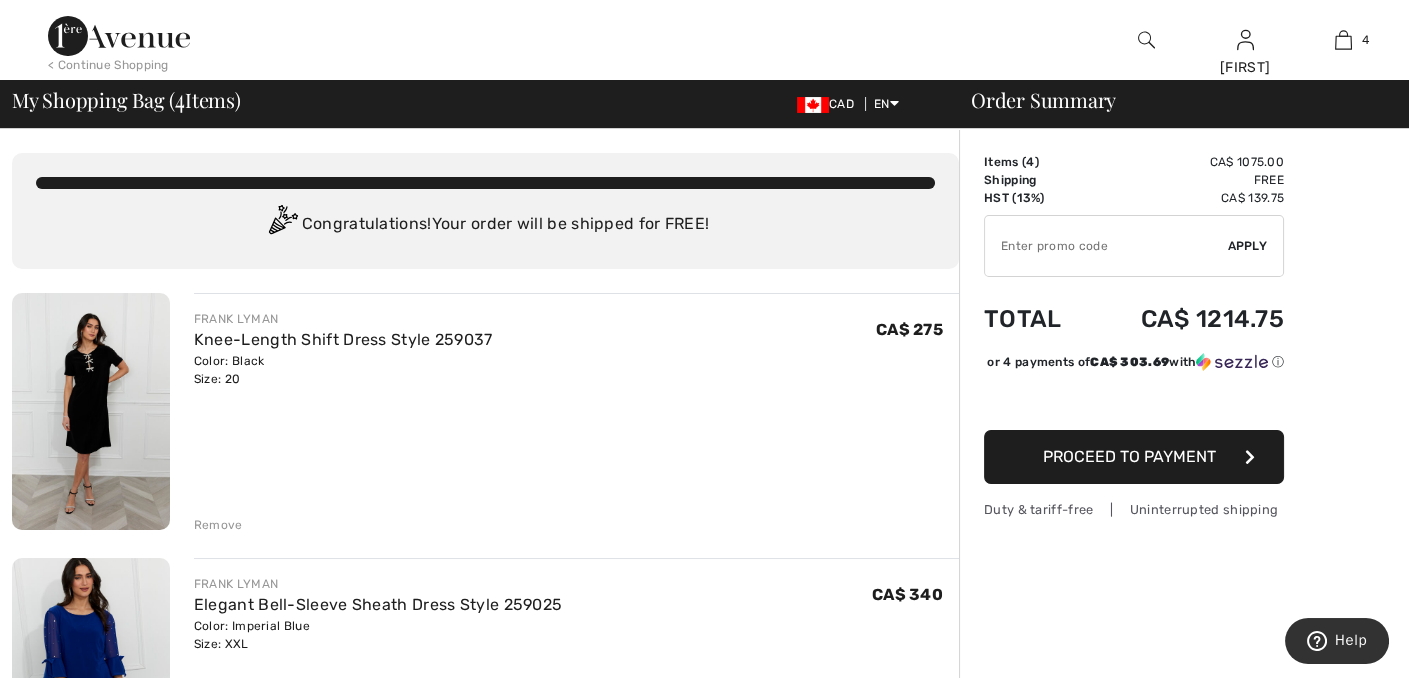 scroll, scrollTop: 100, scrollLeft: 0, axis: vertical 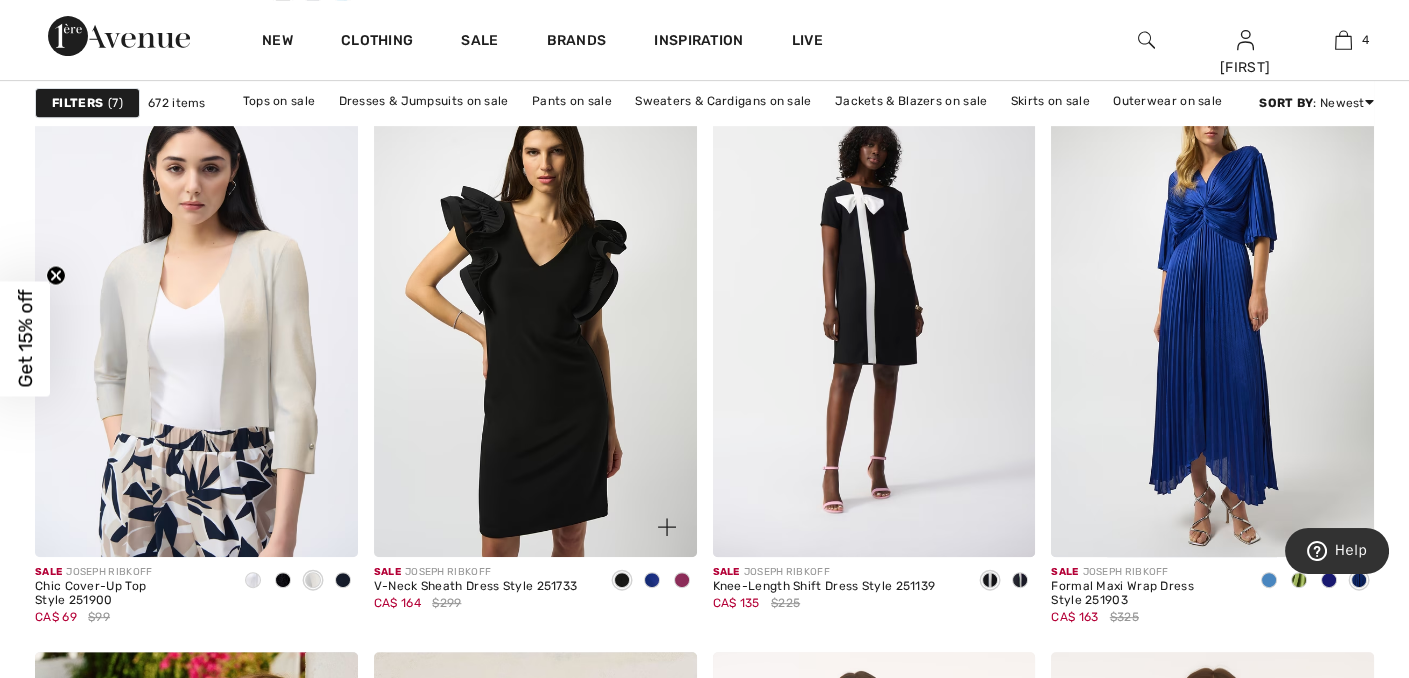 click at bounding box center [535, 315] 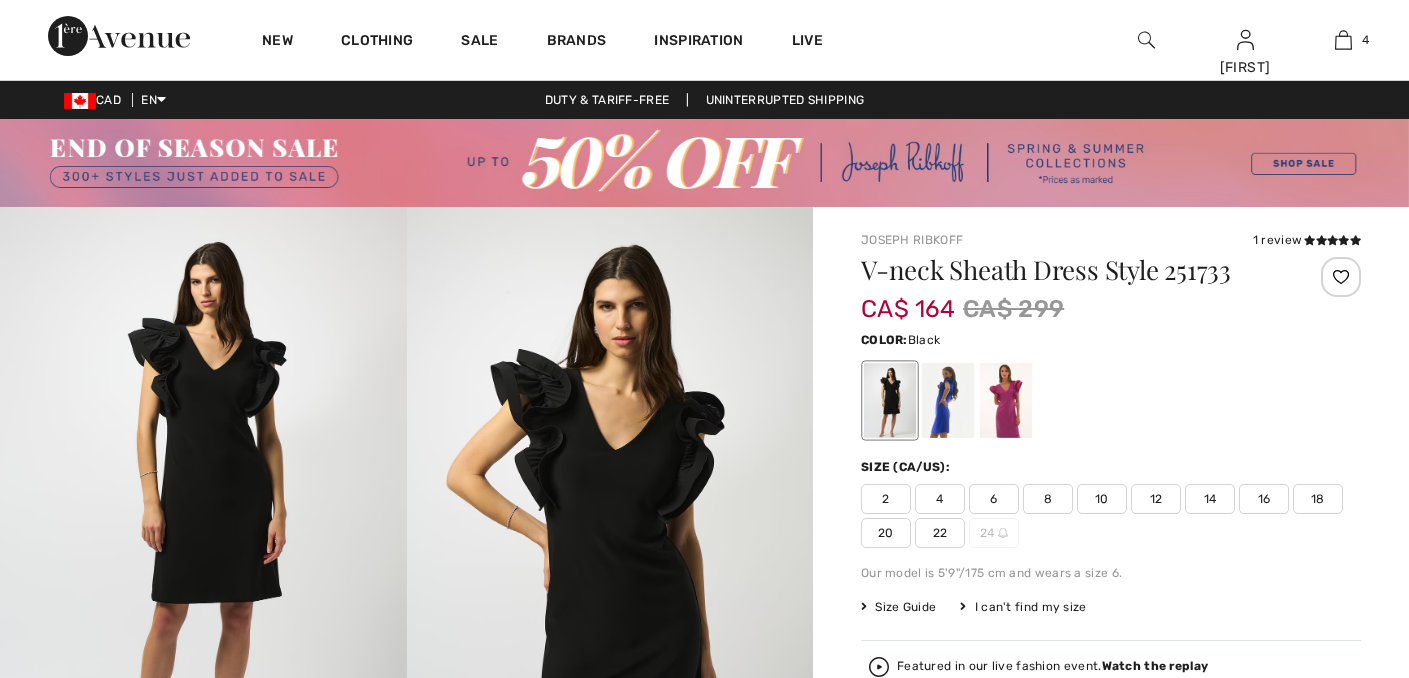 scroll, scrollTop: 0, scrollLeft: 0, axis: both 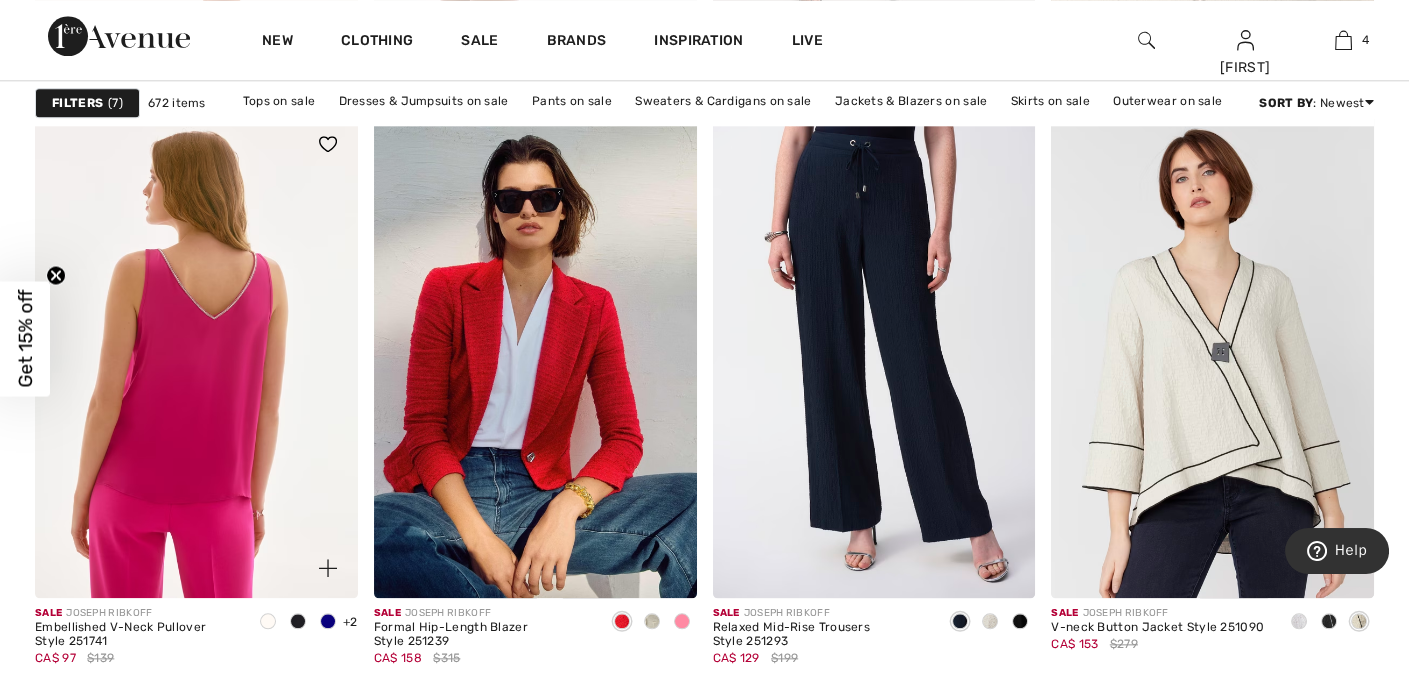 click at bounding box center (196, 356) 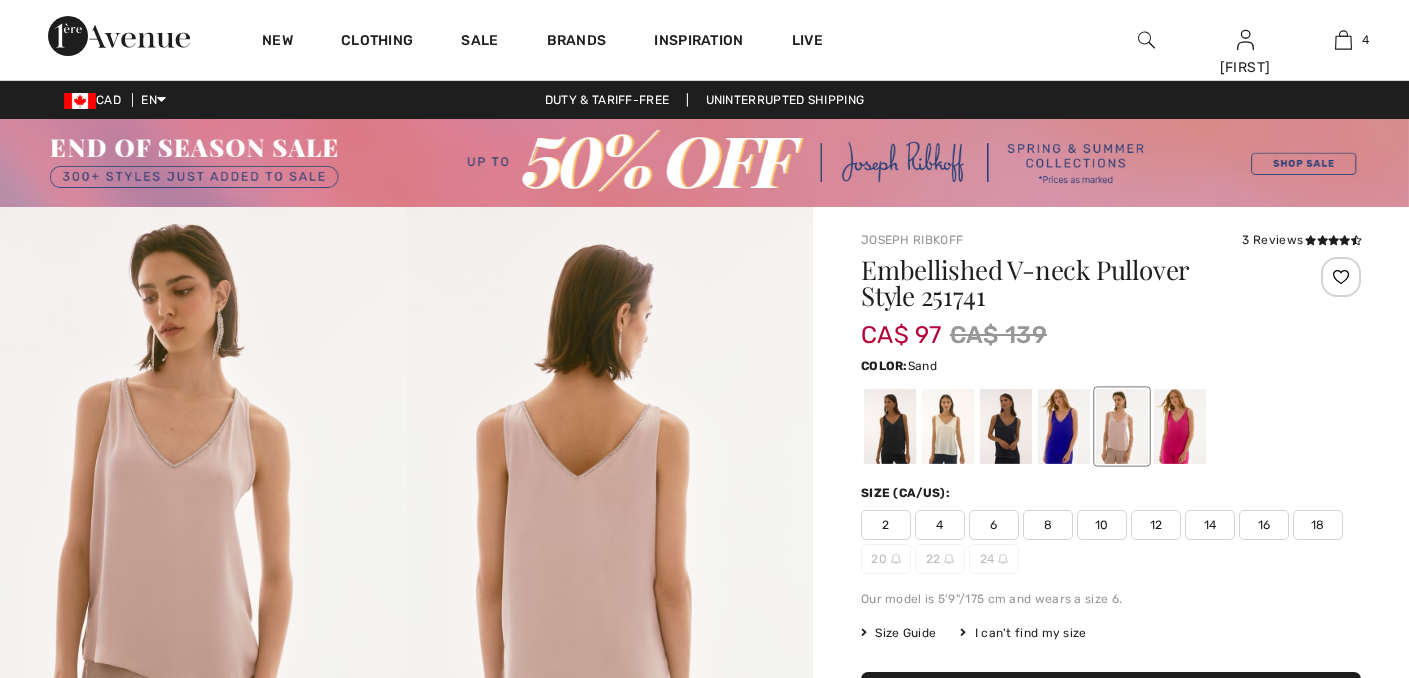scroll, scrollTop: 0, scrollLeft: 0, axis: both 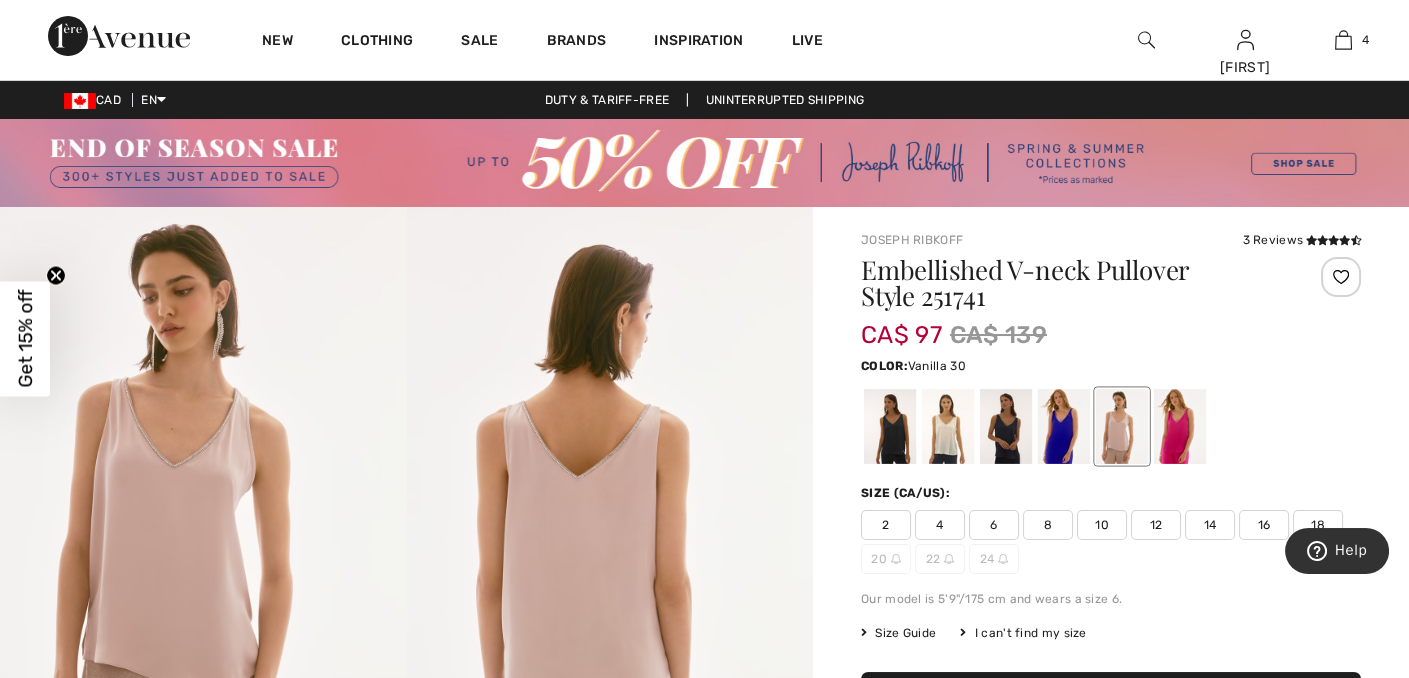 click at bounding box center [948, 426] 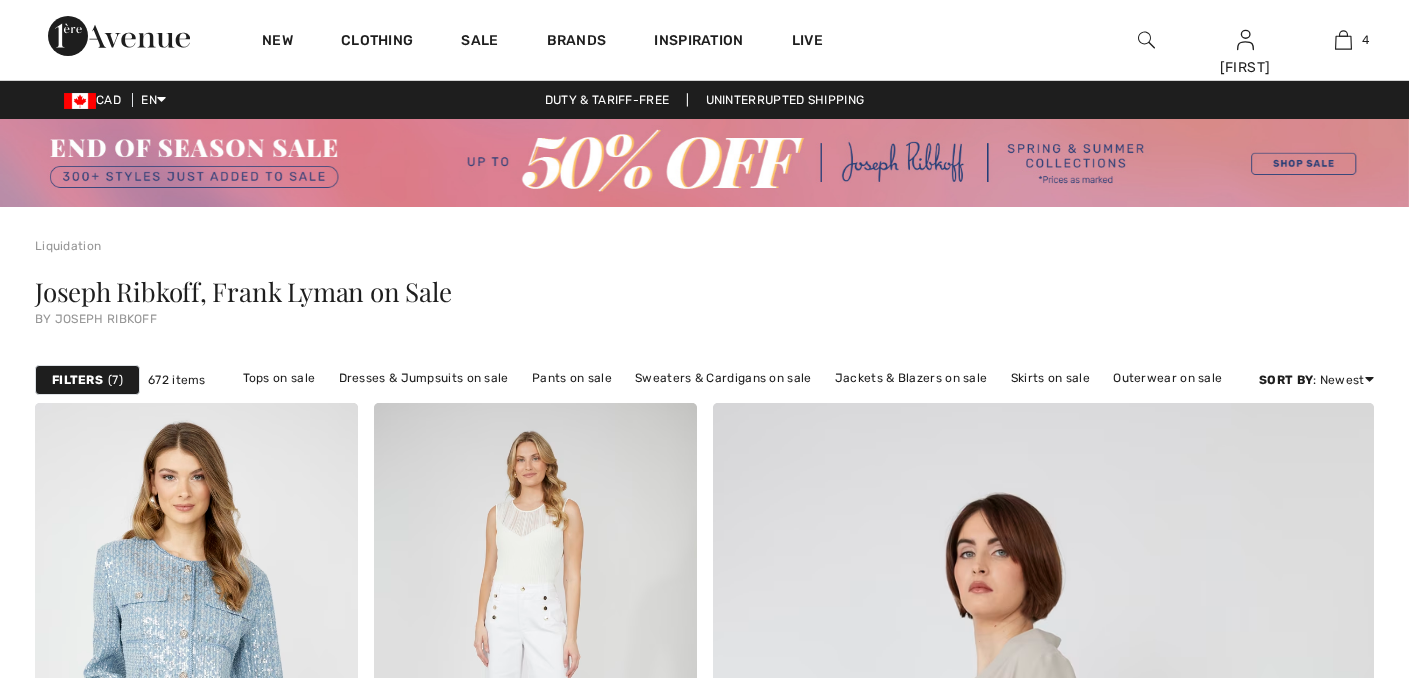 scroll, scrollTop: 3988, scrollLeft: 0, axis: vertical 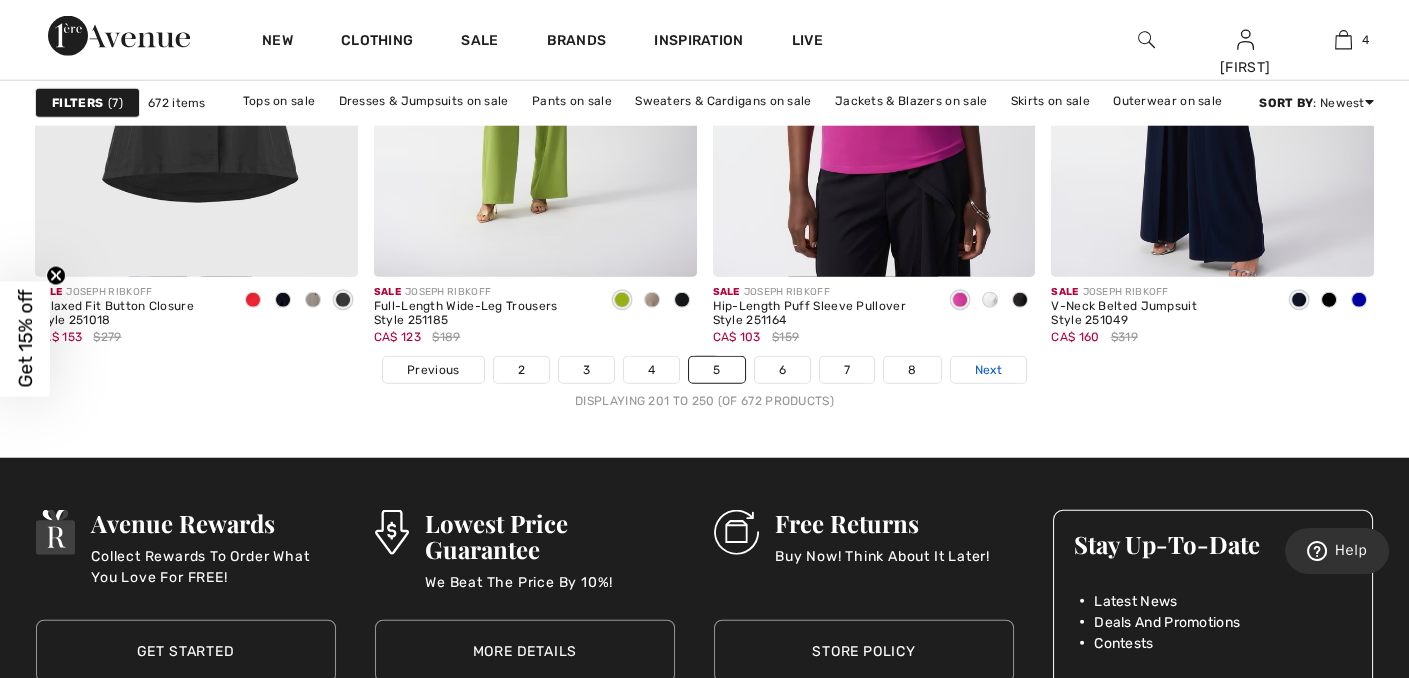 click on "Next" at bounding box center [988, 370] 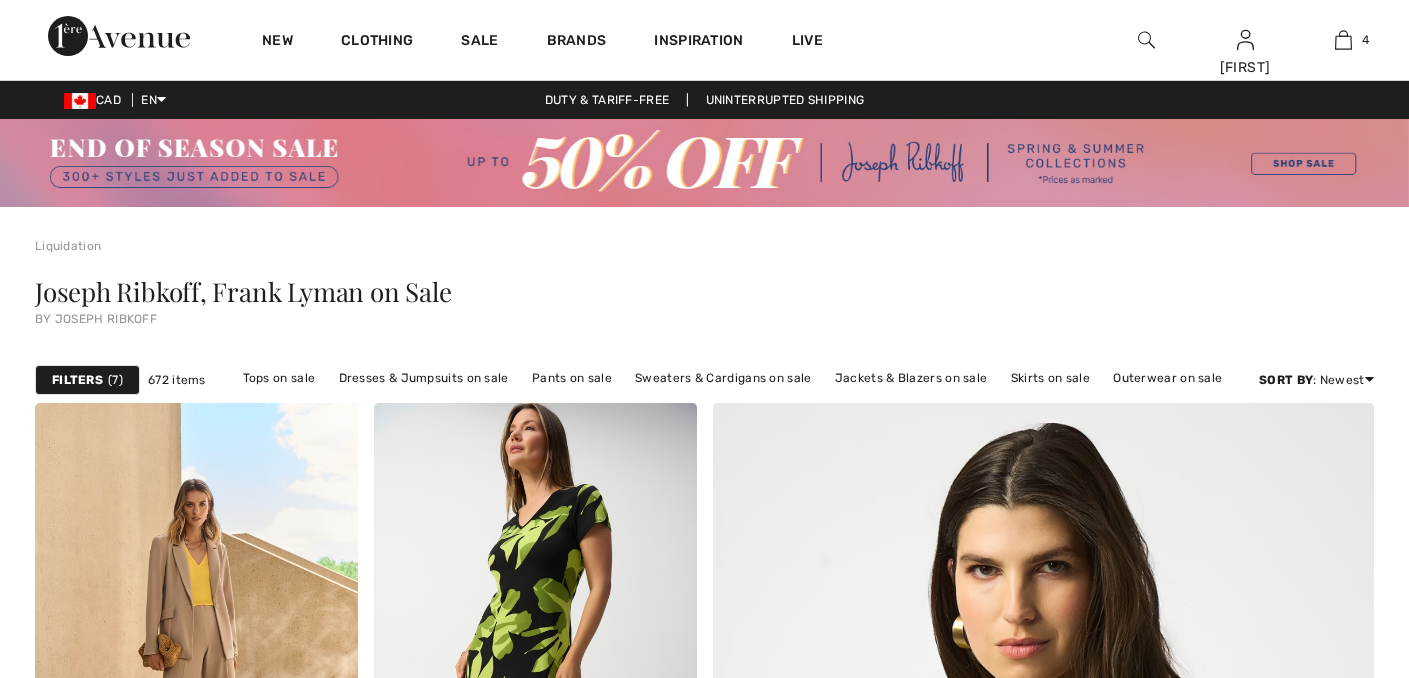 scroll, scrollTop: 0, scrollLeft: 0, axis: both 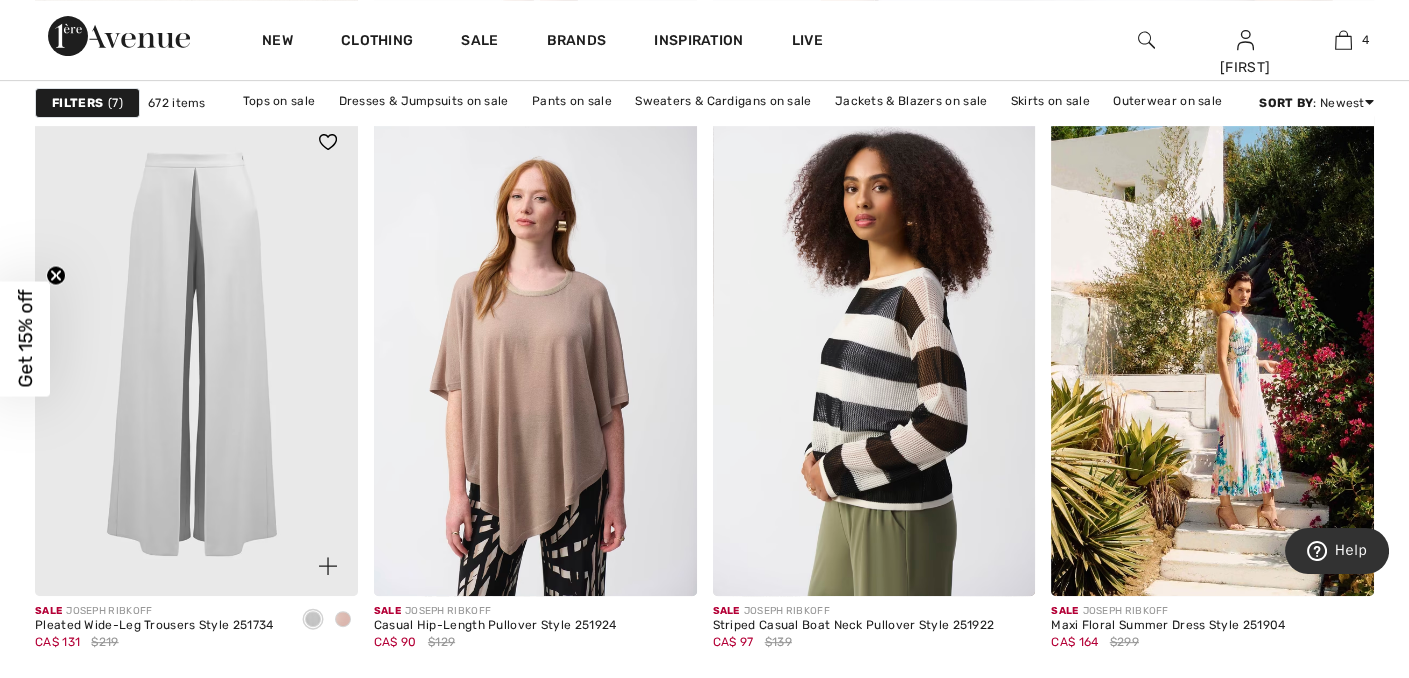 click at bounding box center (343, 619) 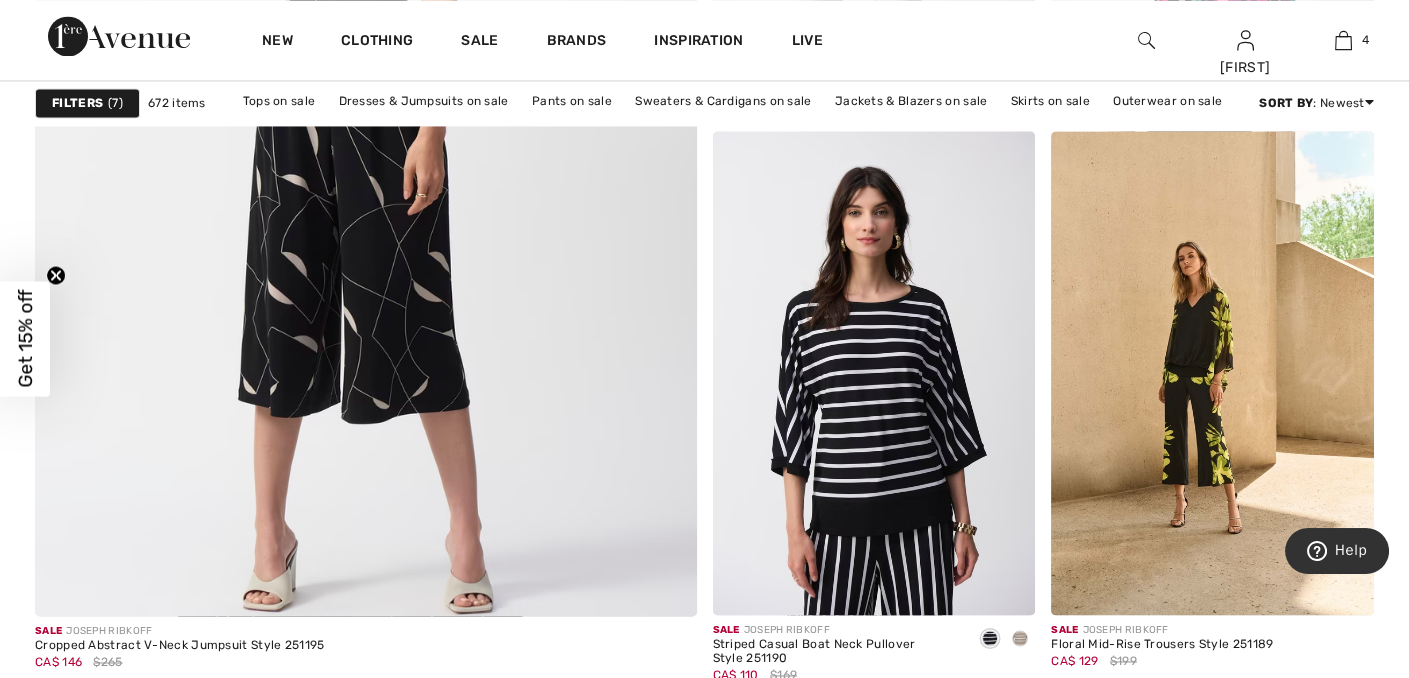 scroll, scrollTop: 5429, scrollLeft: 0, axis: vertical 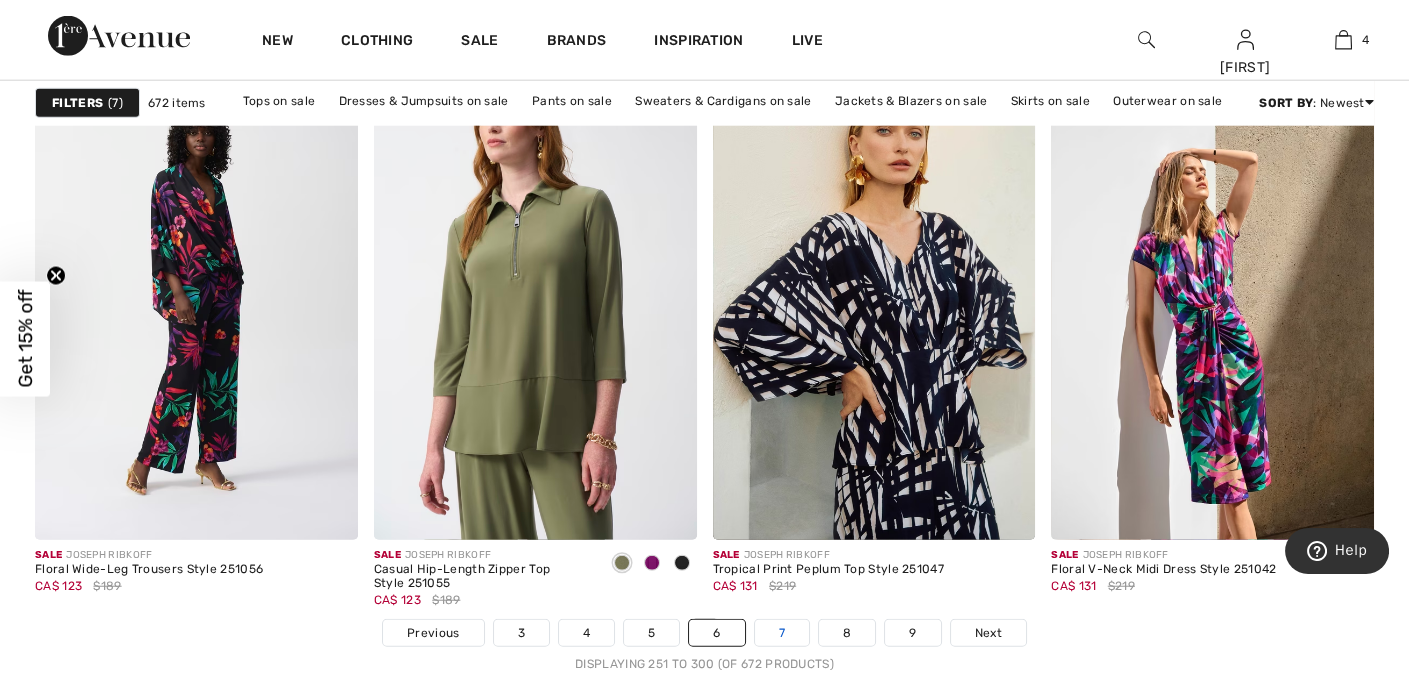 click on "7" at bounding box center (782, 633) 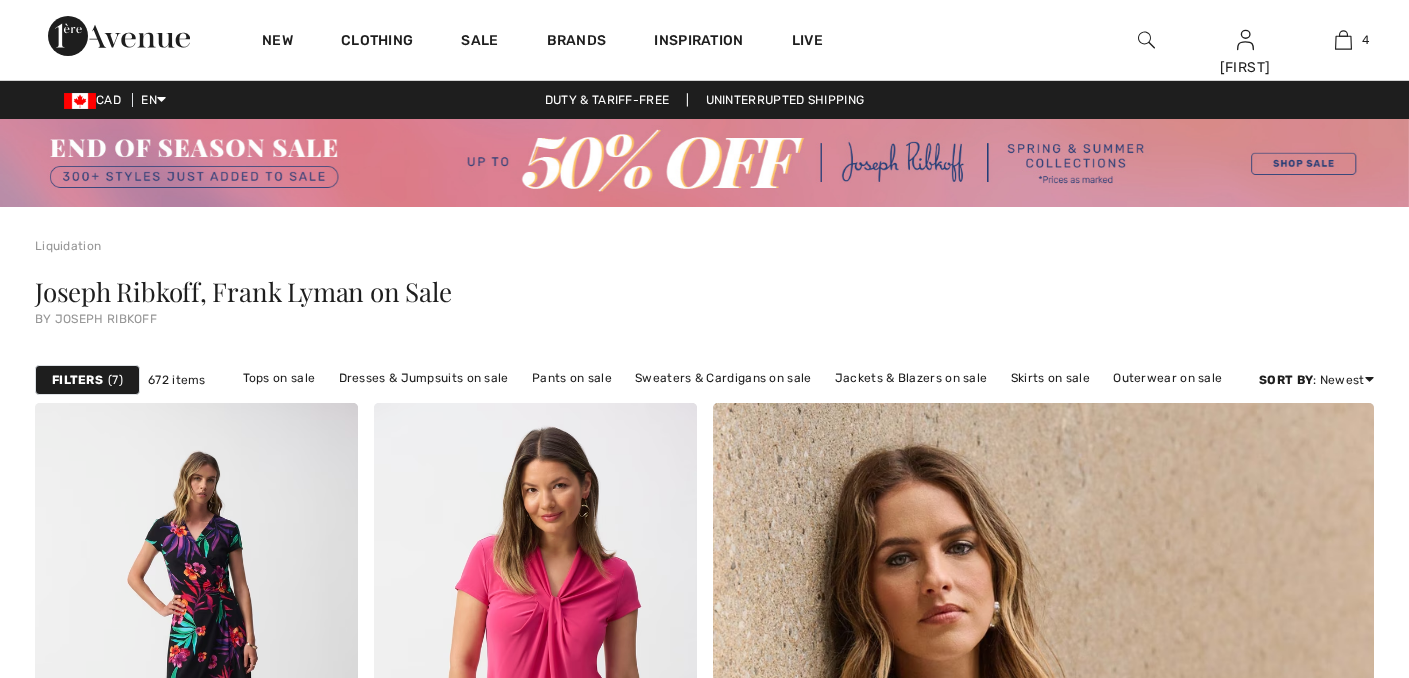 scroll, scrollTop: 0, scrollLeft: 0, axis: both 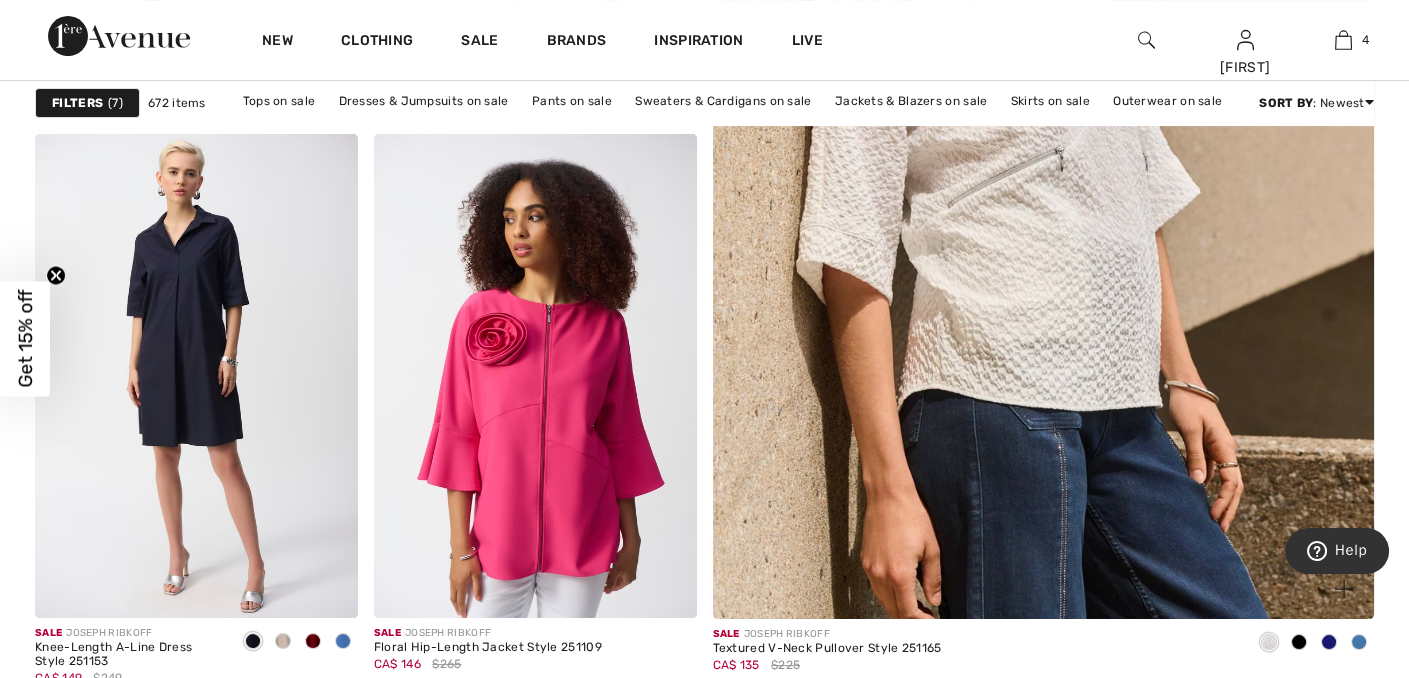 click at bounding box center [1359, 642] 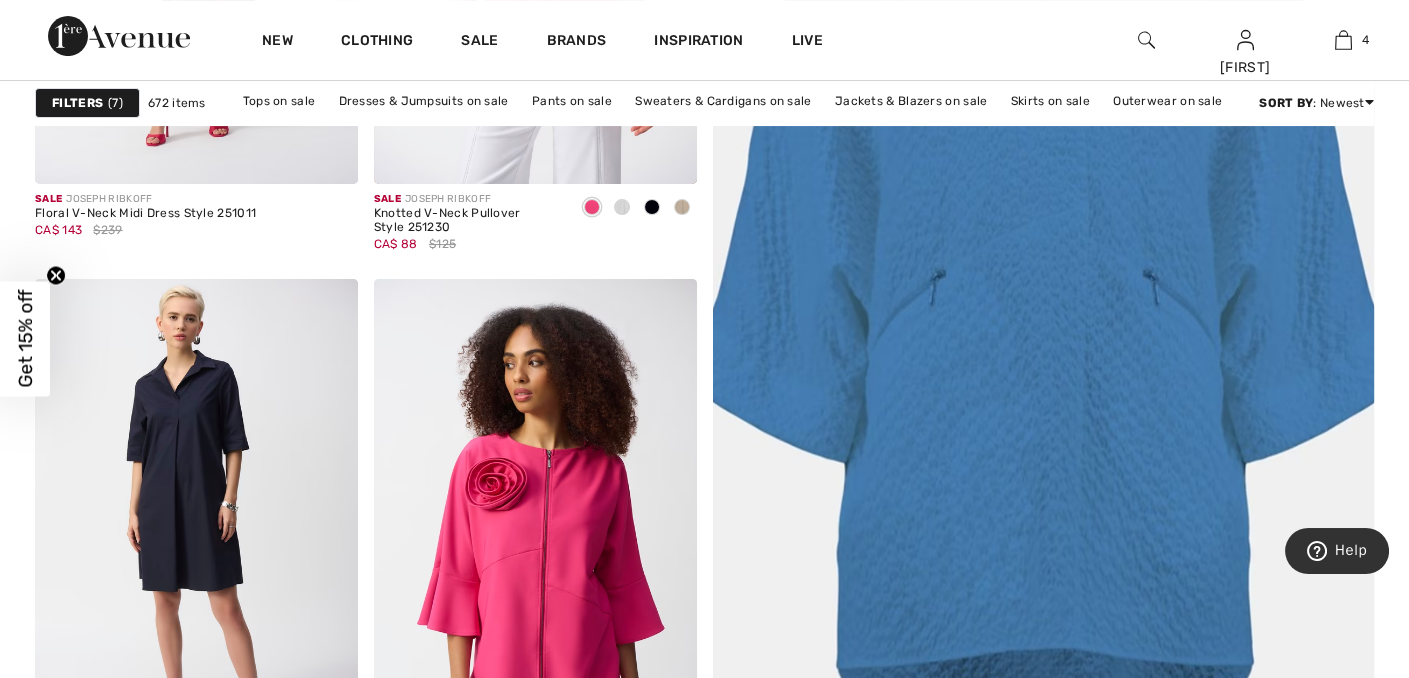 scroll, scrollTop: 691, scrollLeft: 0, axis: vertical 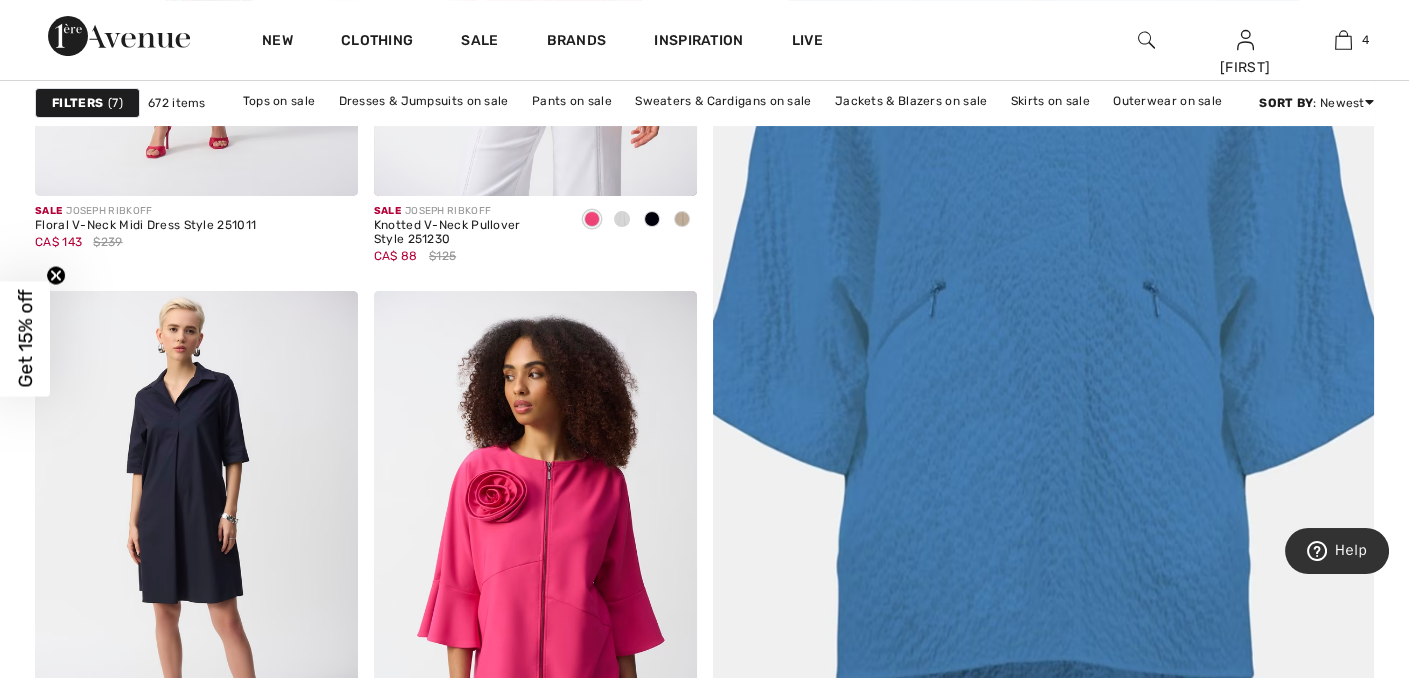 click at bounding box center [1043, 307] 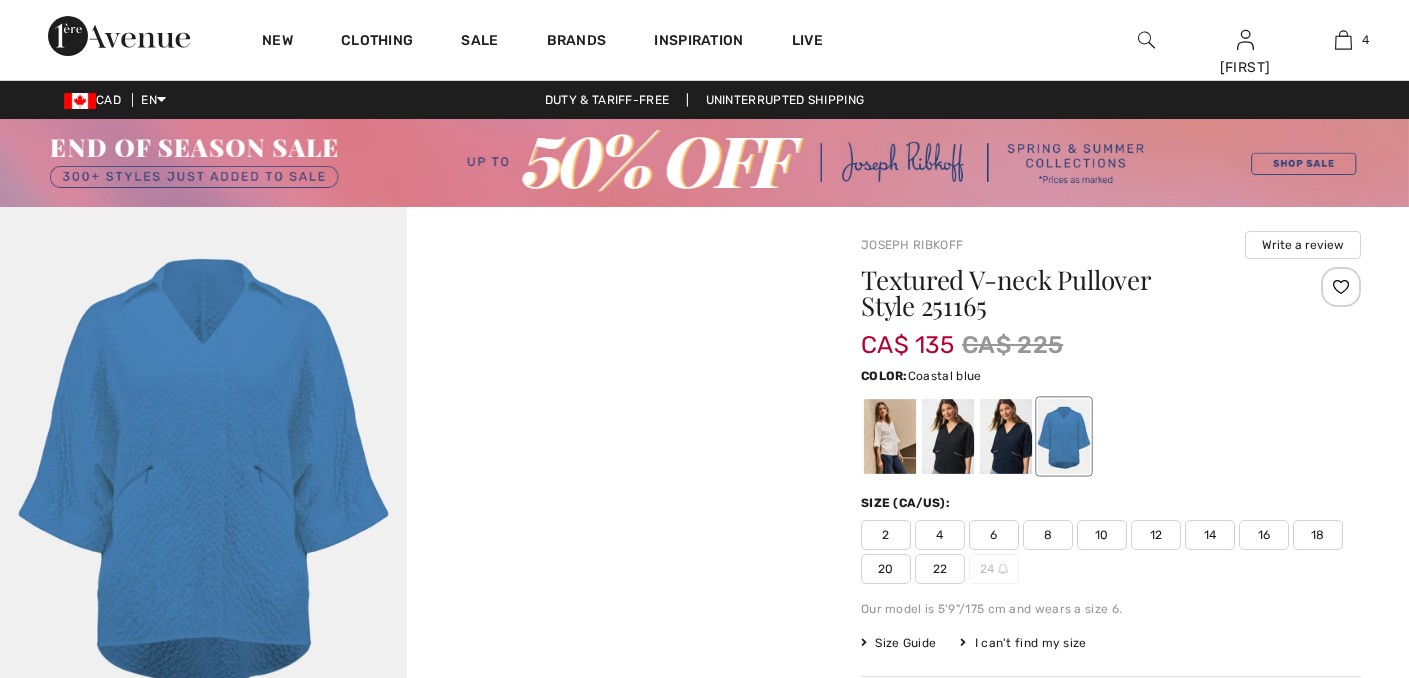 scroll, scrollTop: 0, scrollLeft: 0, axis: both 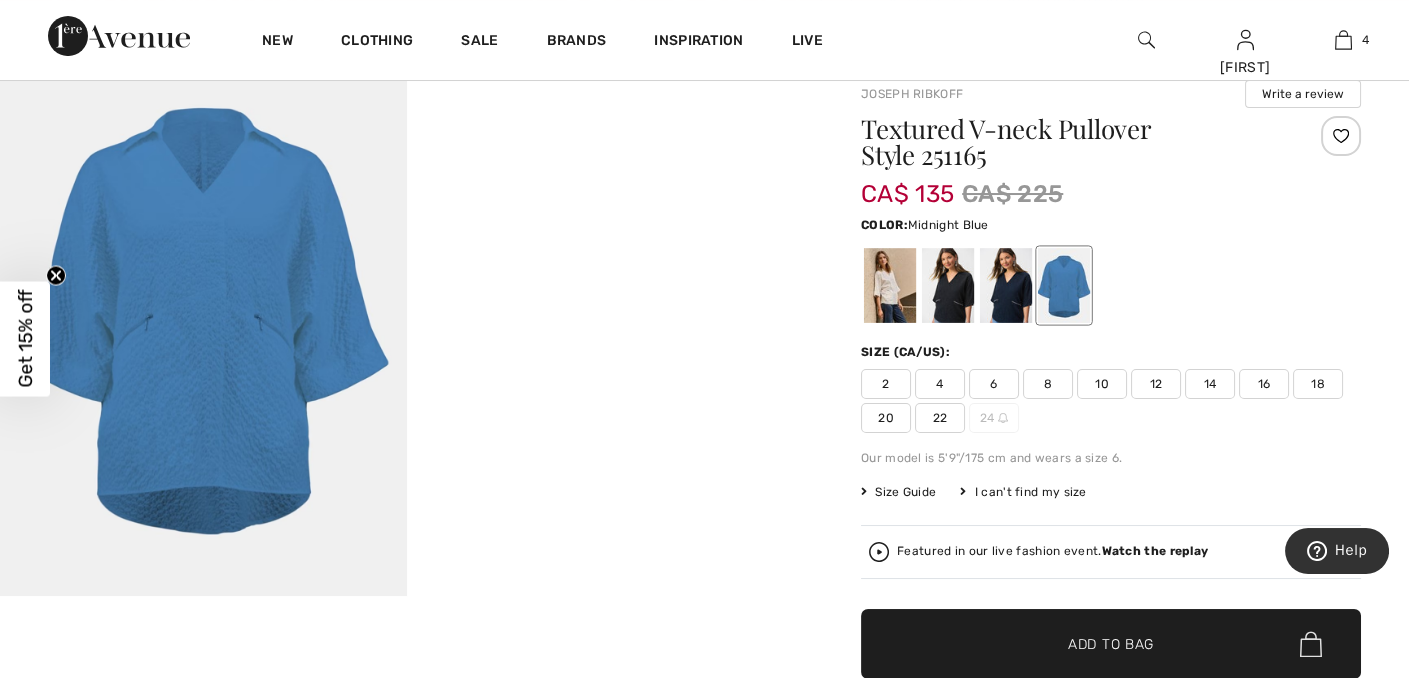 click at bounding box center [1006, 285] 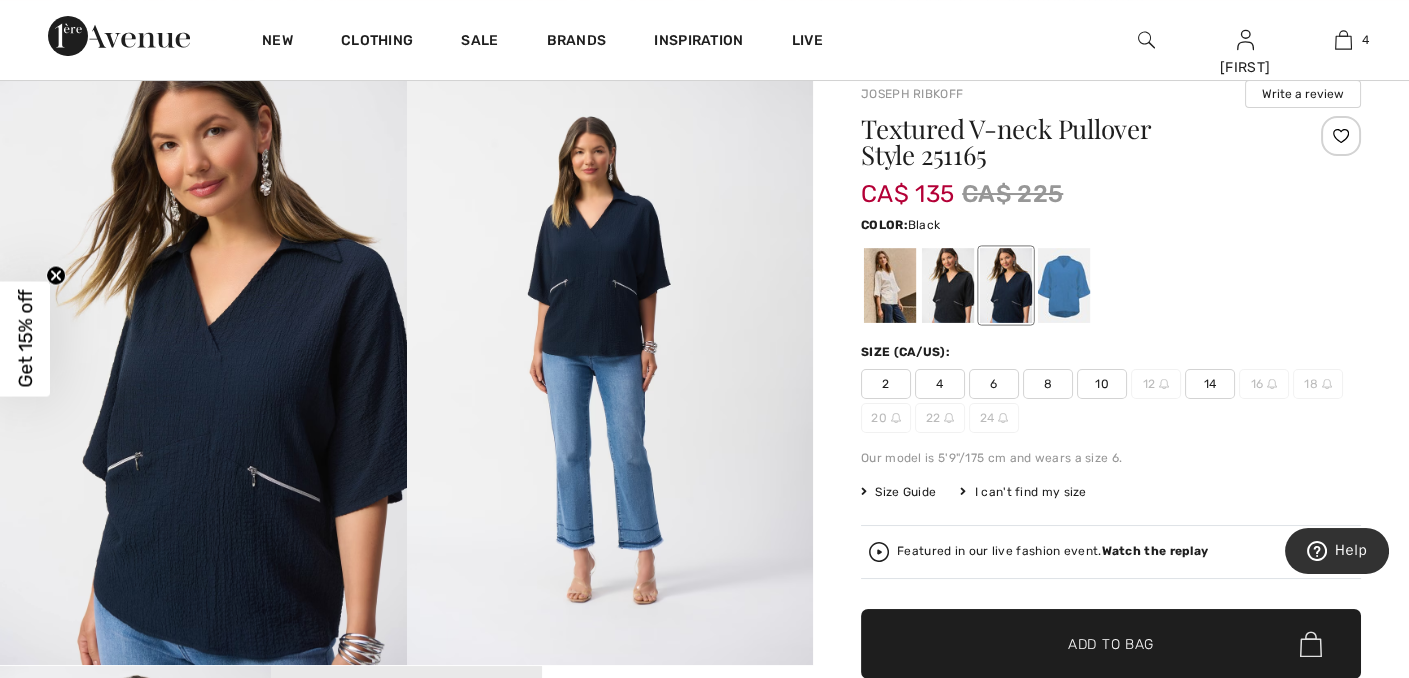 click at bounding box center (948, 285) 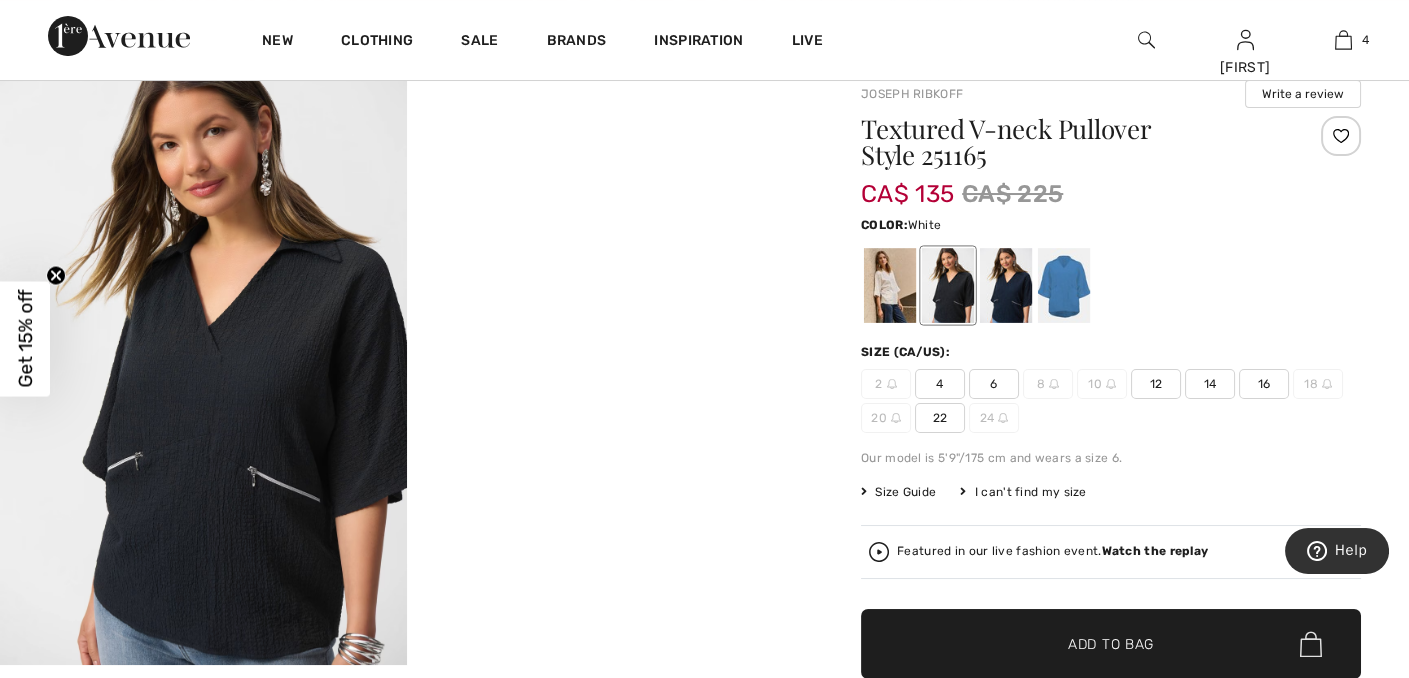 click at bounding box center (890, 285) 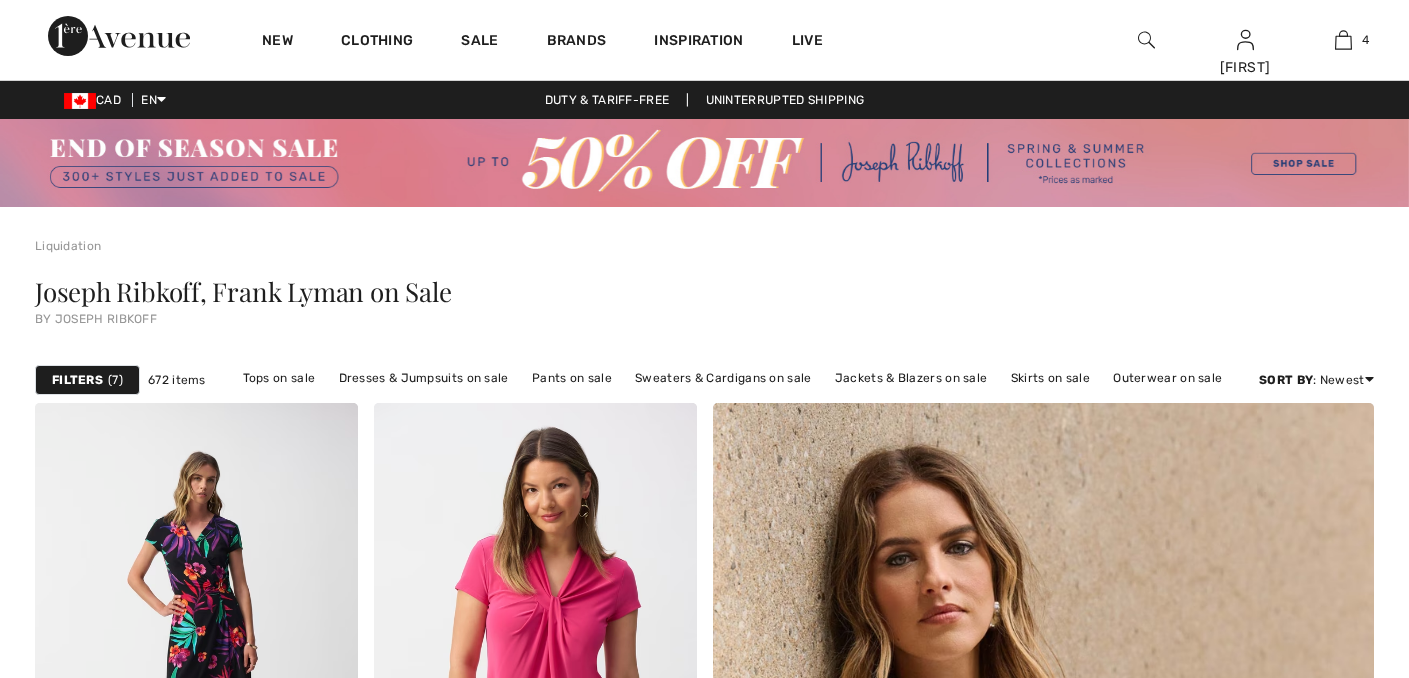 scroll, scrollTop: 691, scrollLeft: 0, axis: vertical 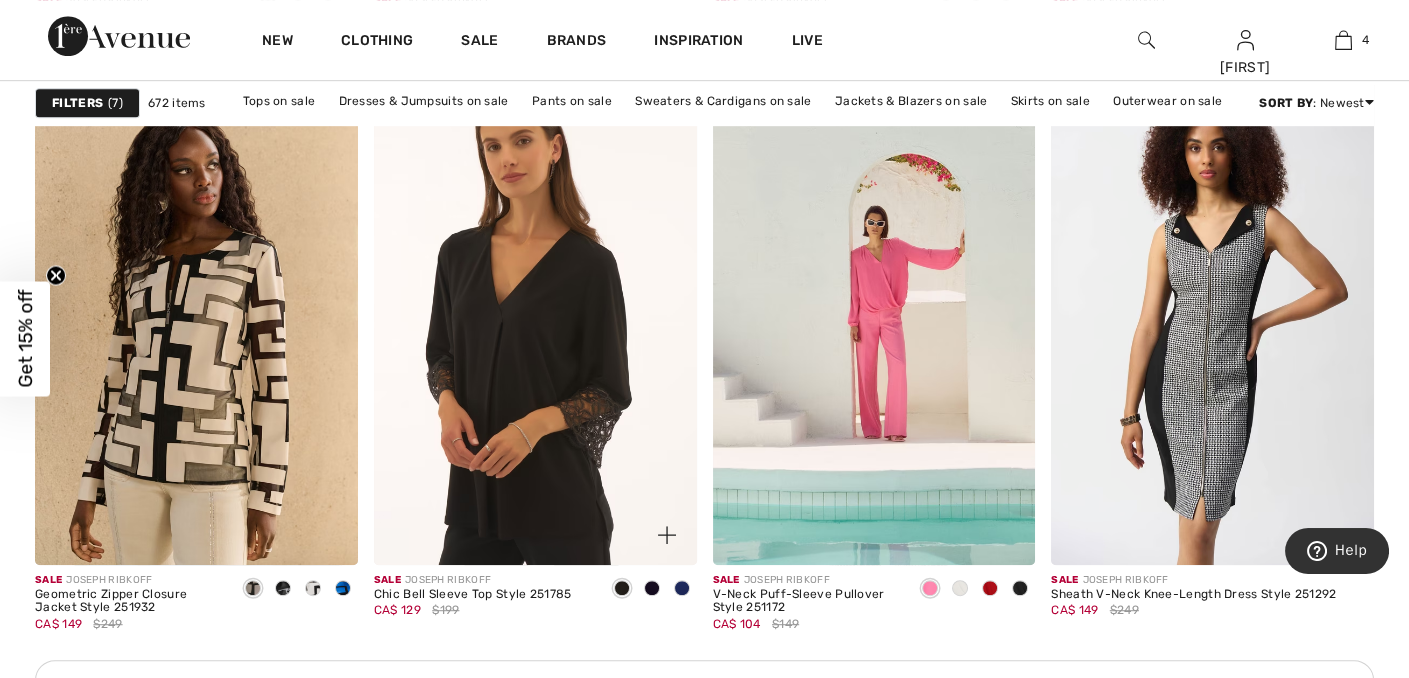 click 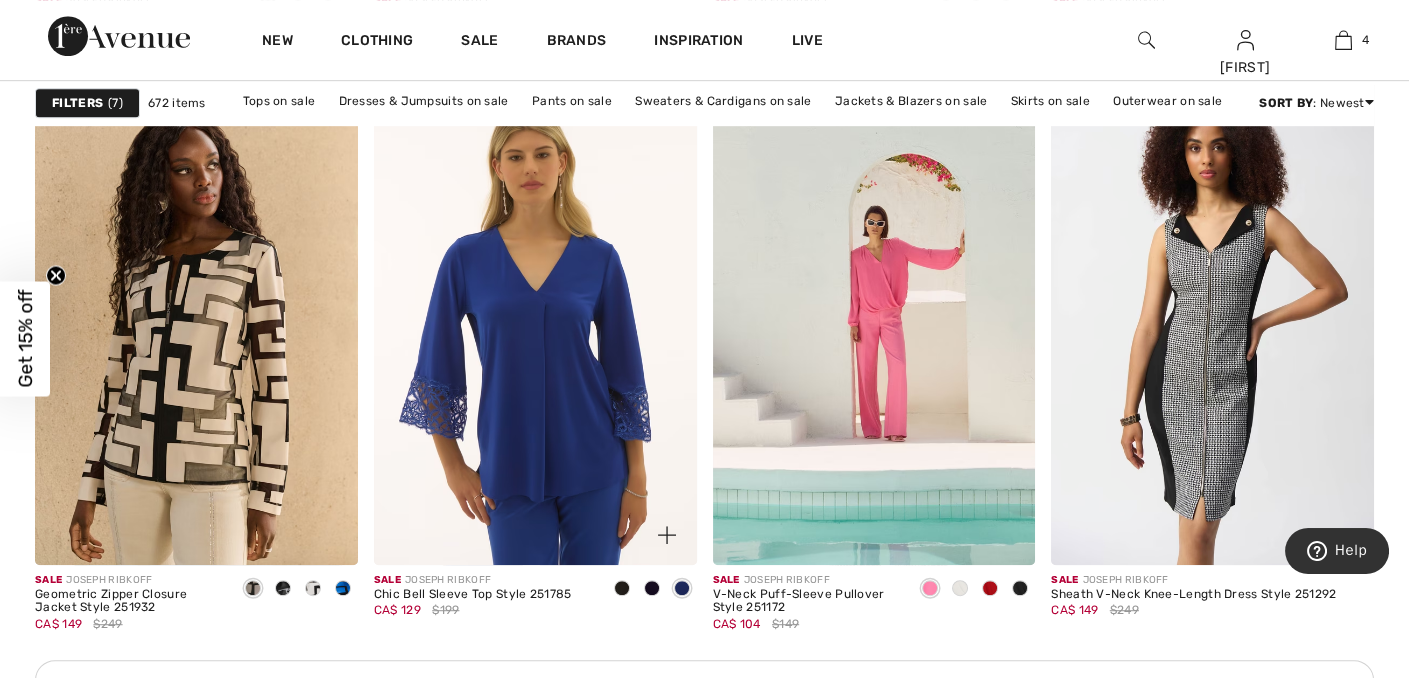 click 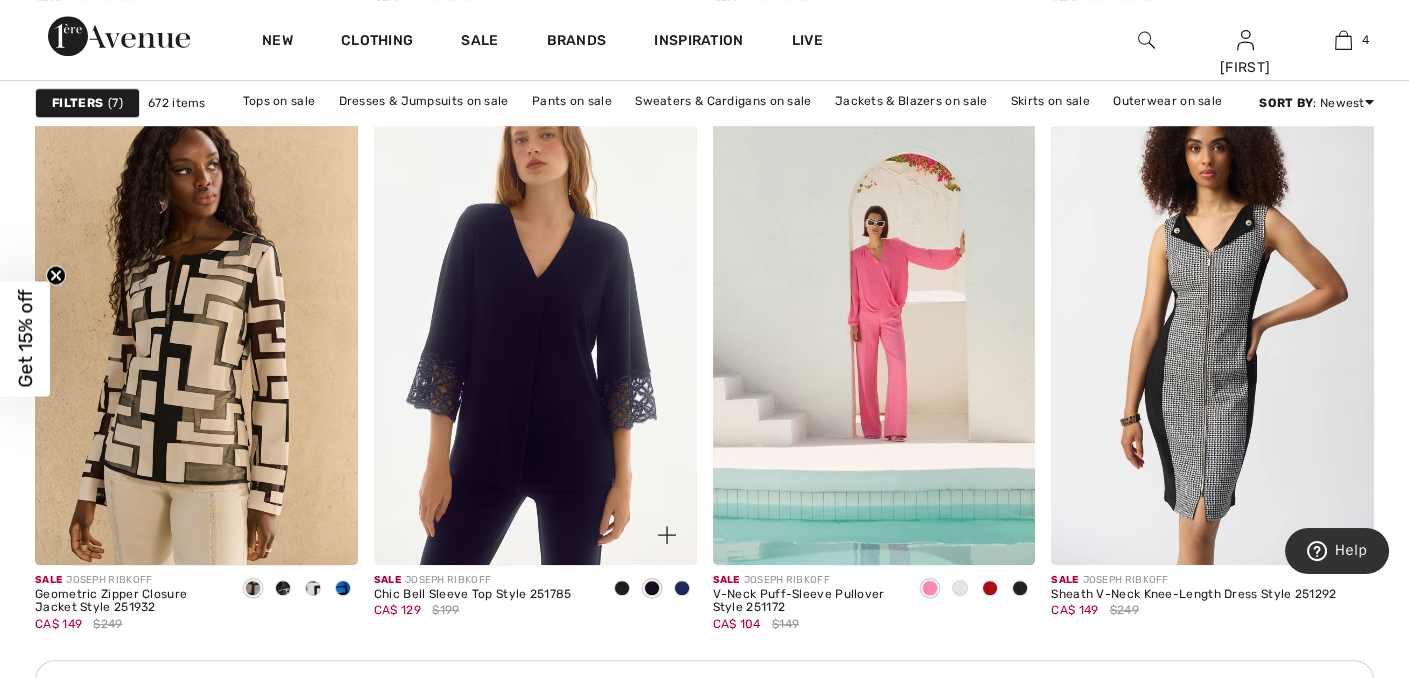 click 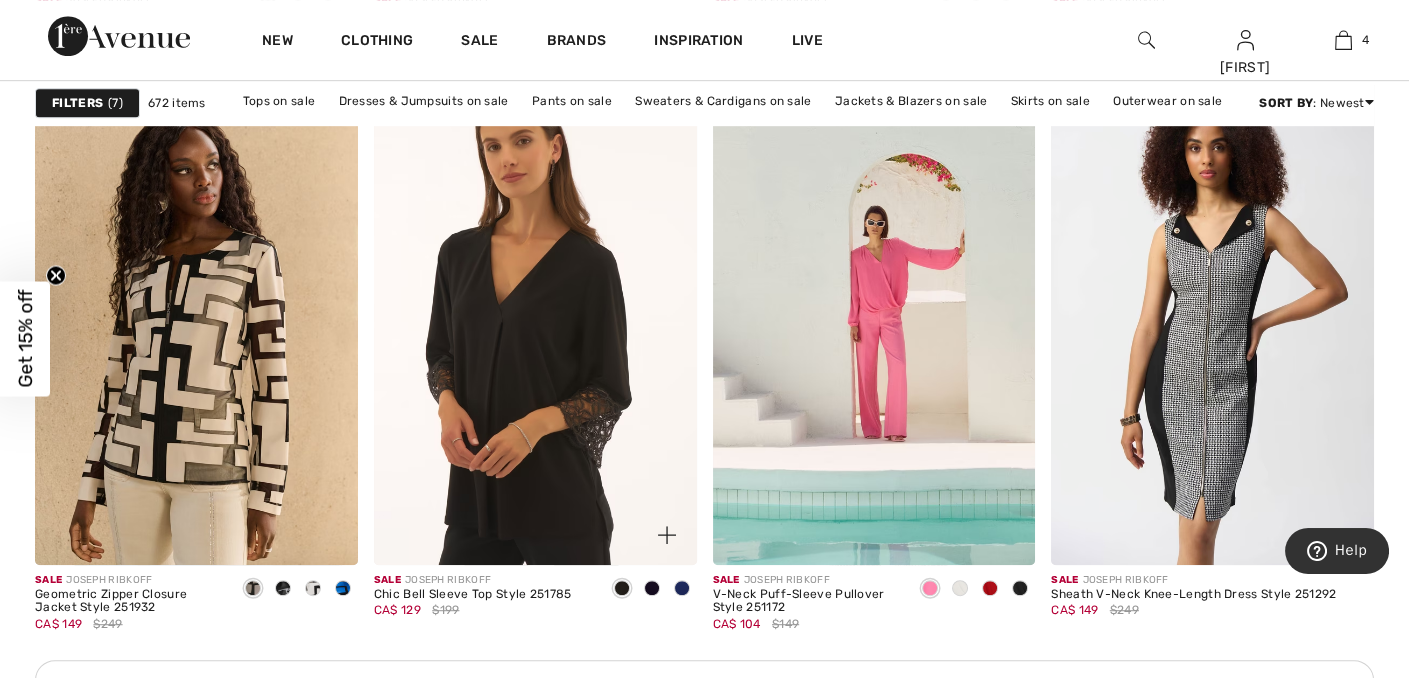 click 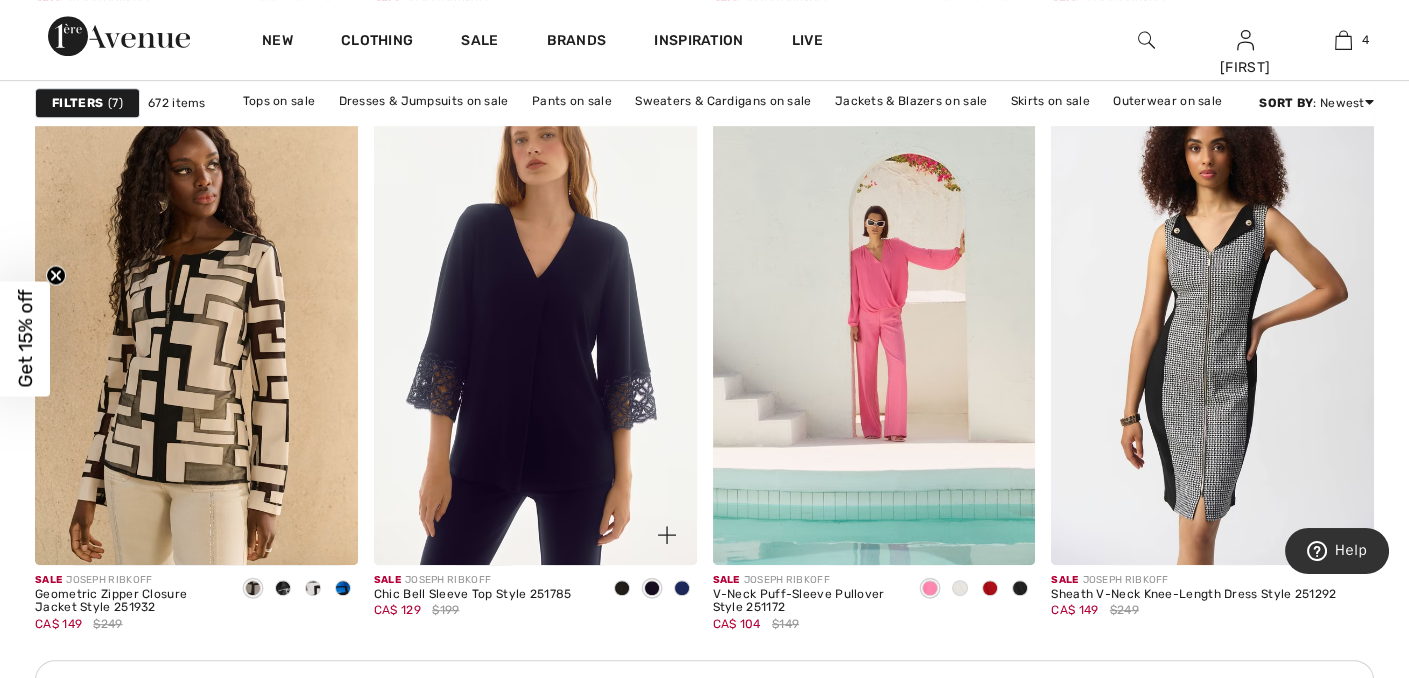 click 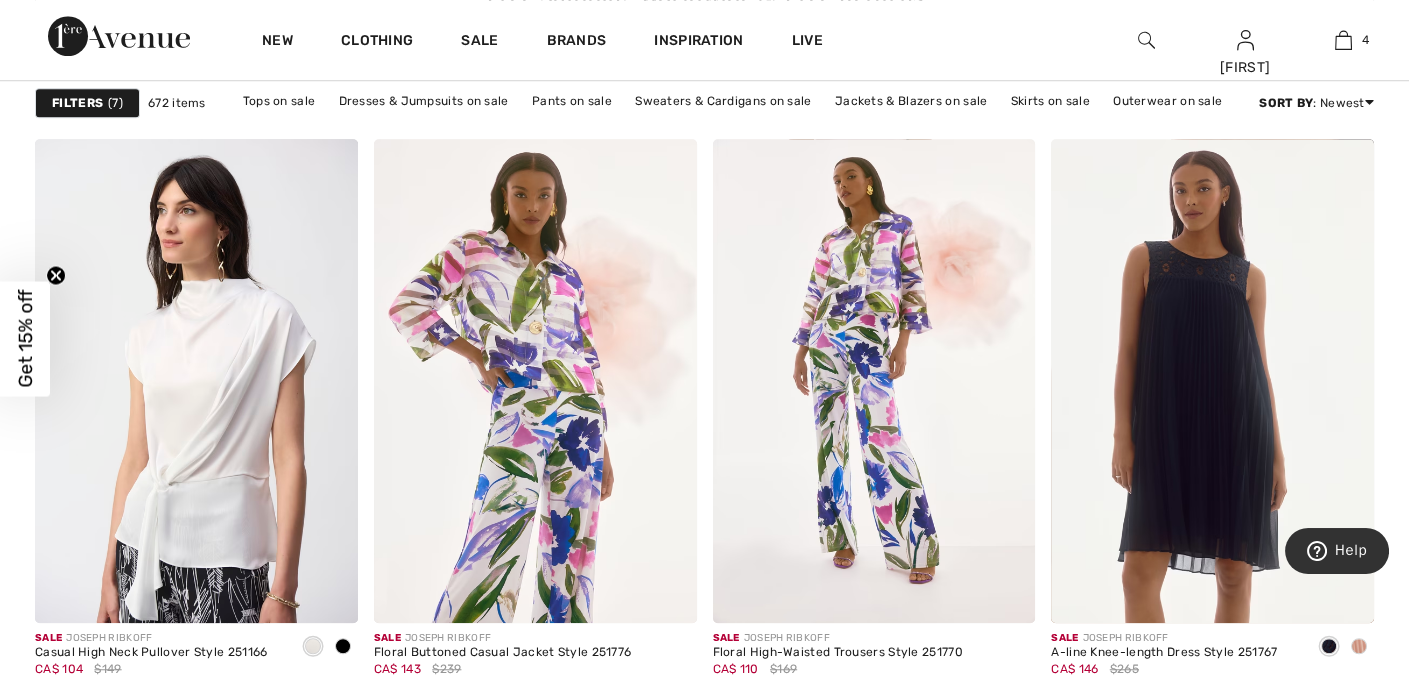scroll, scrollTop: 2817, scrollLeft: 0, axis: vertical 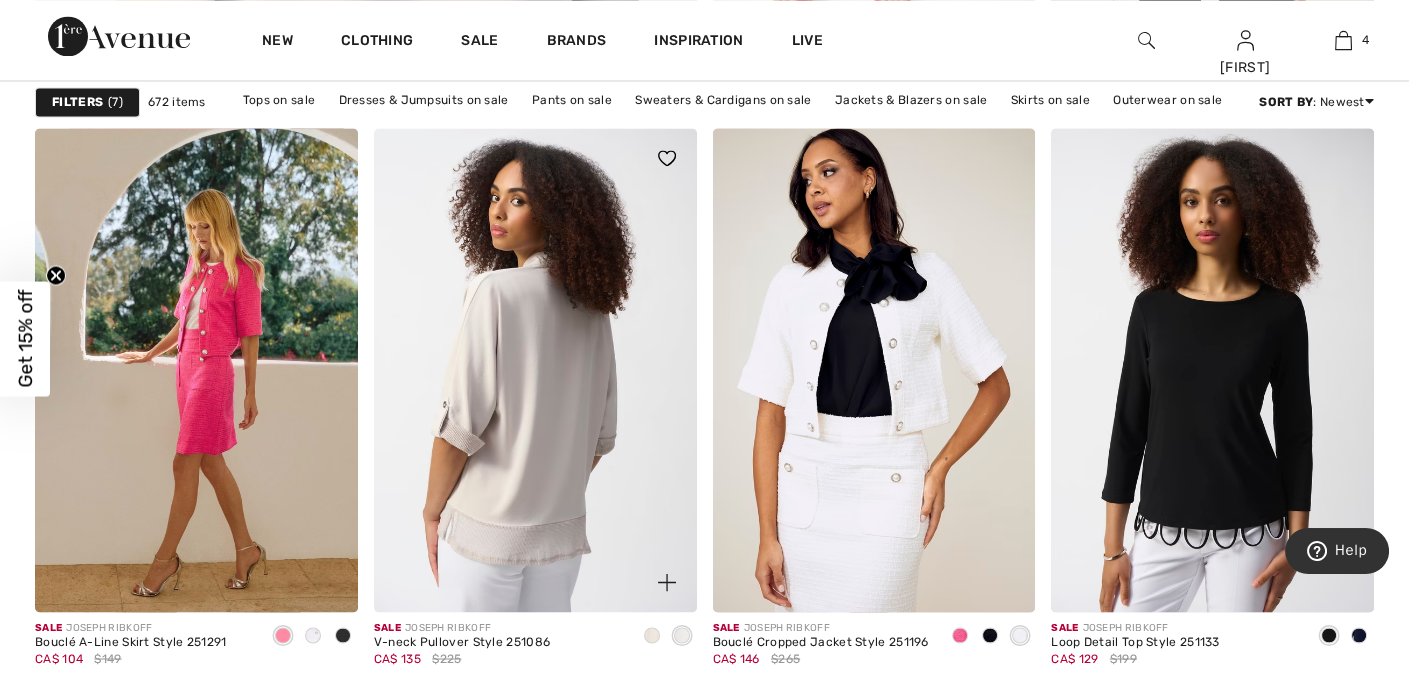 click 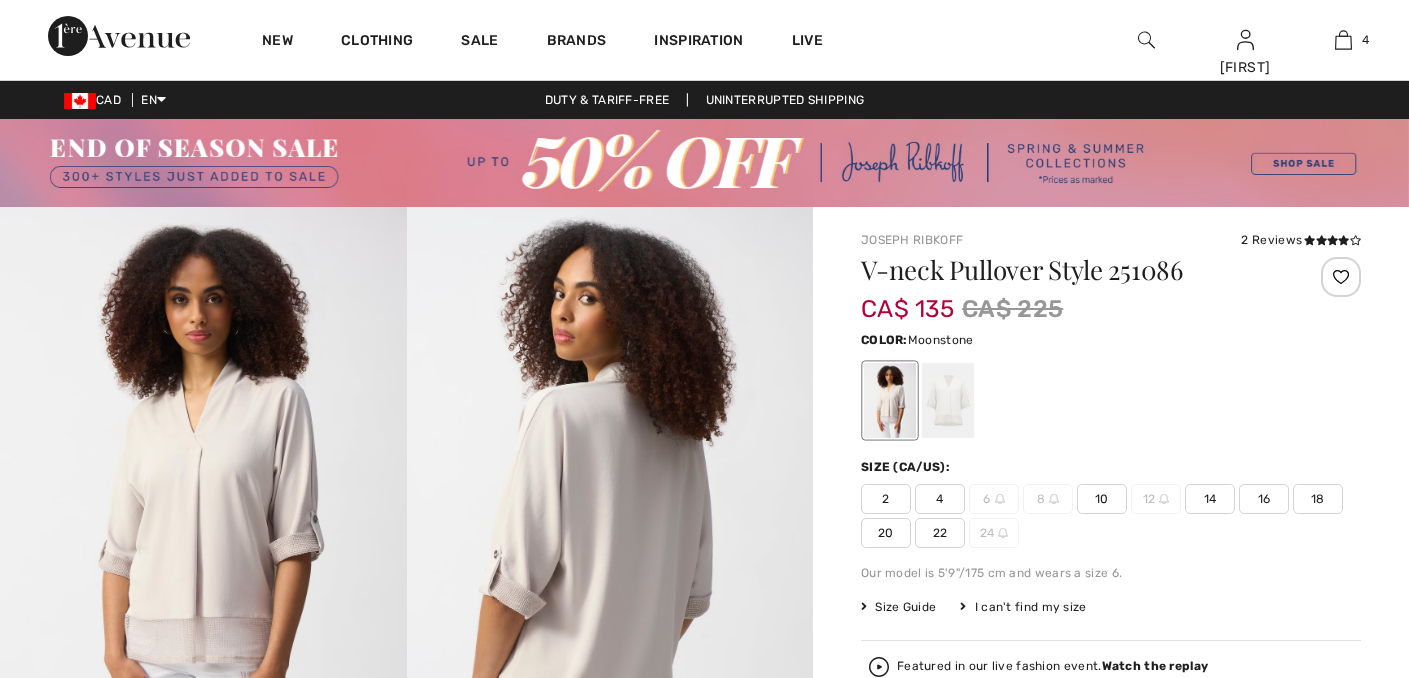 scroll, scrollTop: 0, scrollLeft: 0, axis: both 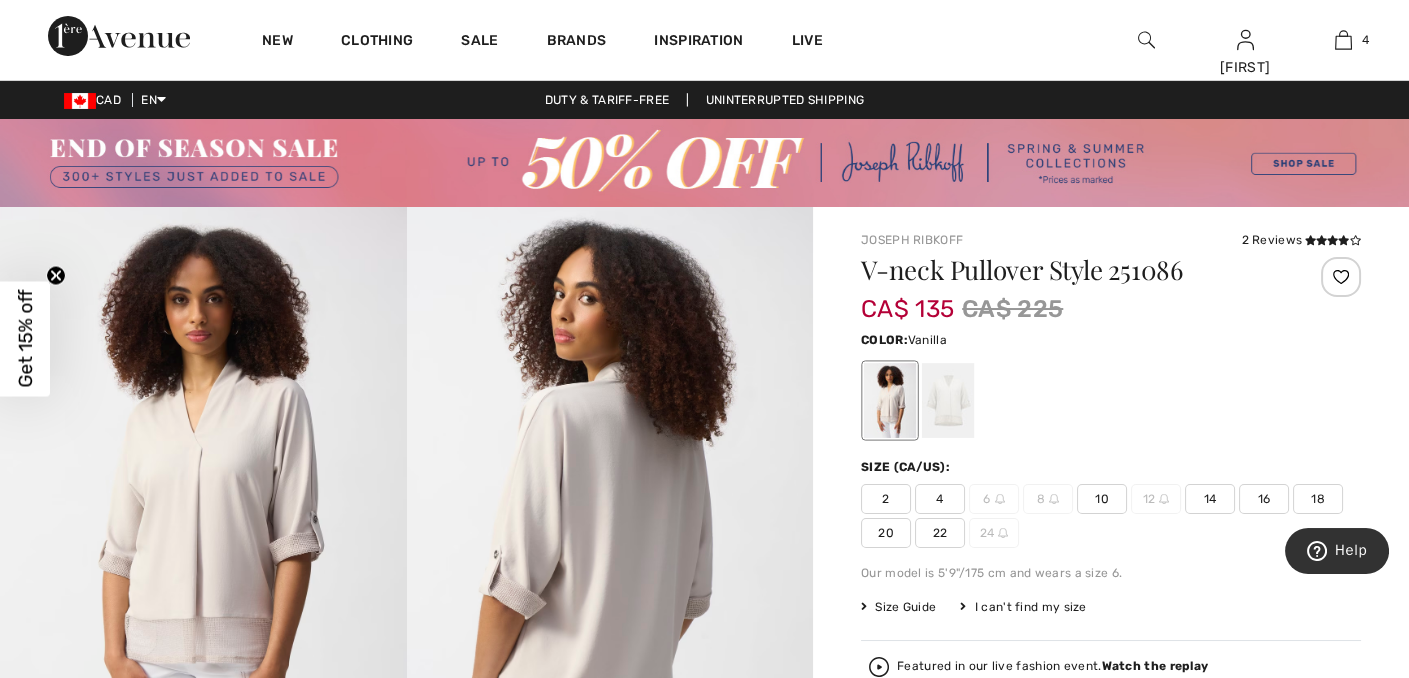 click at bounding box center [948, 400] 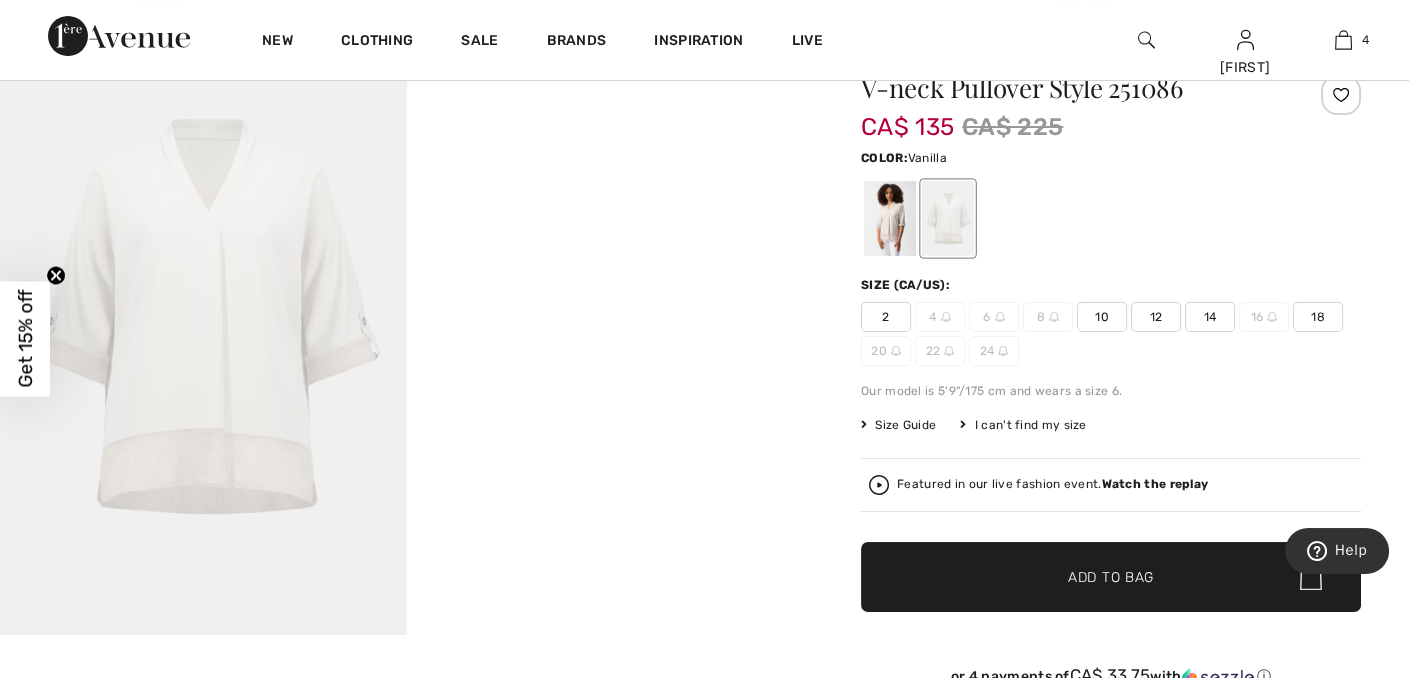 scroll, scrollTop: 200, scrollLeft: 0, axis: vertical 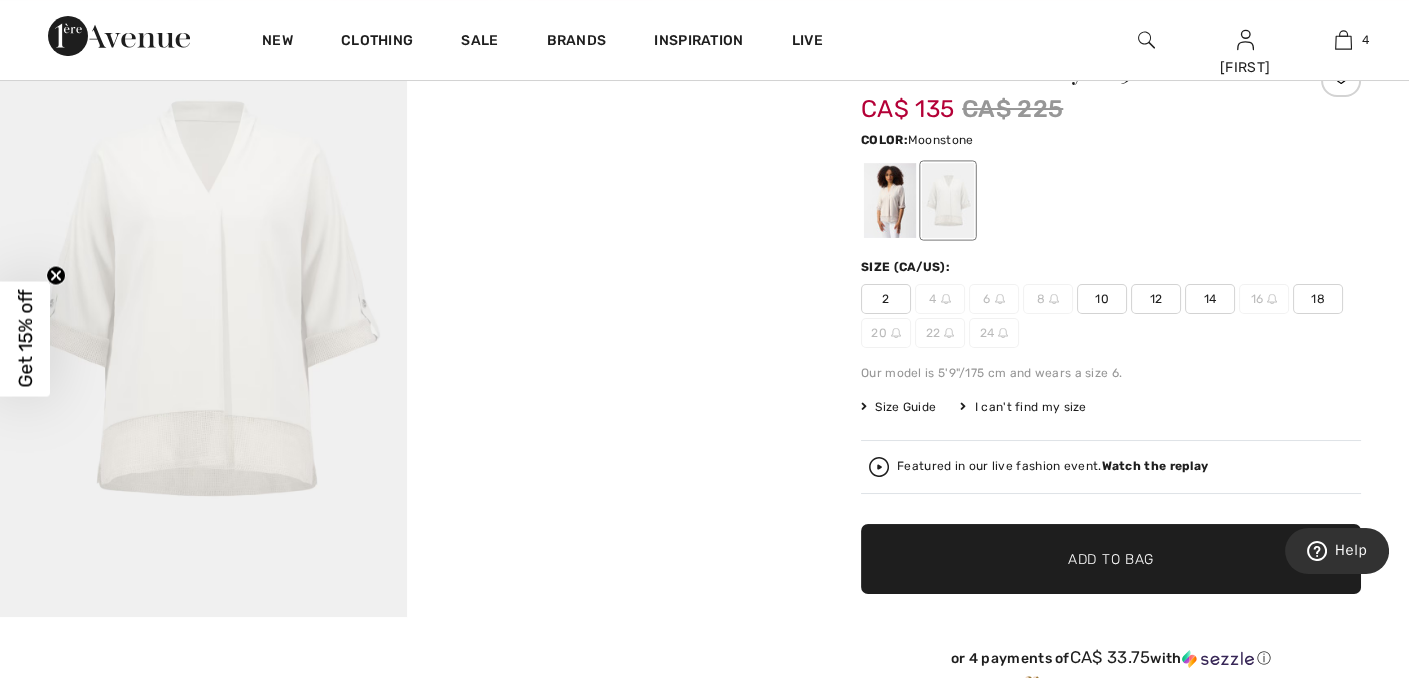 click at bounding box center (890, 200) 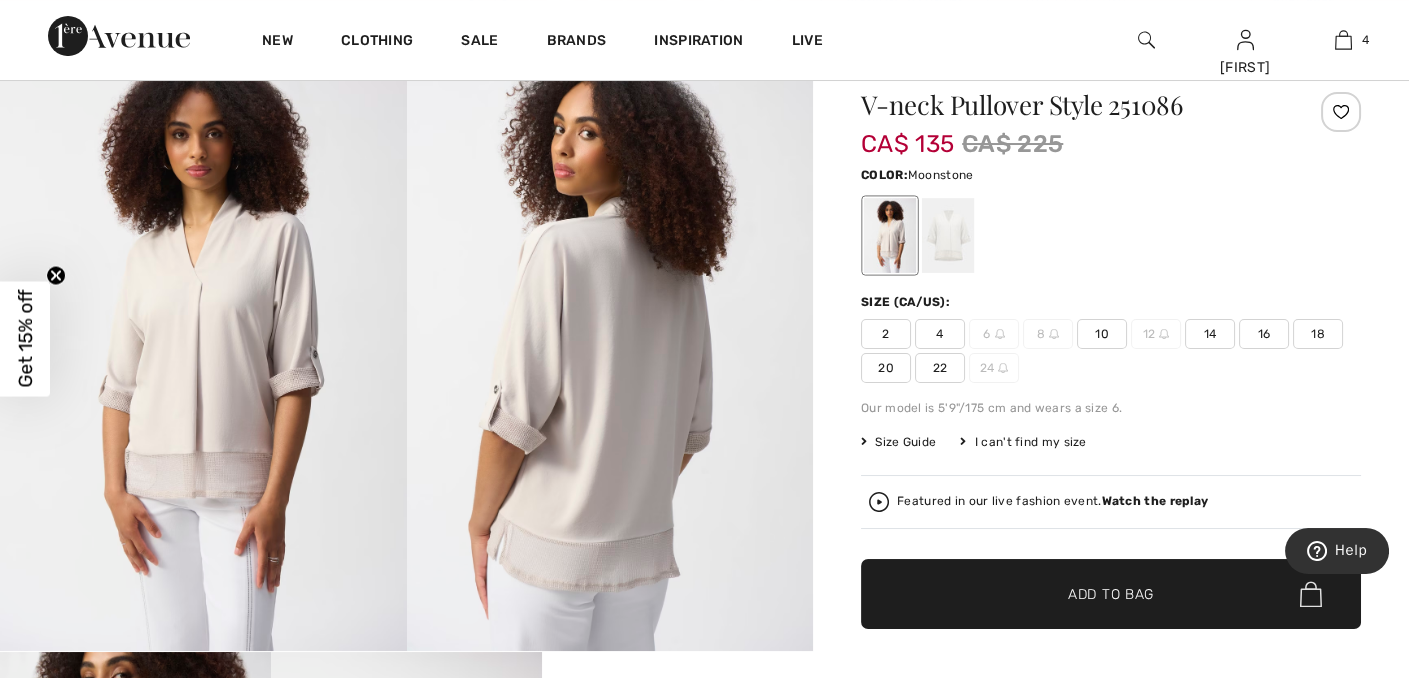 scroll, scrollTop: 200, scrollLeft: 0, axis: vertical 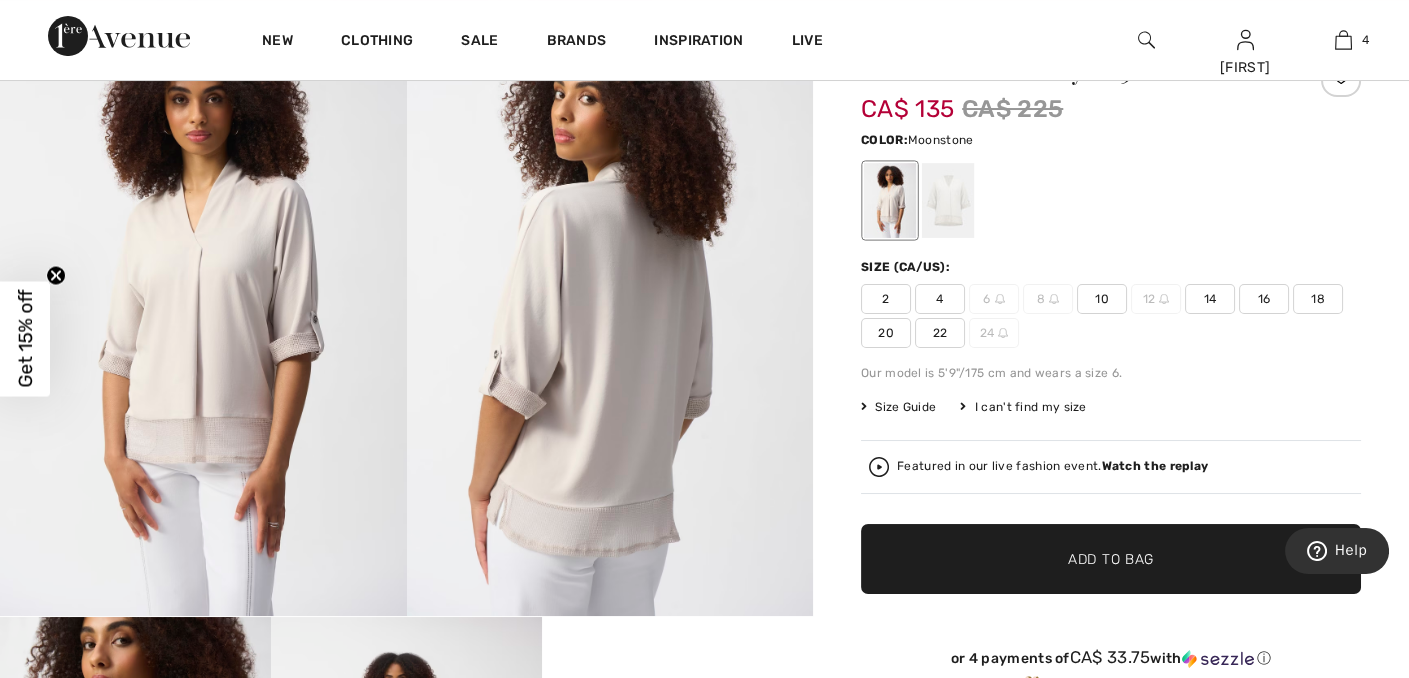 click on "16" at bounding box center (1264, 299) 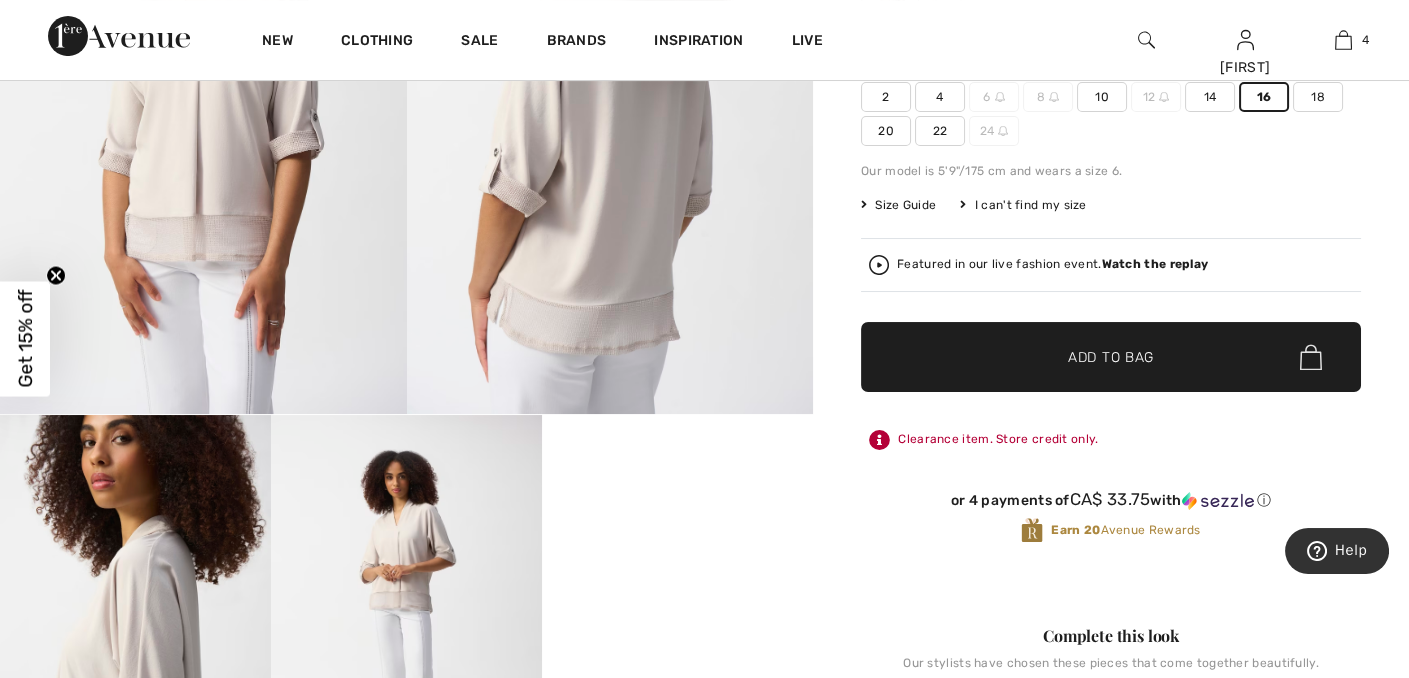 scroll, scrollTop: 400, scrollLeft: 0, axis: vertical 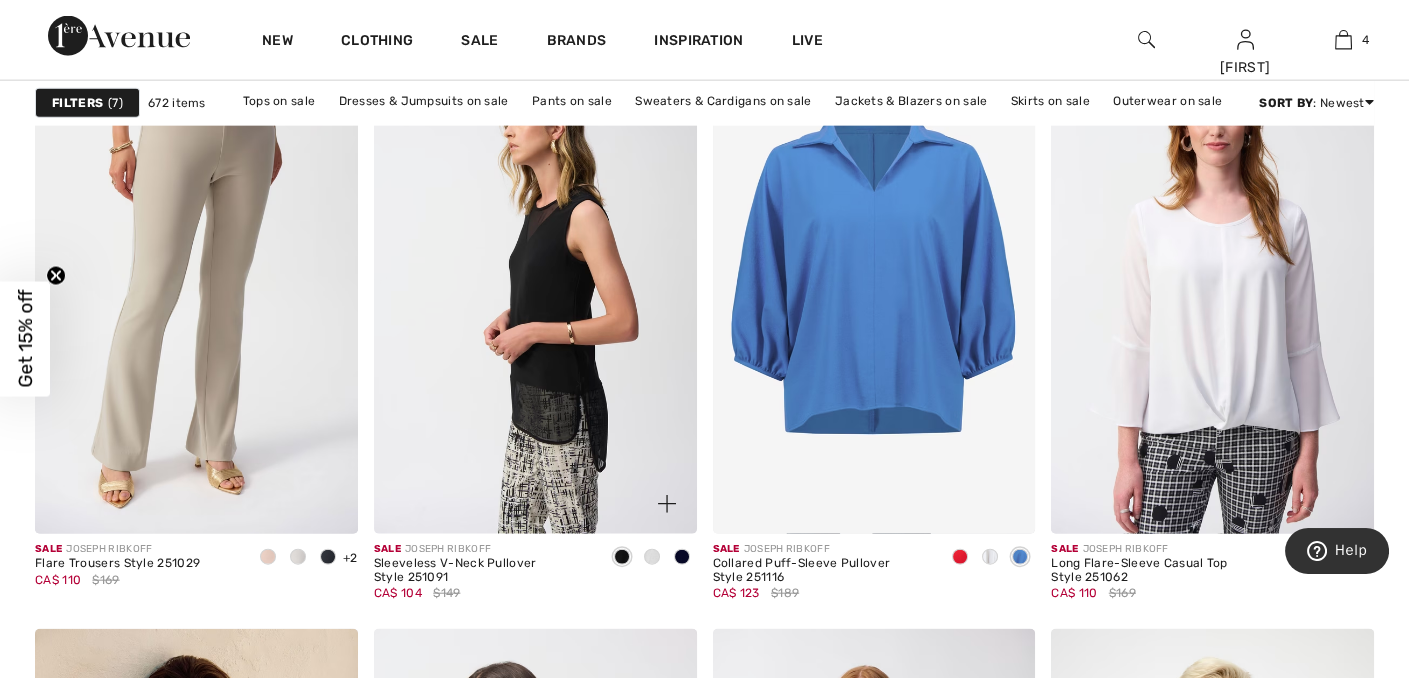 click at bounding box center [535, 292] 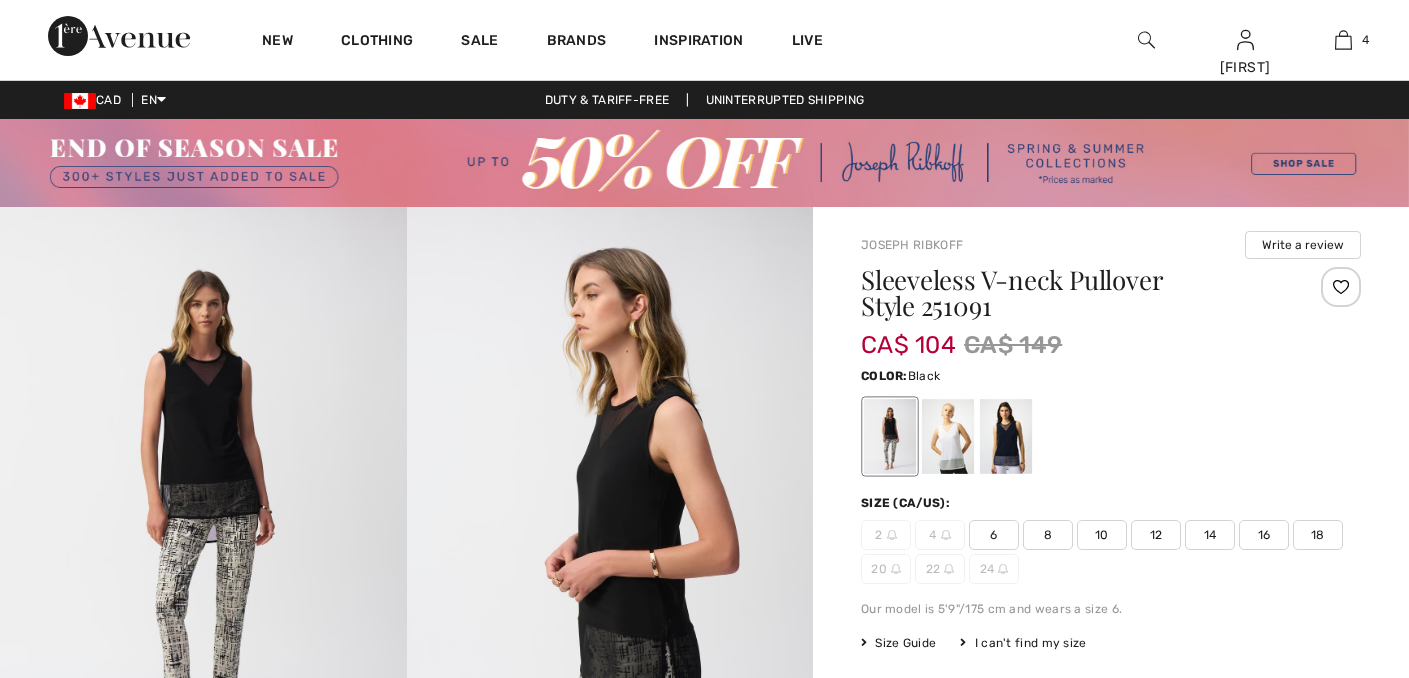 scroll, scrollTop: 0, scrollLeft: 0, axis: both 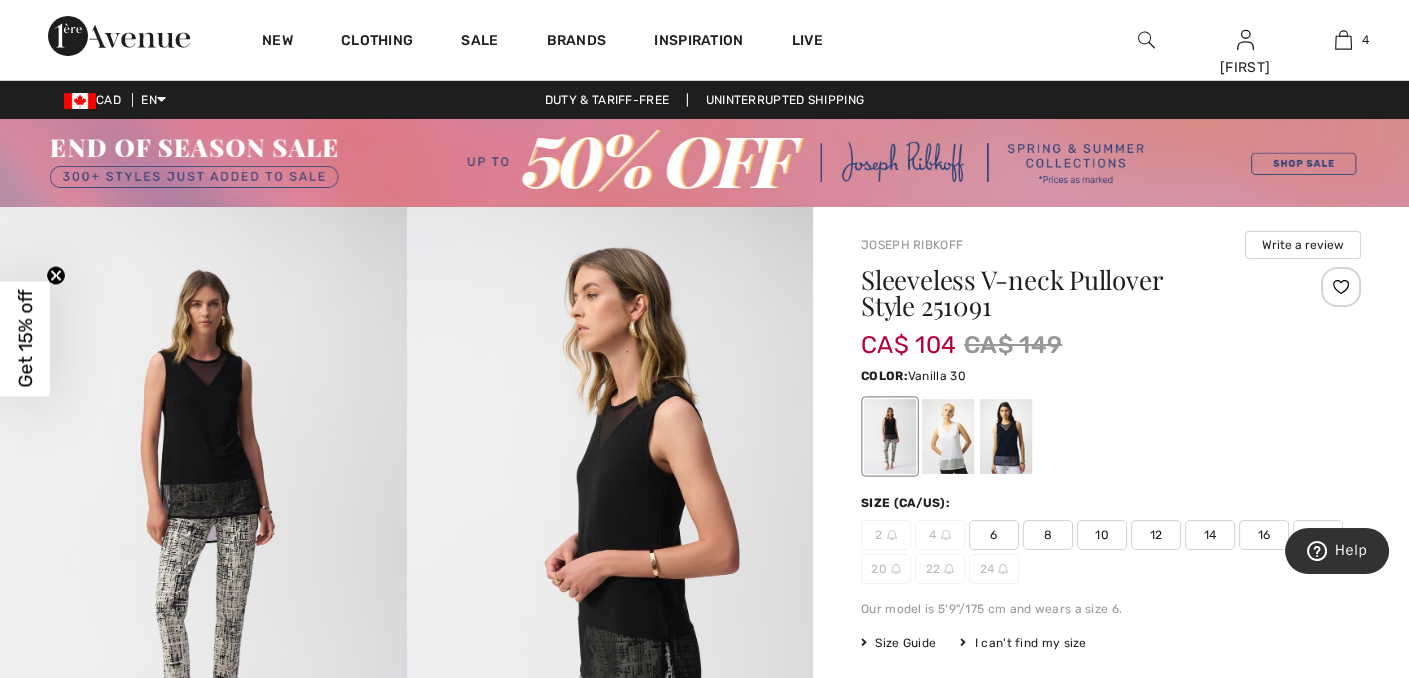 click at bounding box center (948, 436) 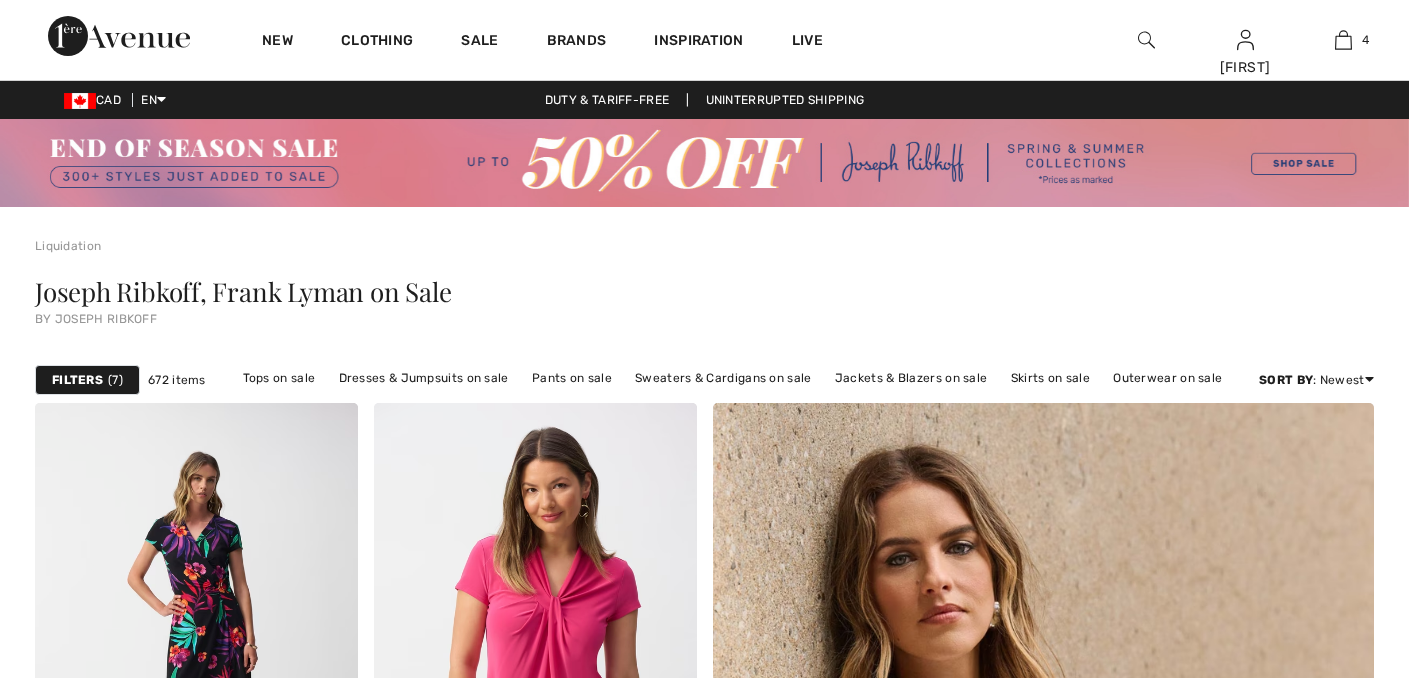 scroll, scrollTop: 8027, scrollLeft: 0, axis: vertical 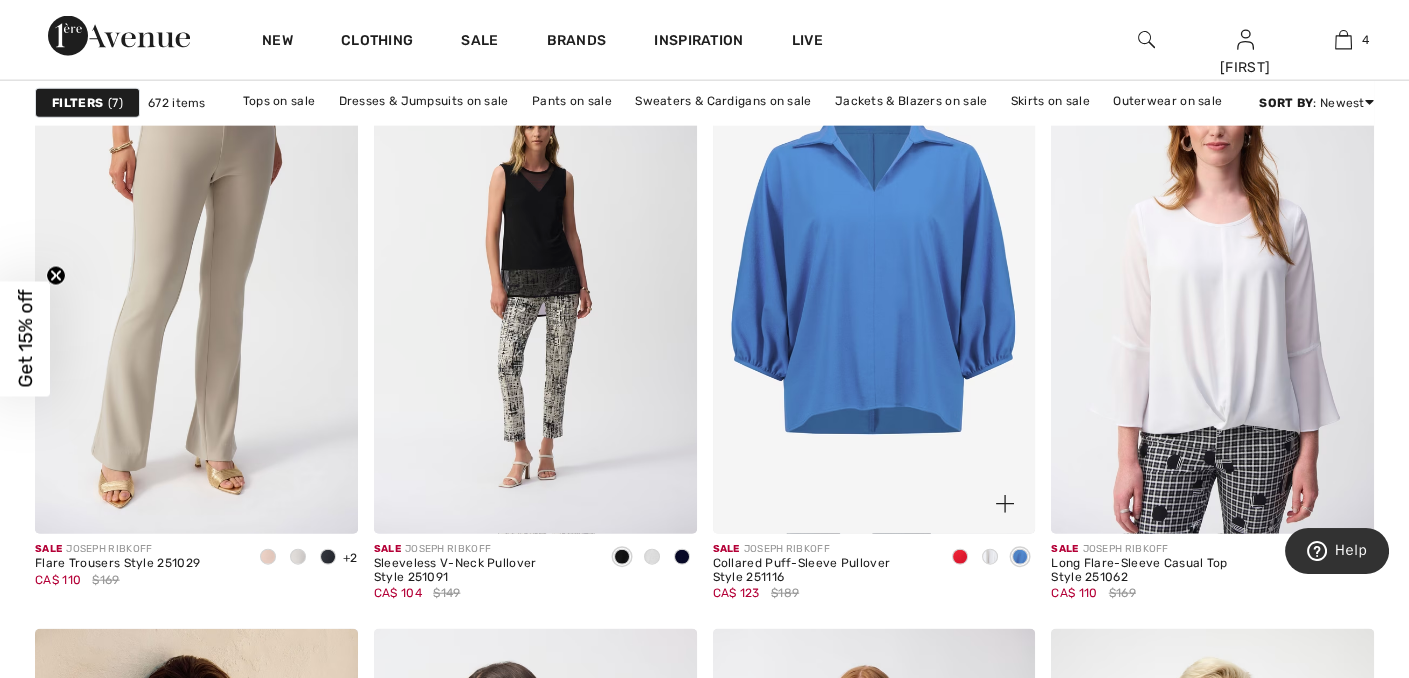 drag, startPoint x: 0, startPoint y: 0, endPoint x: 863, endPoint y: 343, distance: 928.6646 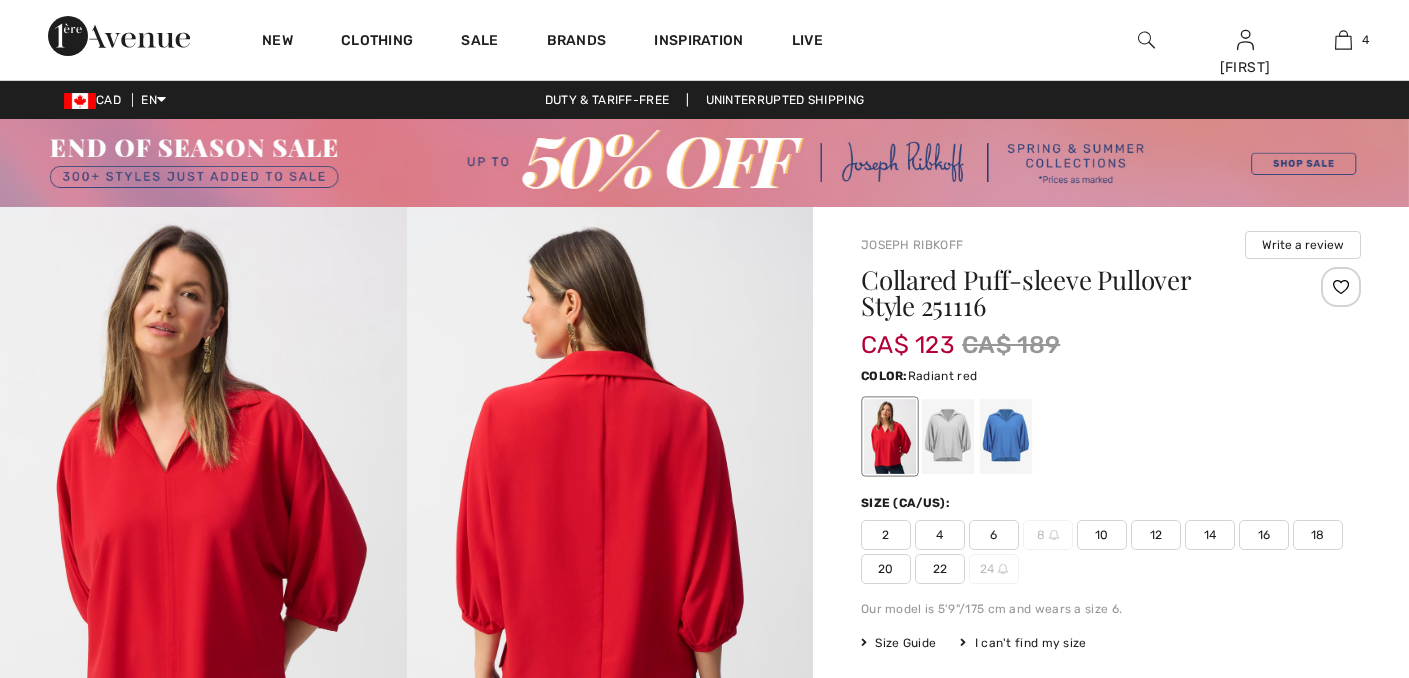 scroll, scrollTop: 0, scrollLeft: 0, axis: both 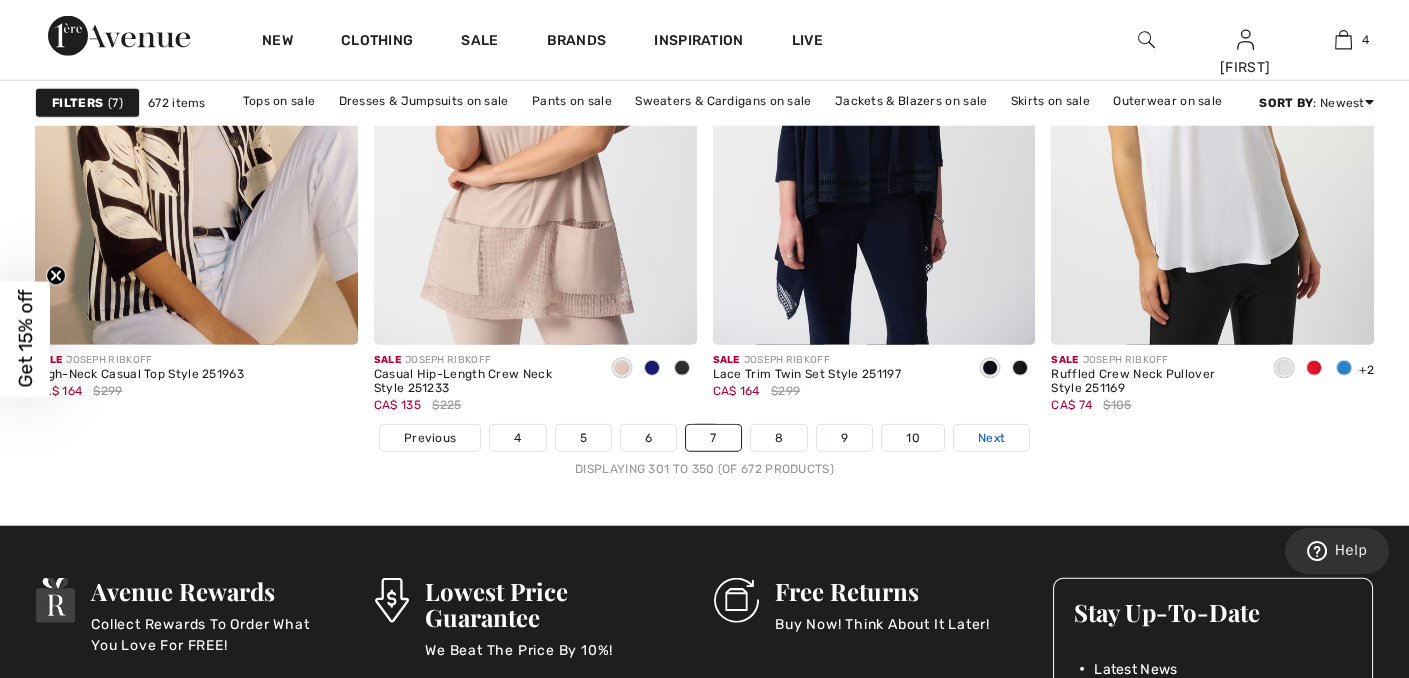 click on "Next" at bounding box center [991, 438] 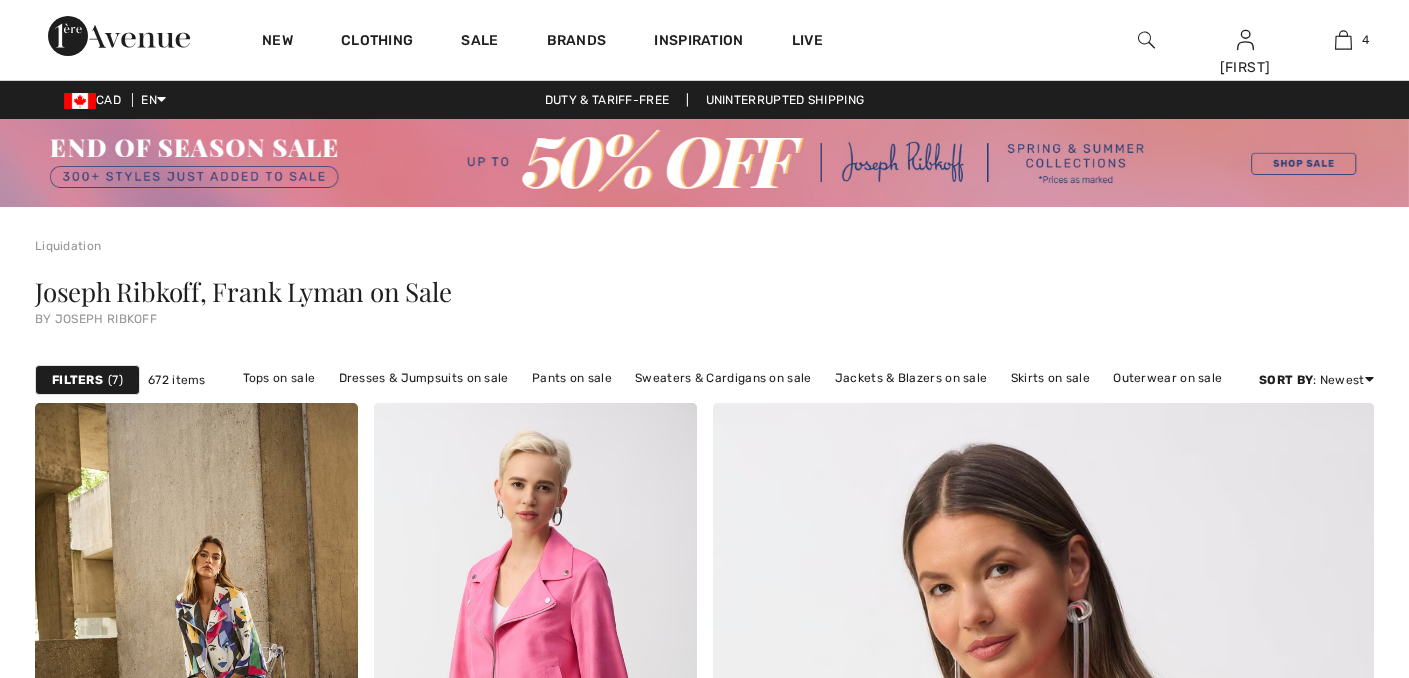 scroll, scrollTop: 0, scrollLeft: 0, axis: both 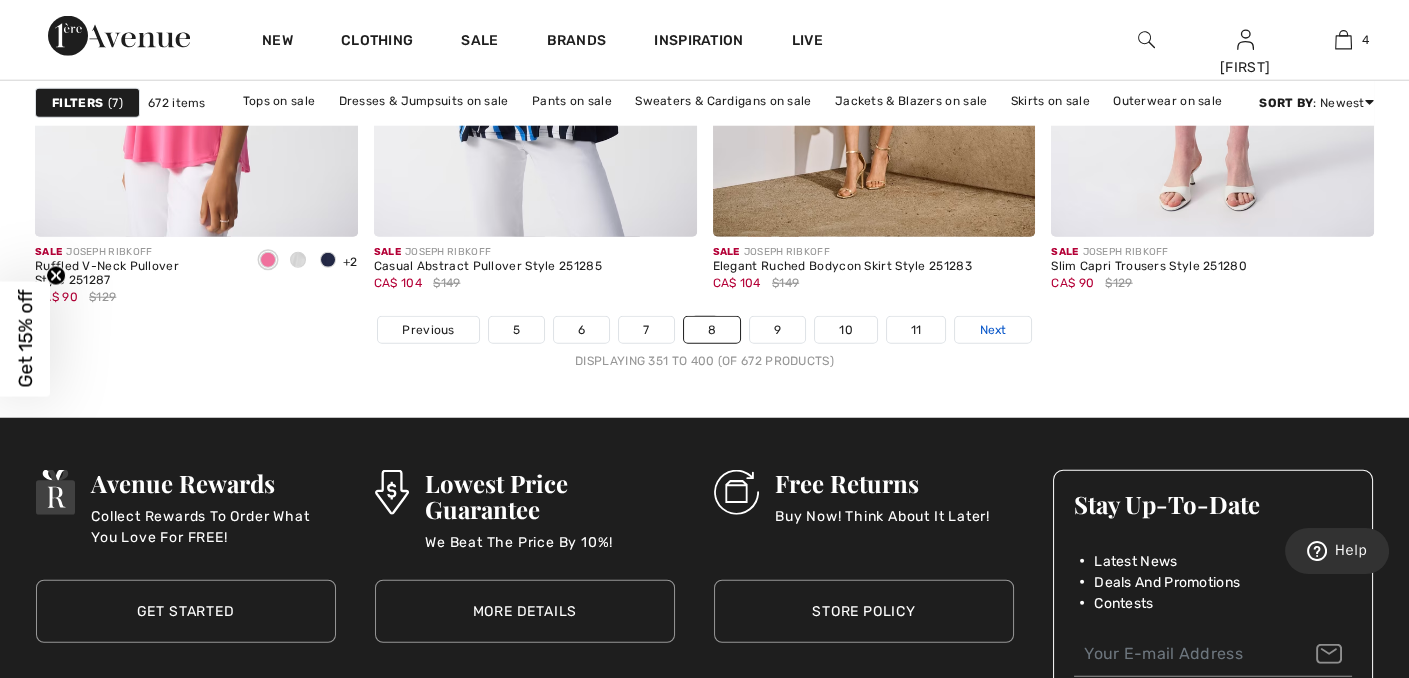 click on "Next" at bounding box center [992, 330] 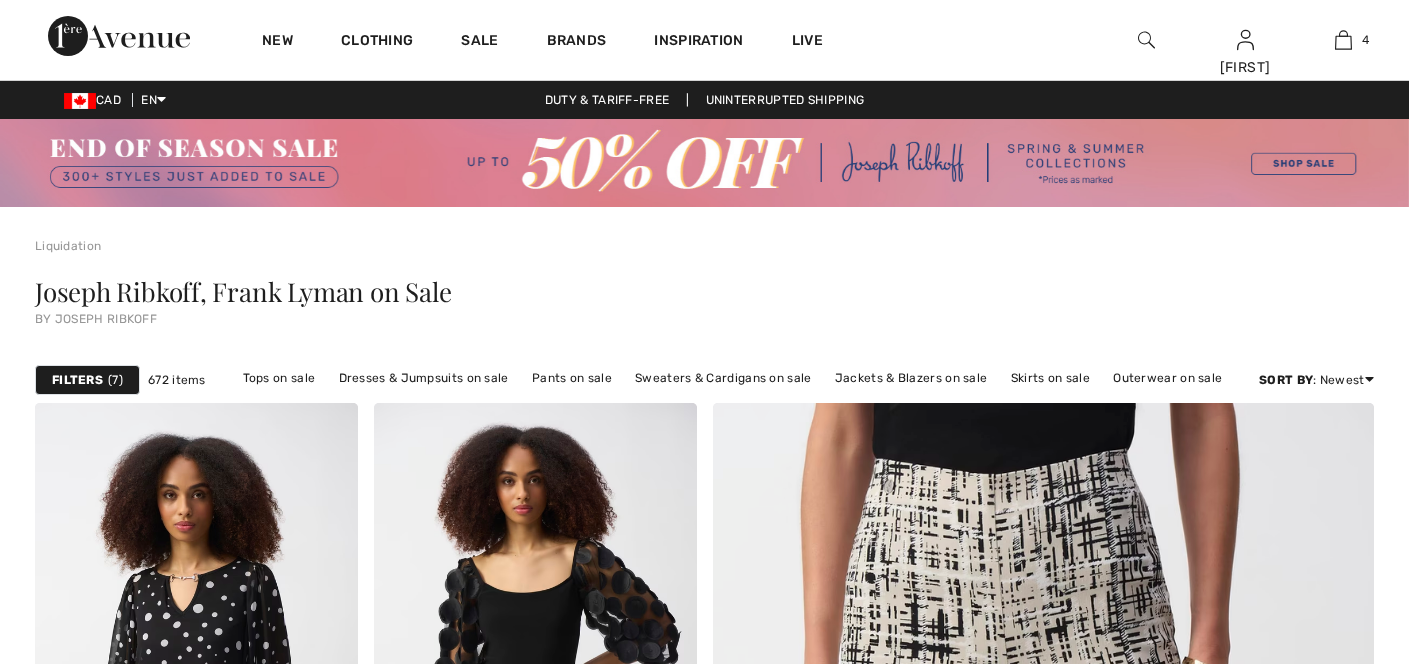 scroll, scrollTop: 0, scrollLeft: 0, axis: both 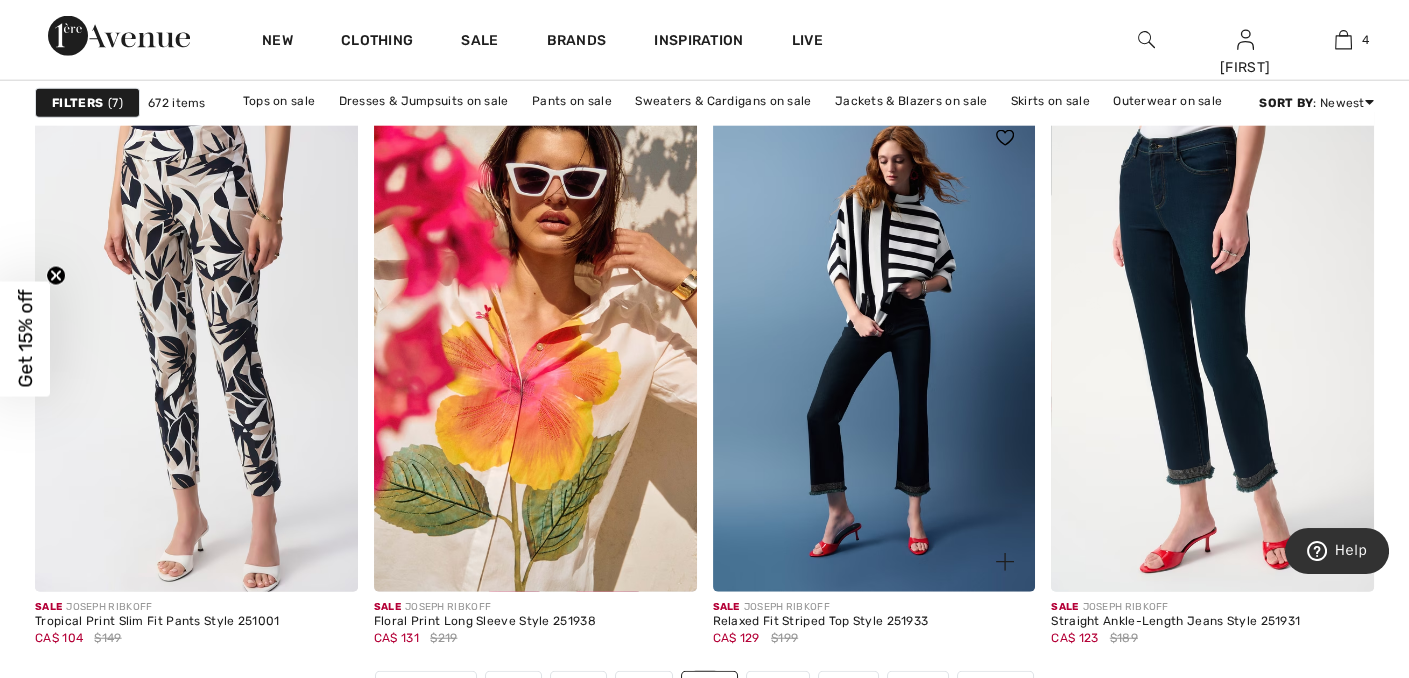 click at bounding box center [874, 350] 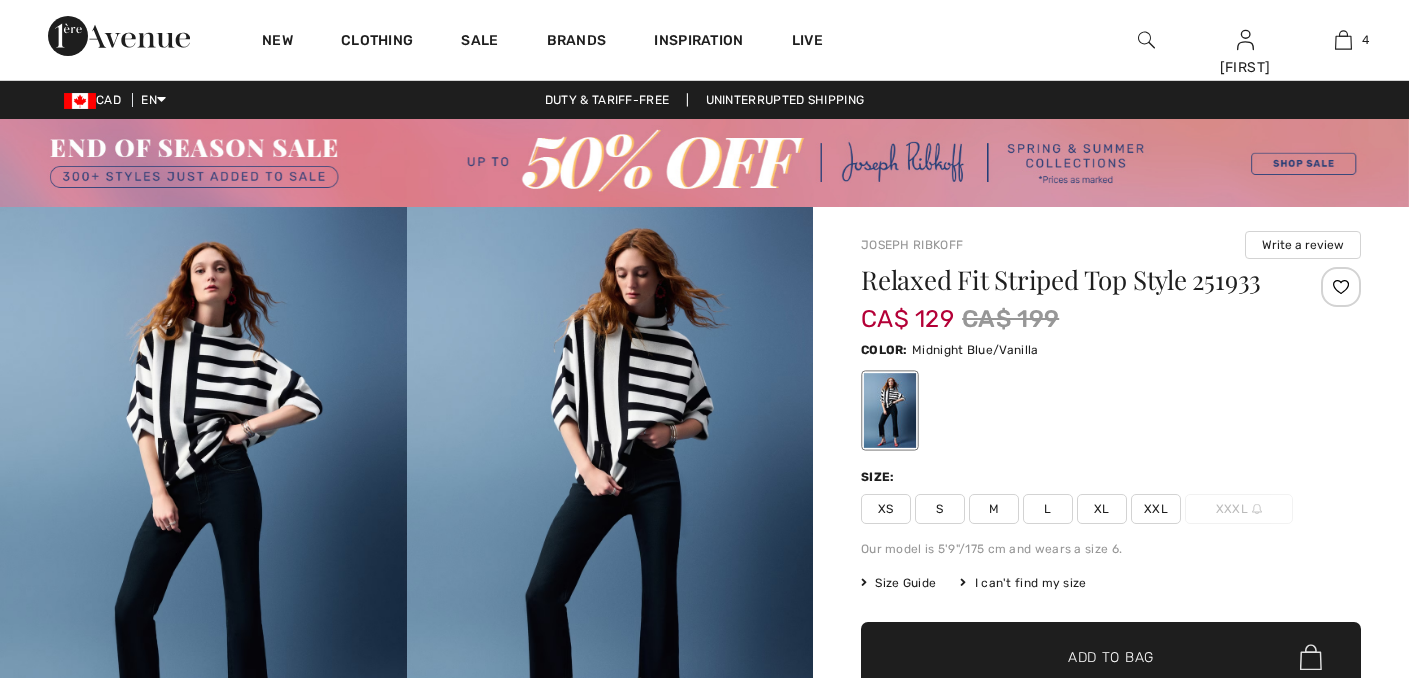 scroll, scrollTop: 0, scrollLeft: 0, axis: both 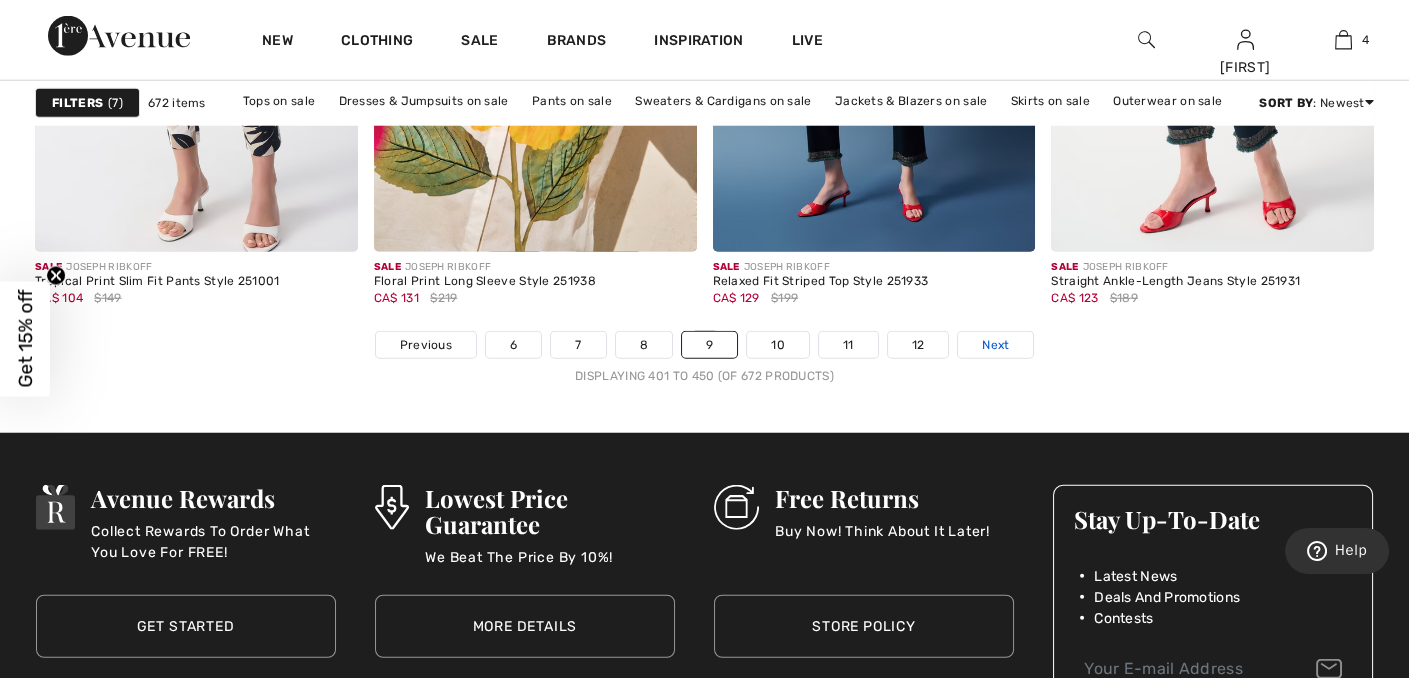 click on "Next" at bounding box center (995, 345) 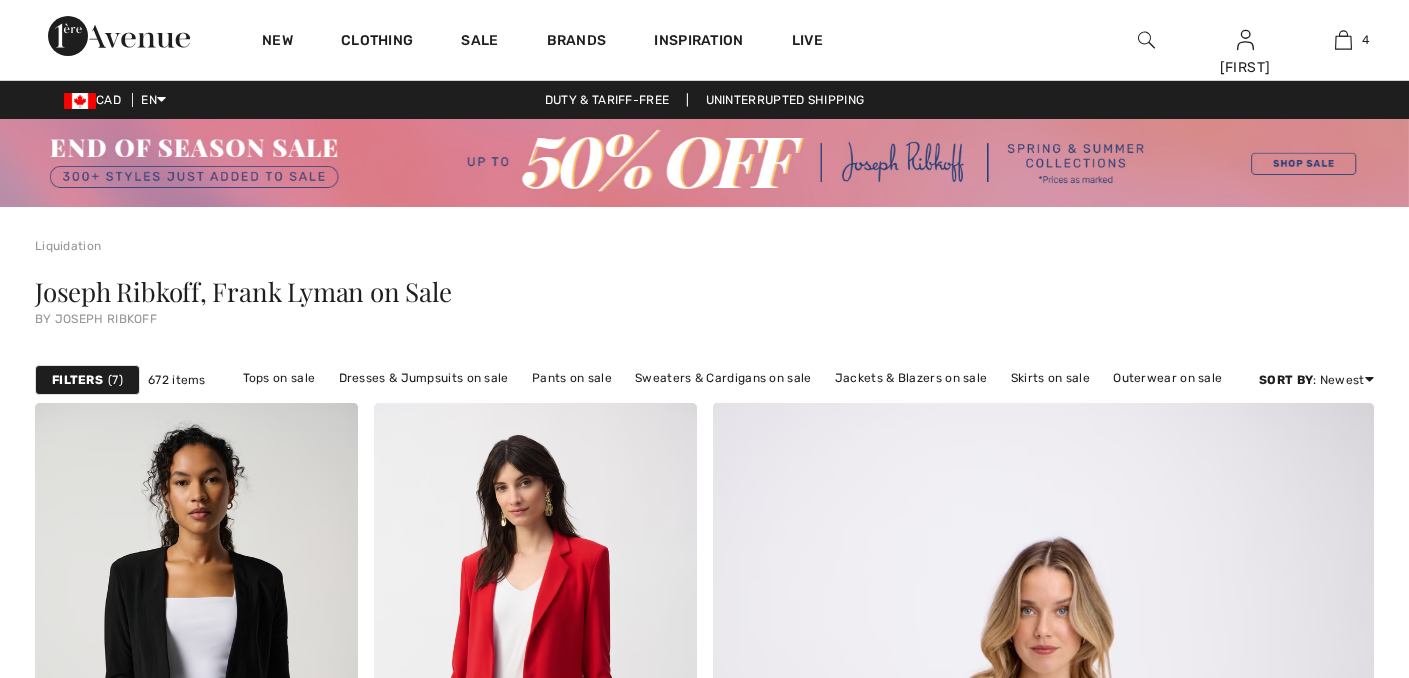 scroll, scrollTop: 0, scrollLeft: 0, axis: both 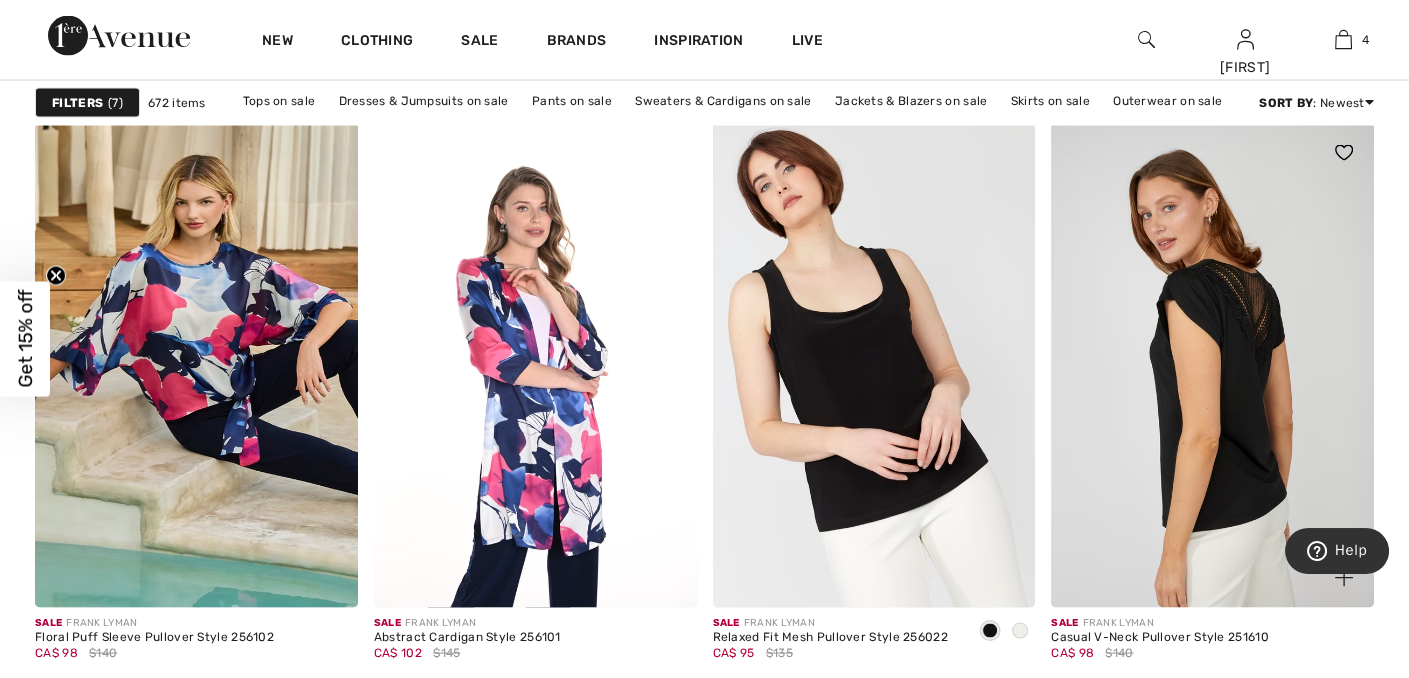 click at bounding box center (1212, 365) 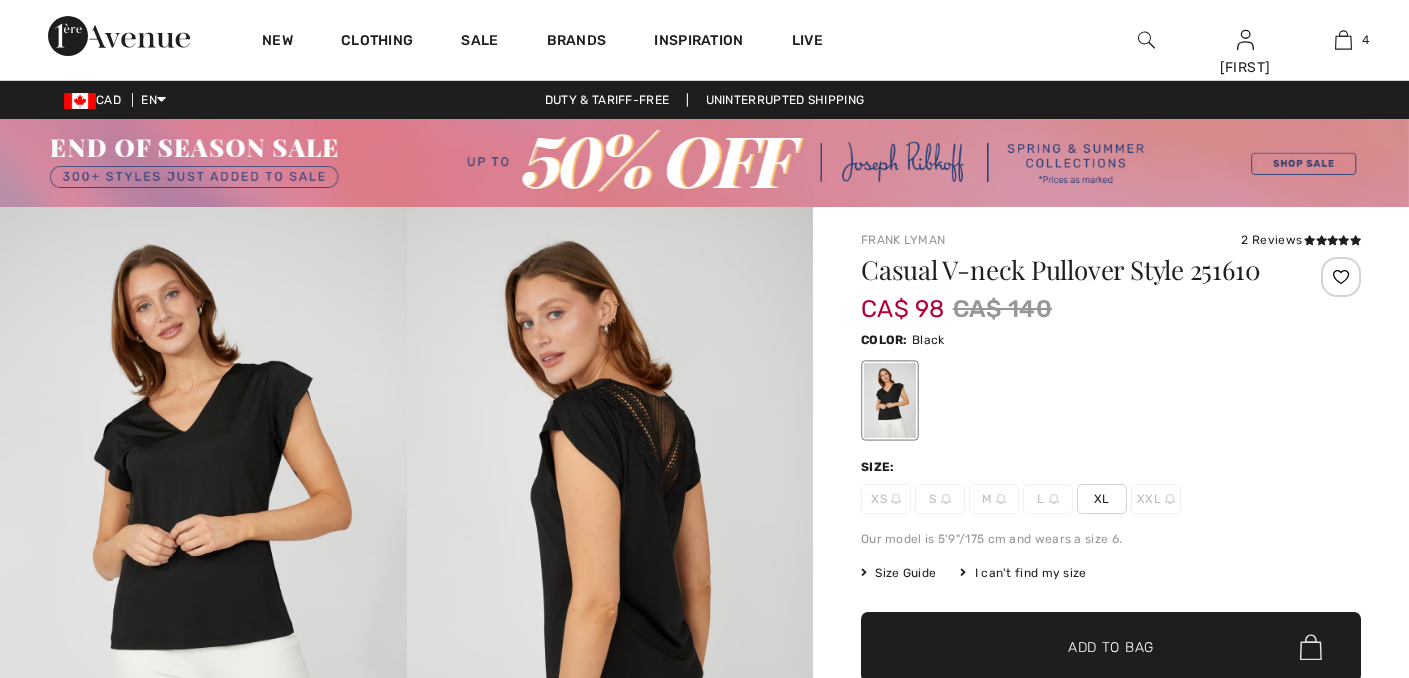 scroll, scrollTop: 0, scrollLeft: 0, axis: both 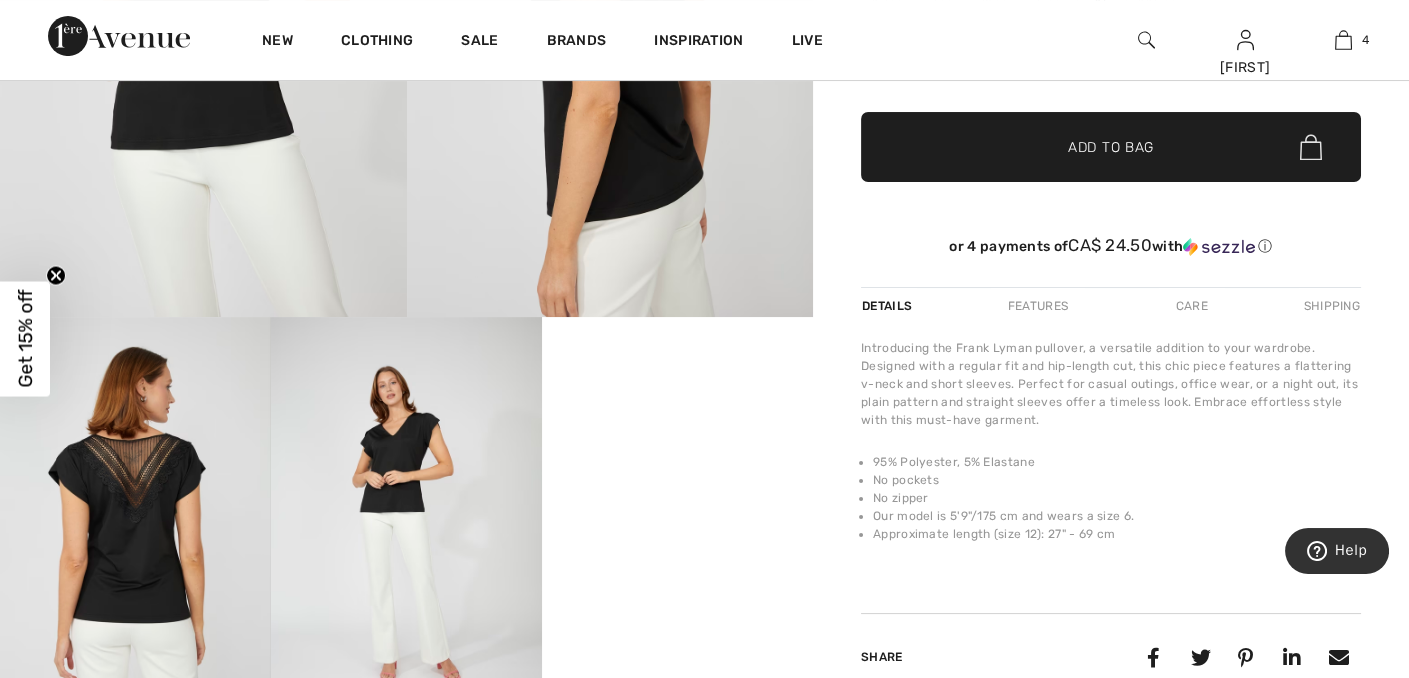 click on "Your browser does not support the video tag." at bounding box center [677, 385] 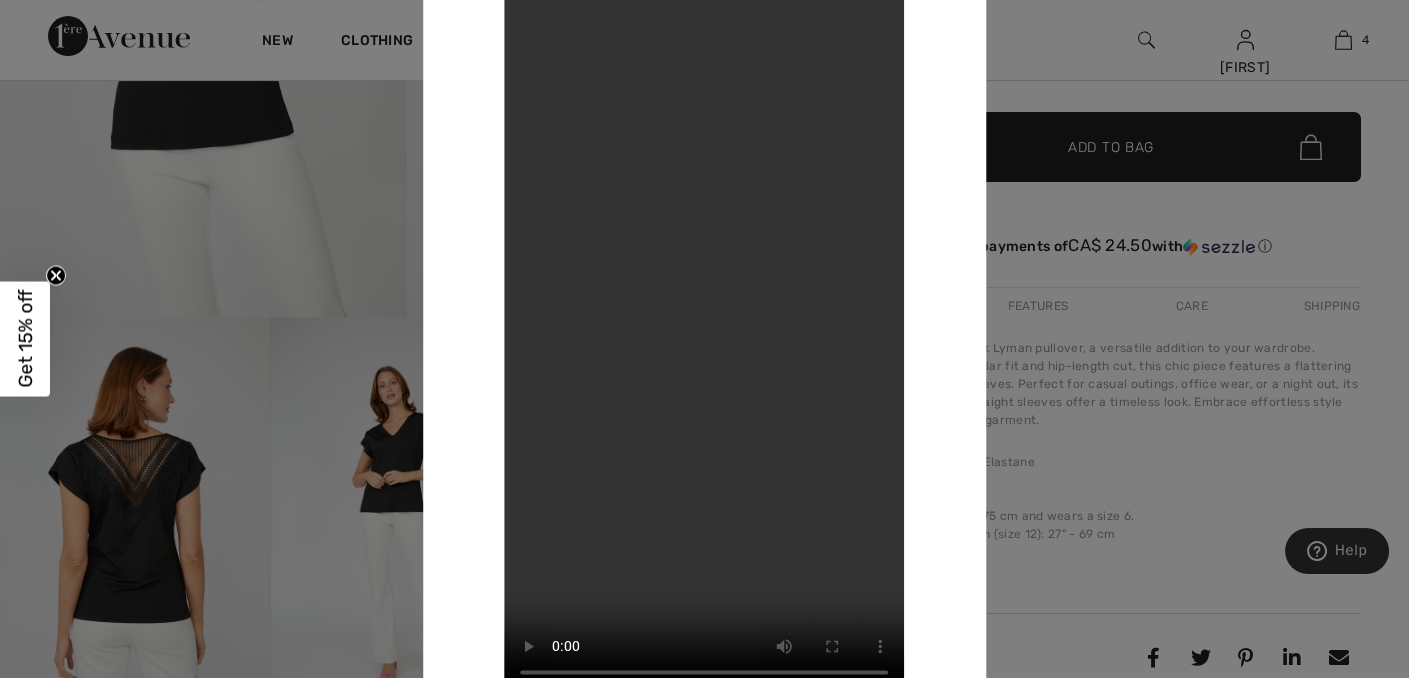 click at bounding box center [704, 339] 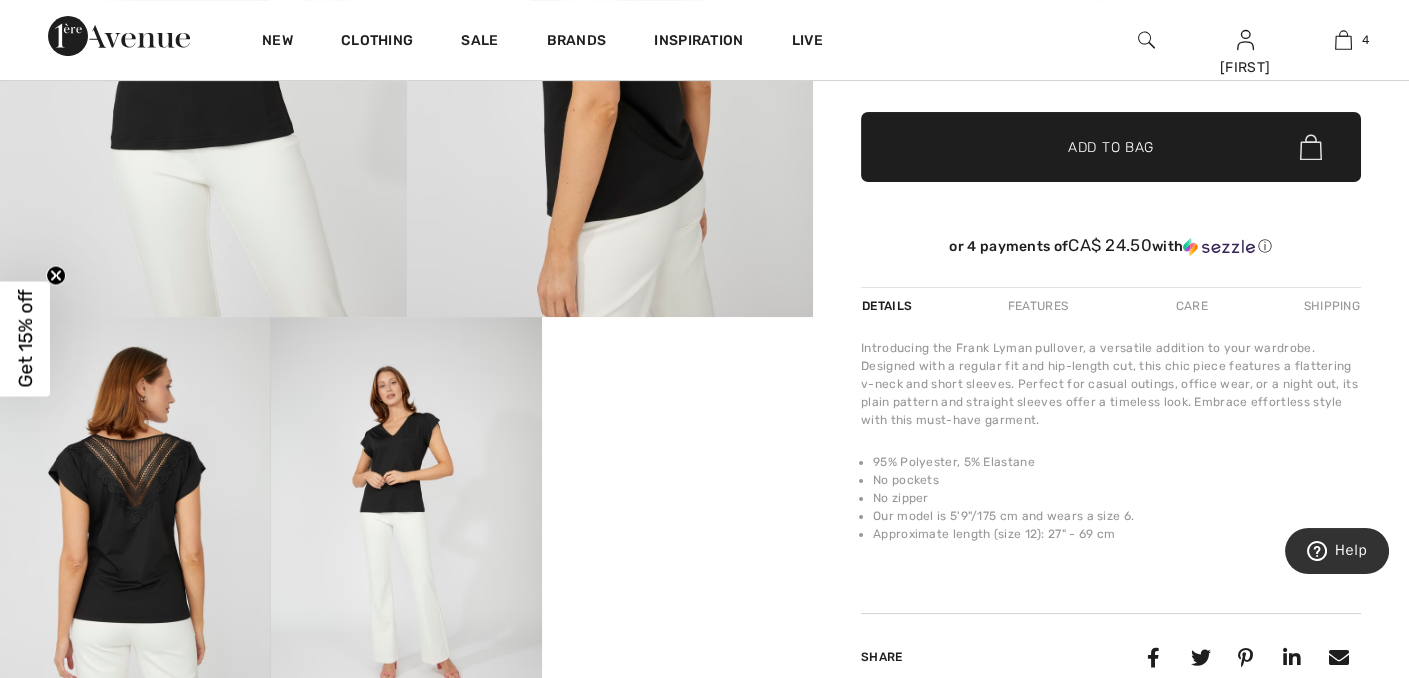 click at bounding box center [135, 520] 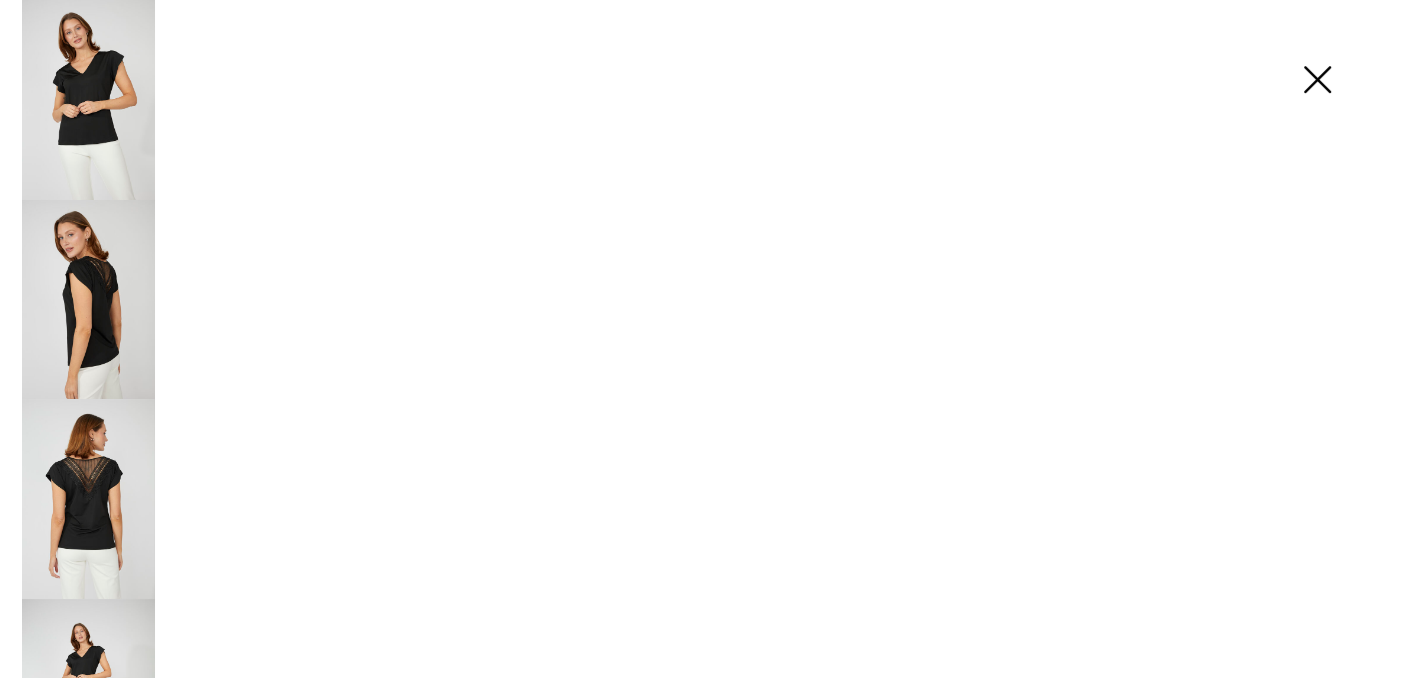 scroll, scrollTop: 500, scrollLeft: 0, axis: vertical 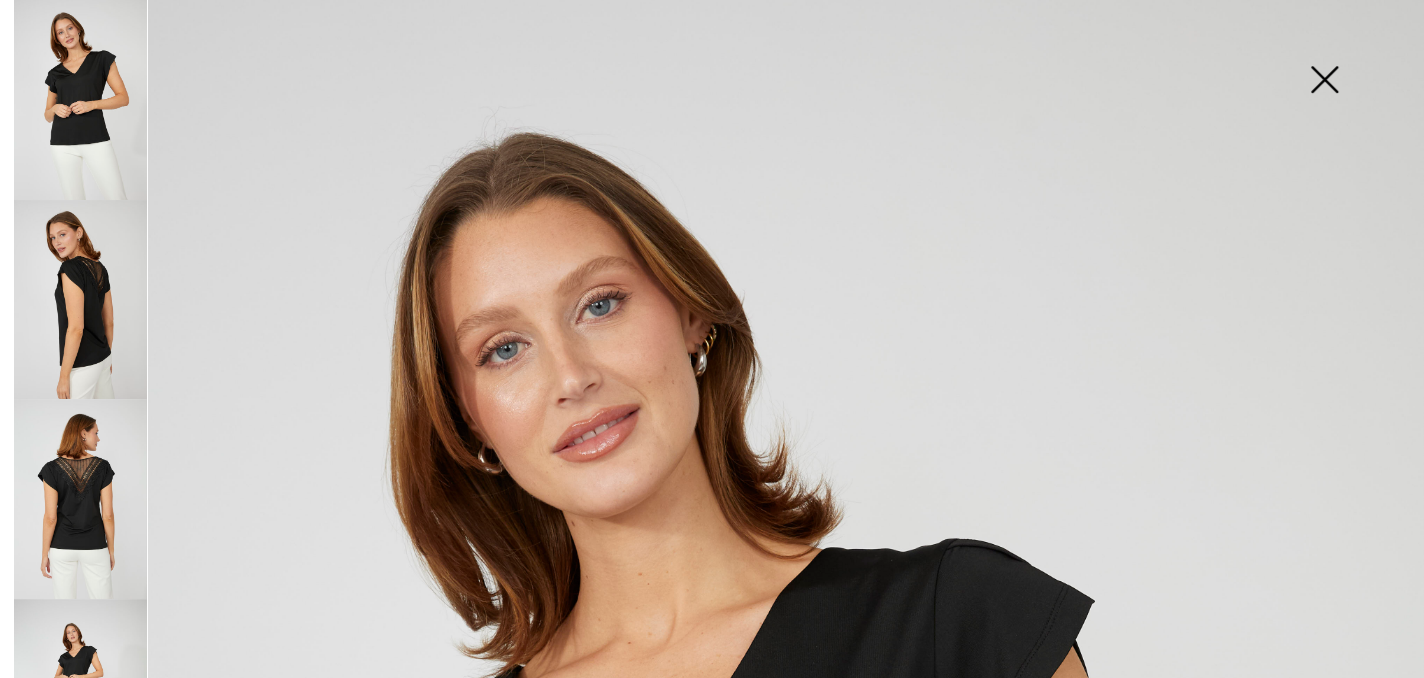 click at bounding box center (80, 499) 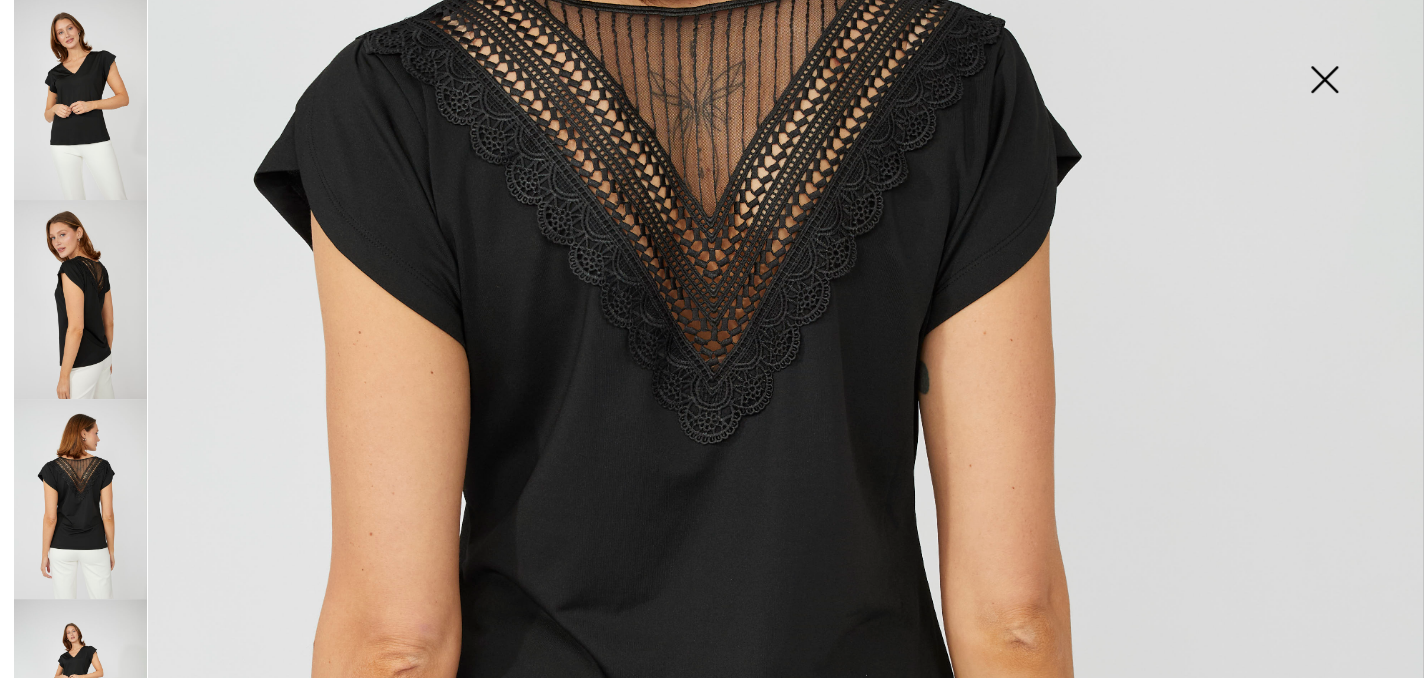 scroll, scrollTop: 700, scrollLeft: 0, axis: vertical 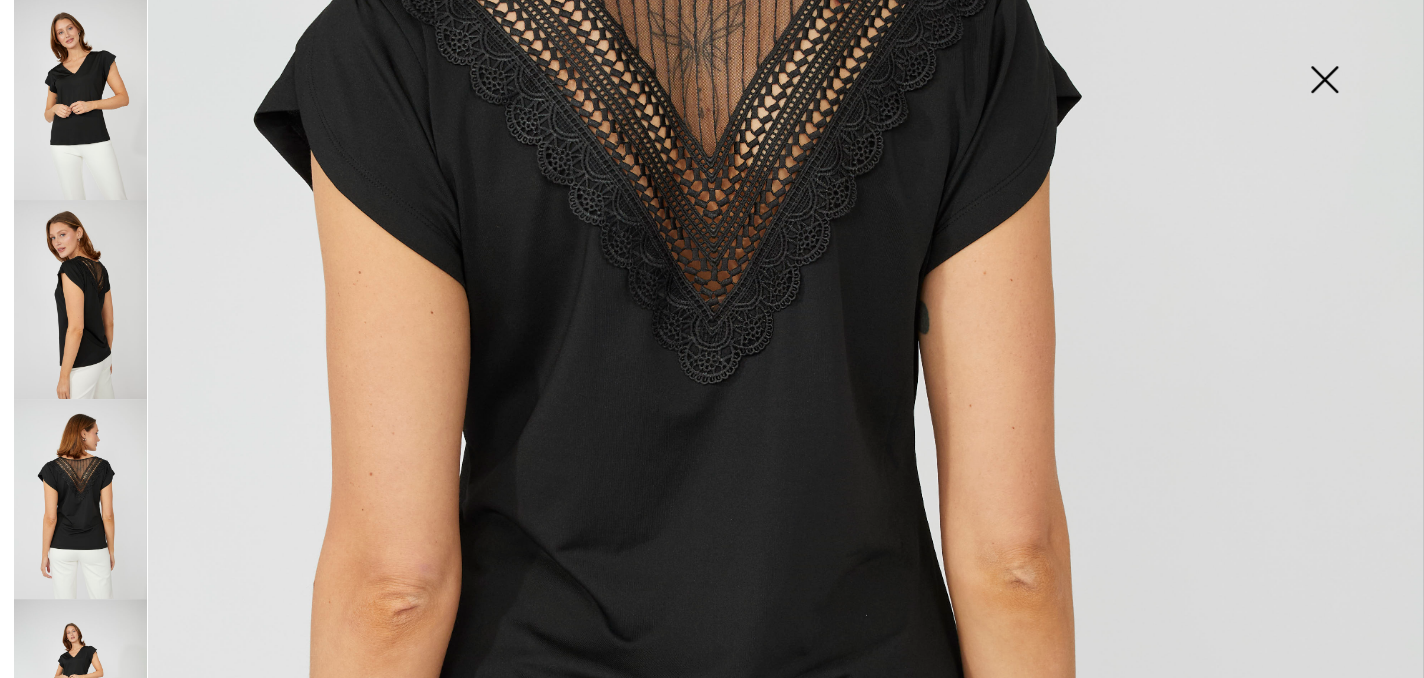click at bounding box center (1324, 81) 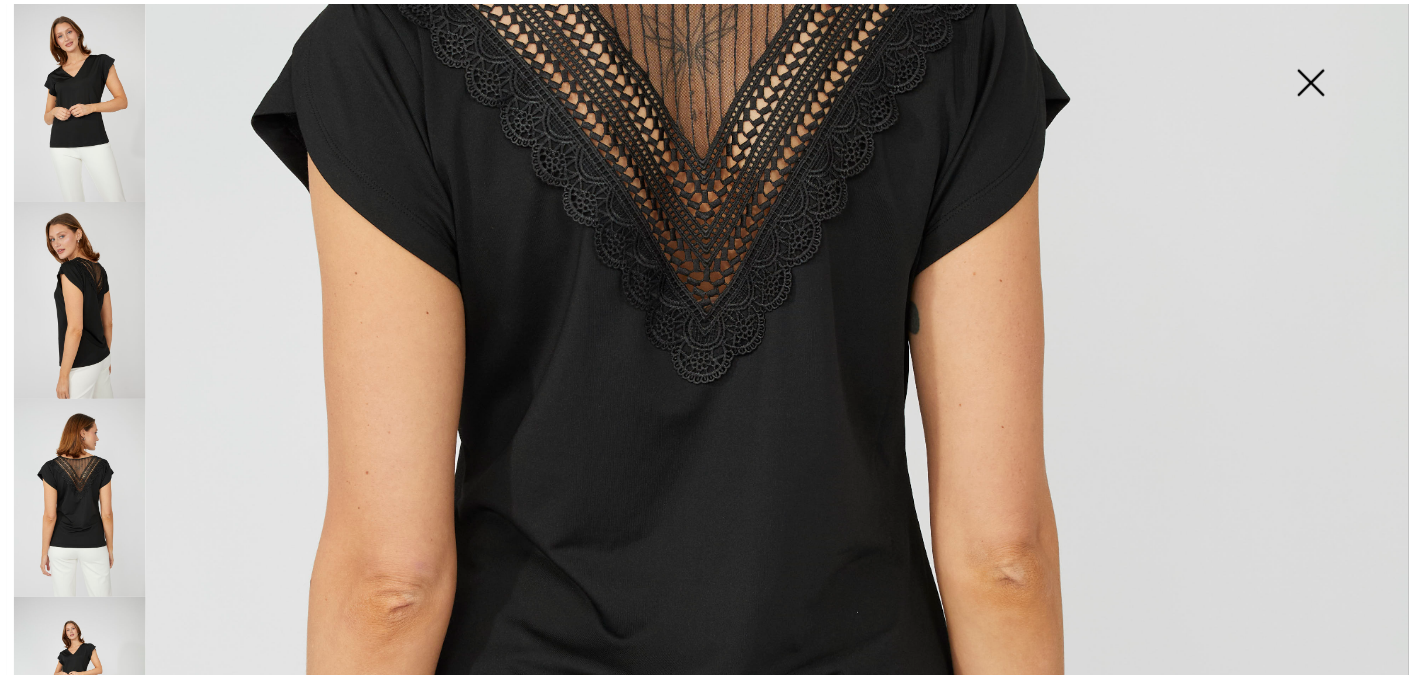 scroll, scrollTop: 500, scrollLeft: 0, axis: vertical 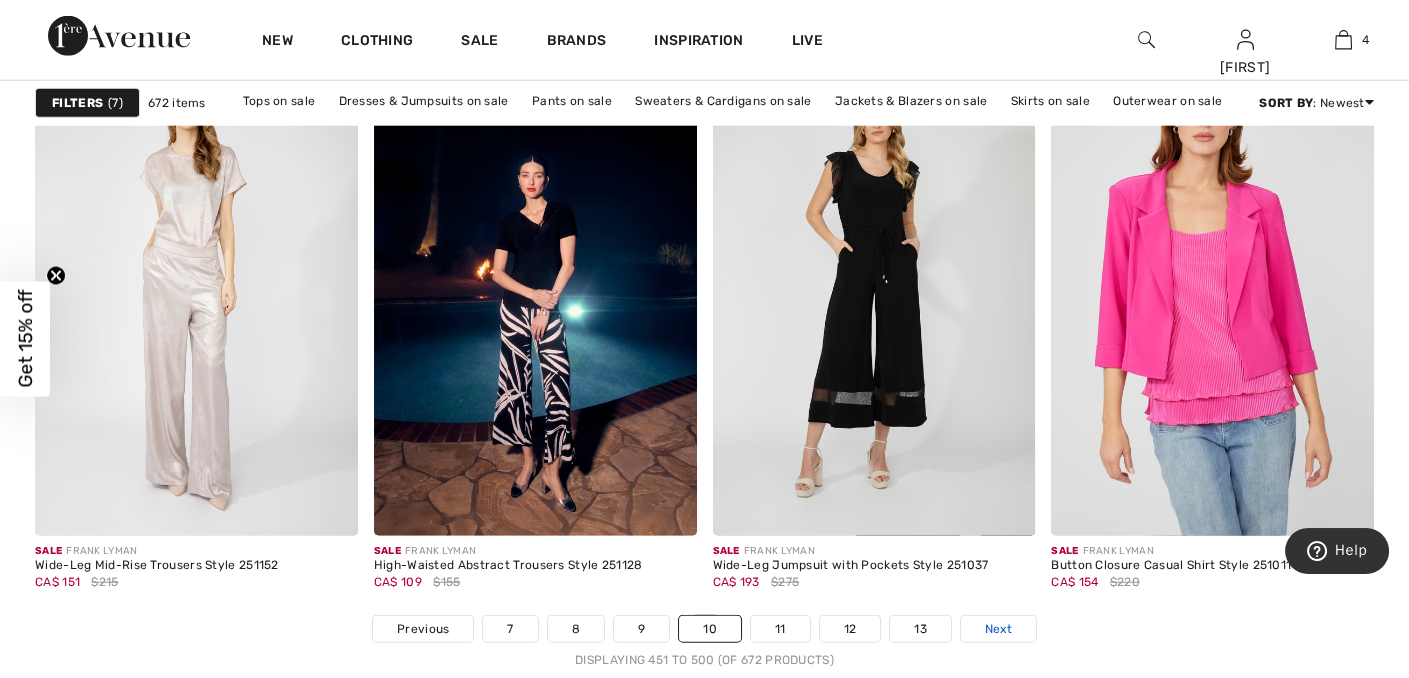 click on "Next" at bounding box center (998, 629) 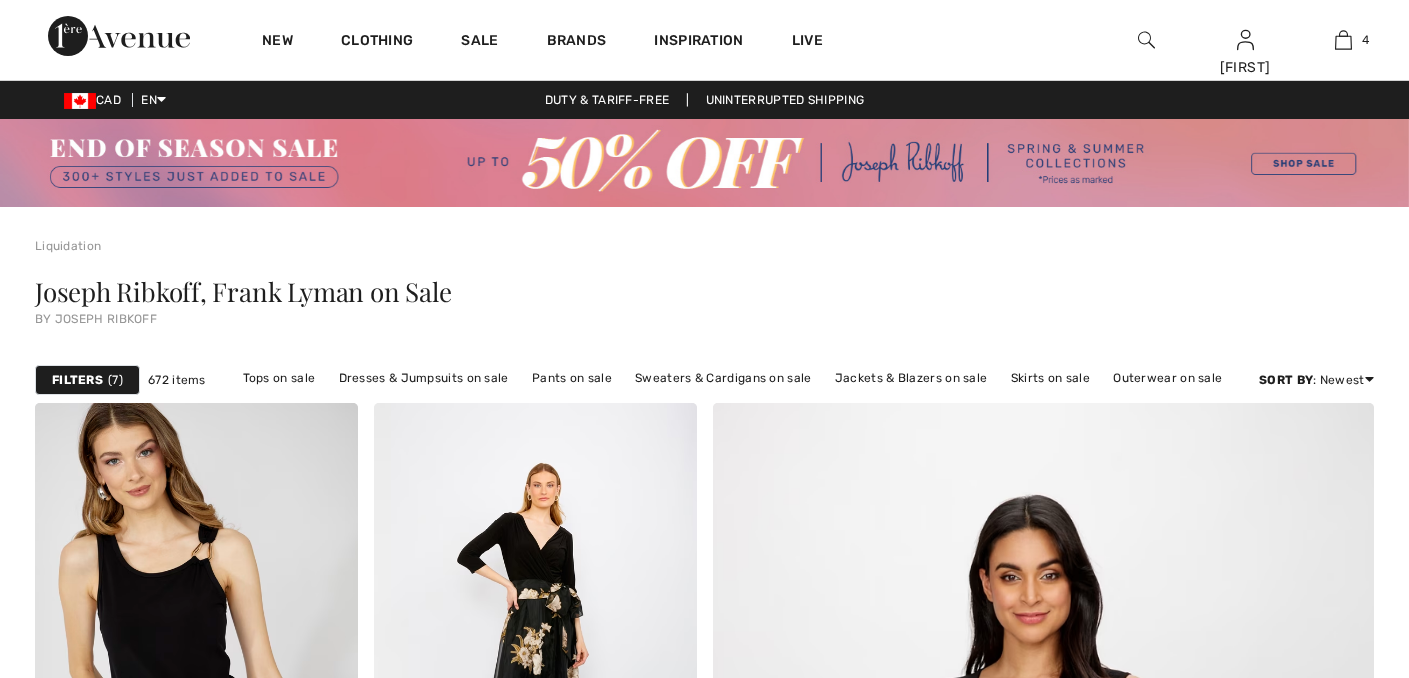 scroll, scrollTop: 0, scrollLeft: 0, axis: both 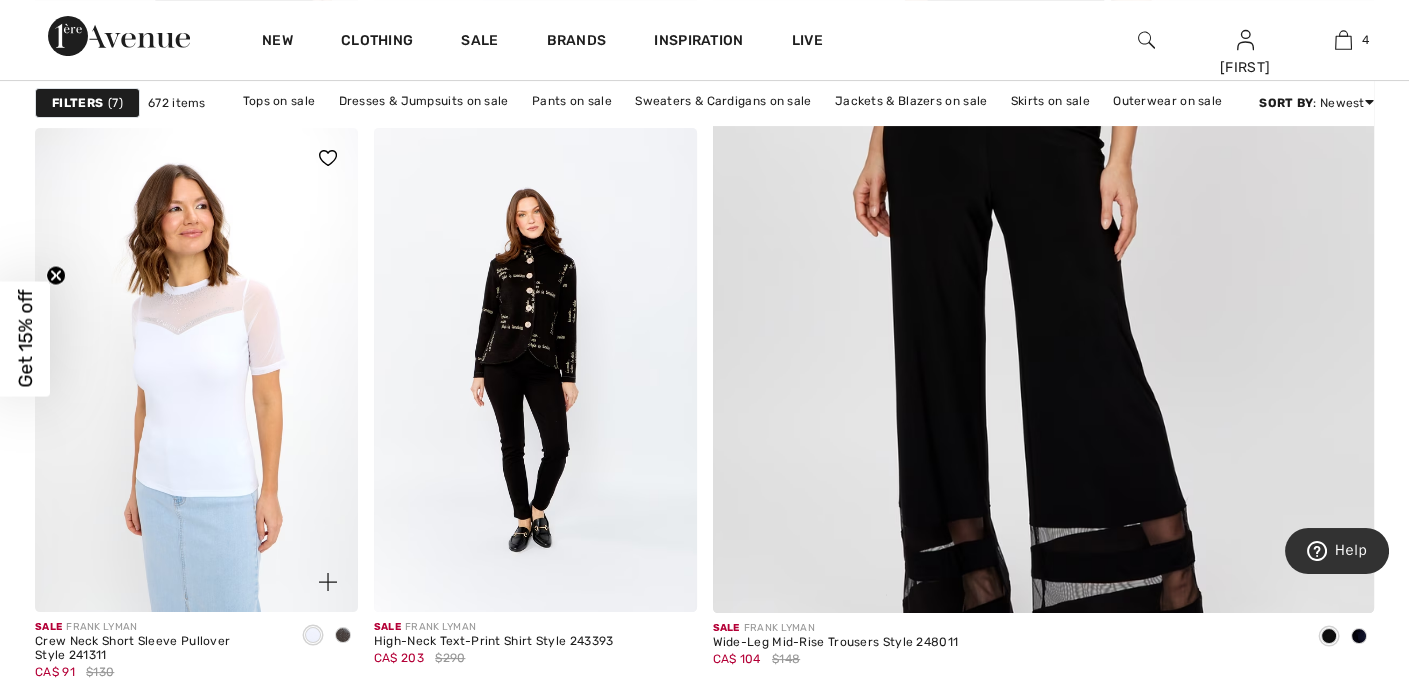 click at bounding box center [196, 370] 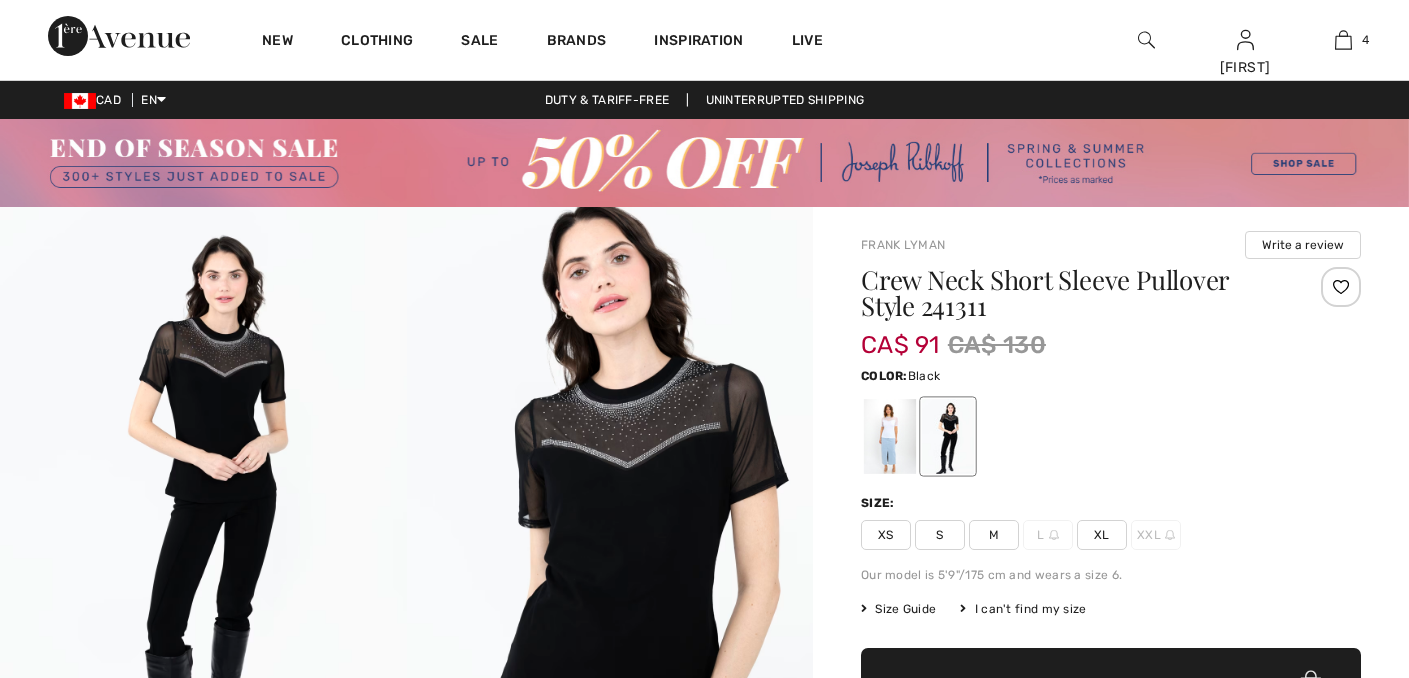 checkbox on "true" 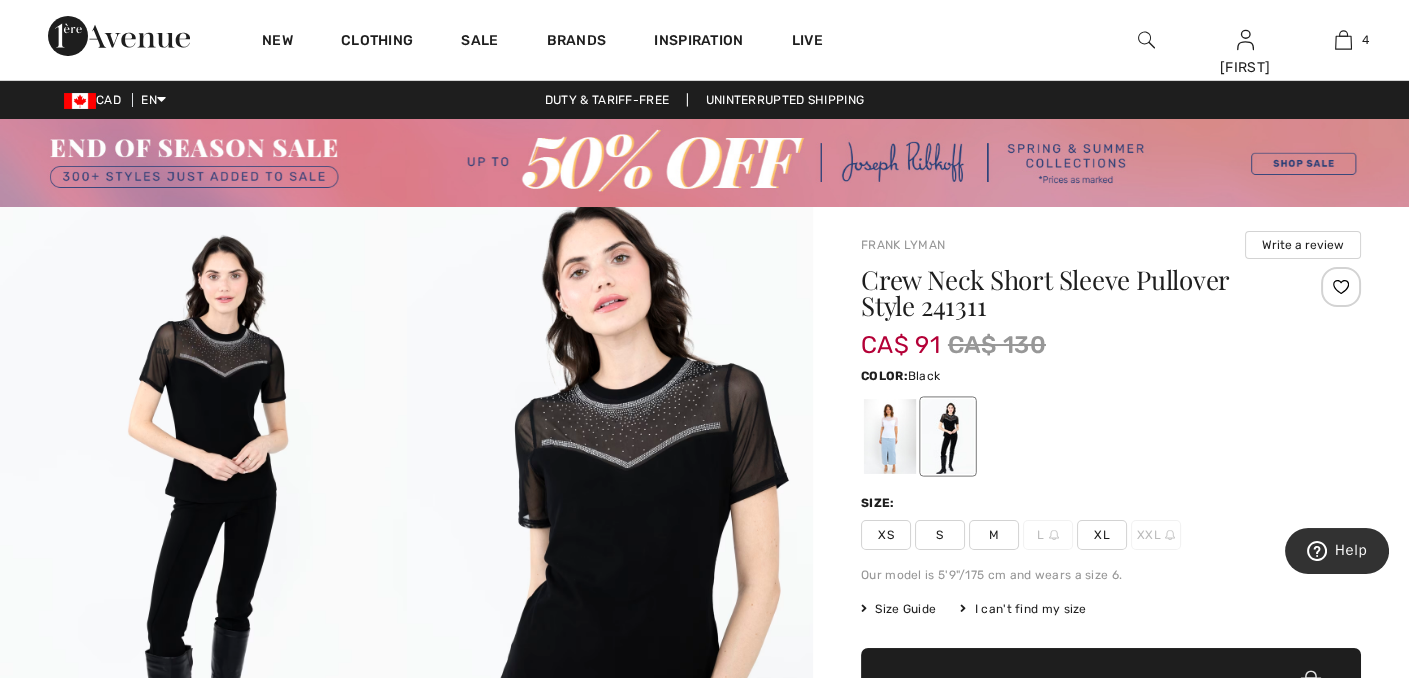 scroll, scrollTop: 0, scrollLeft: 0, axis: both 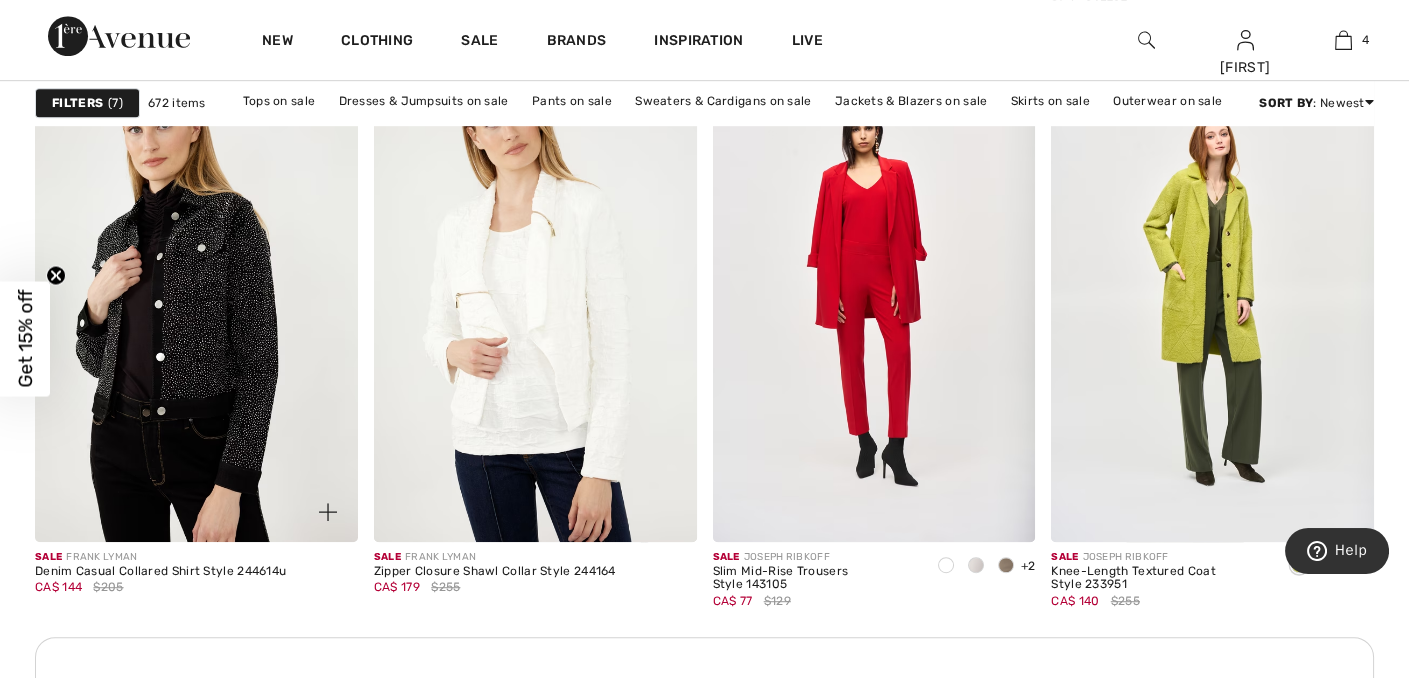 click at bounding box center [196, 299] 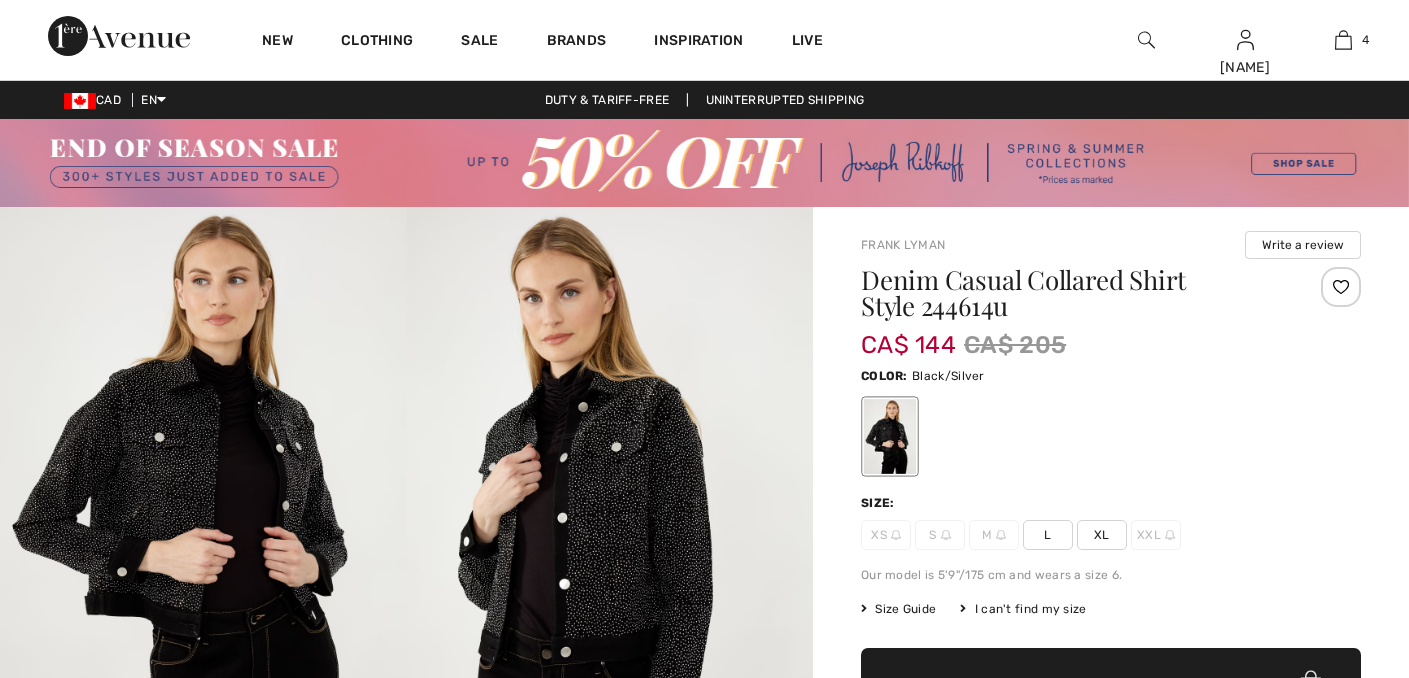 scroll, scrollTop: 0, scrollLeft: 0, axis: both 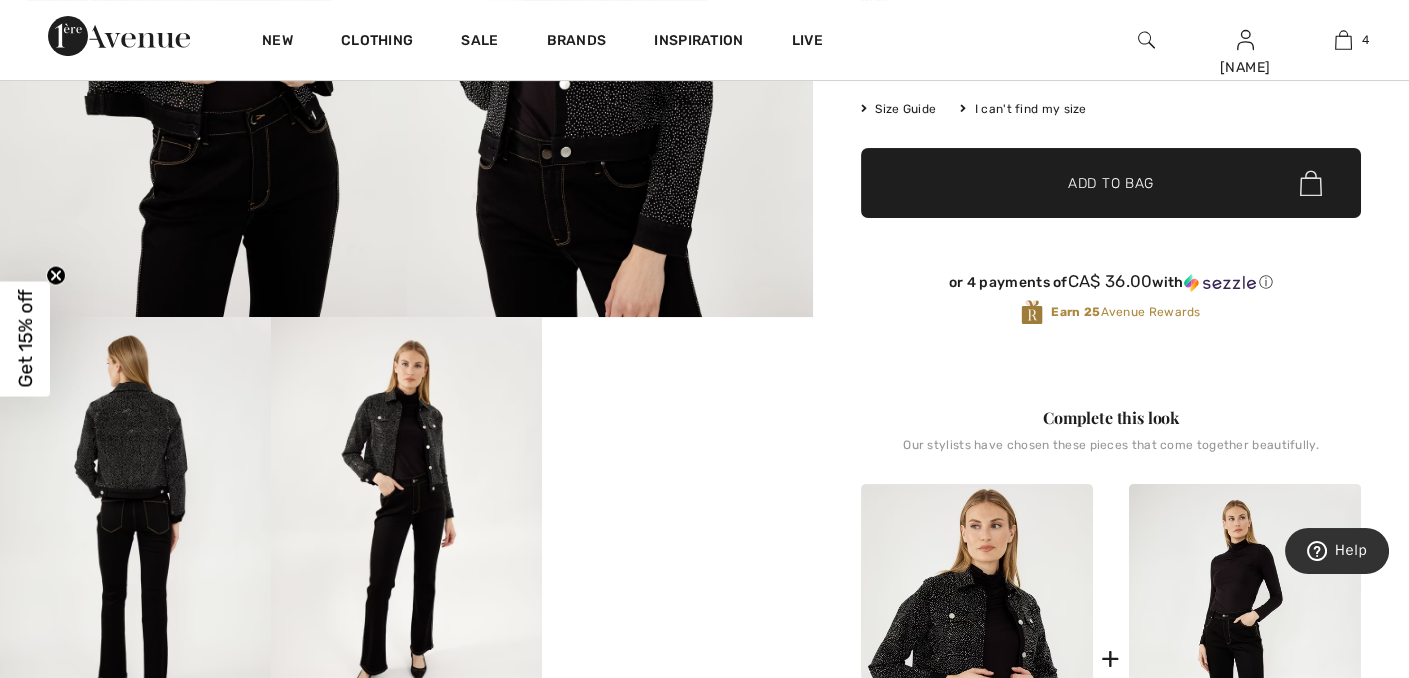 click on "Your browser does not support the video tag." at bounding box center (677, 385) 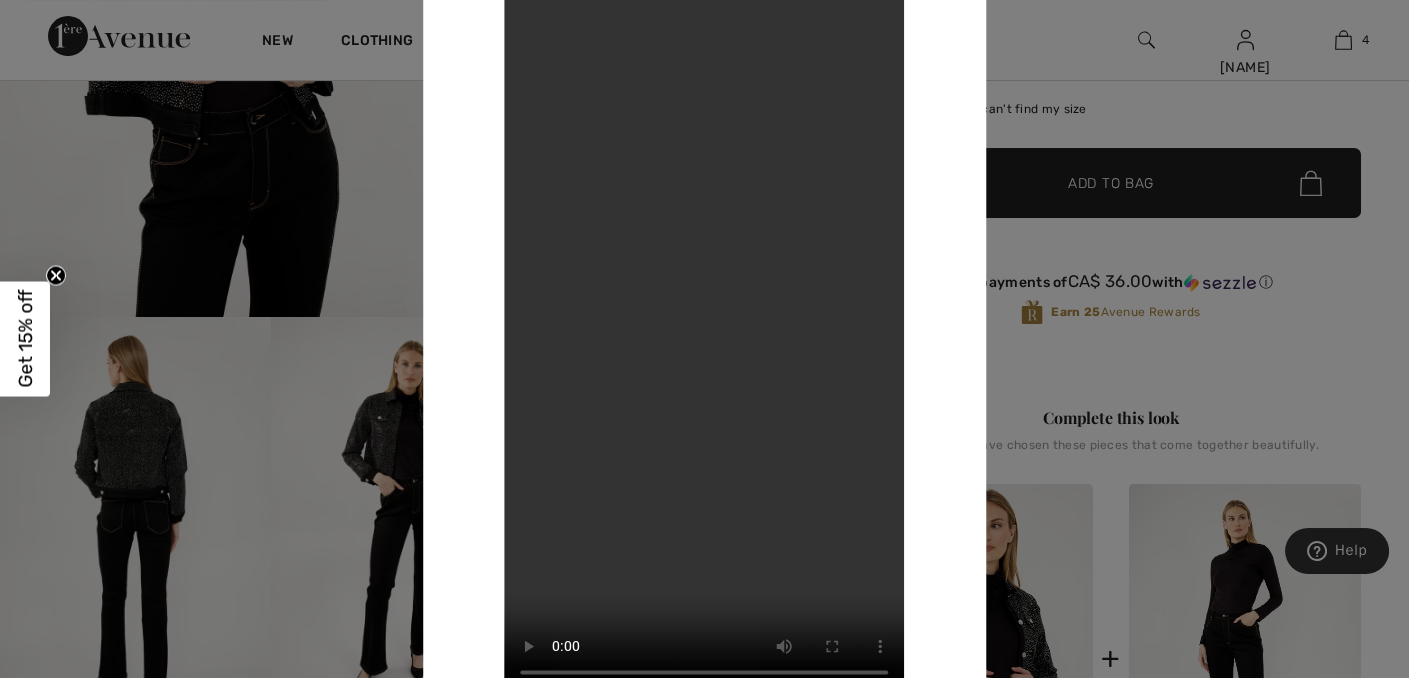 click at bounding box center [704, 339] 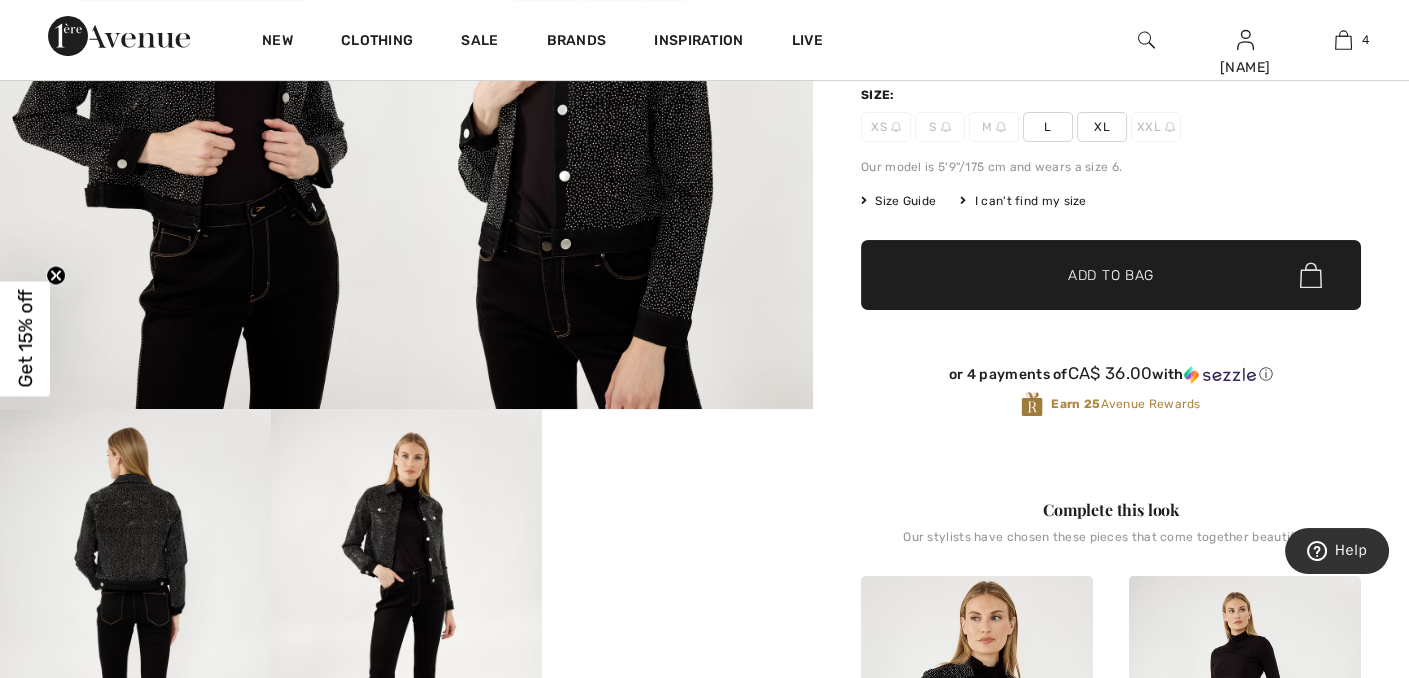 scroll, scrollTop: 300, scrollLeft: 0, axis: vertical 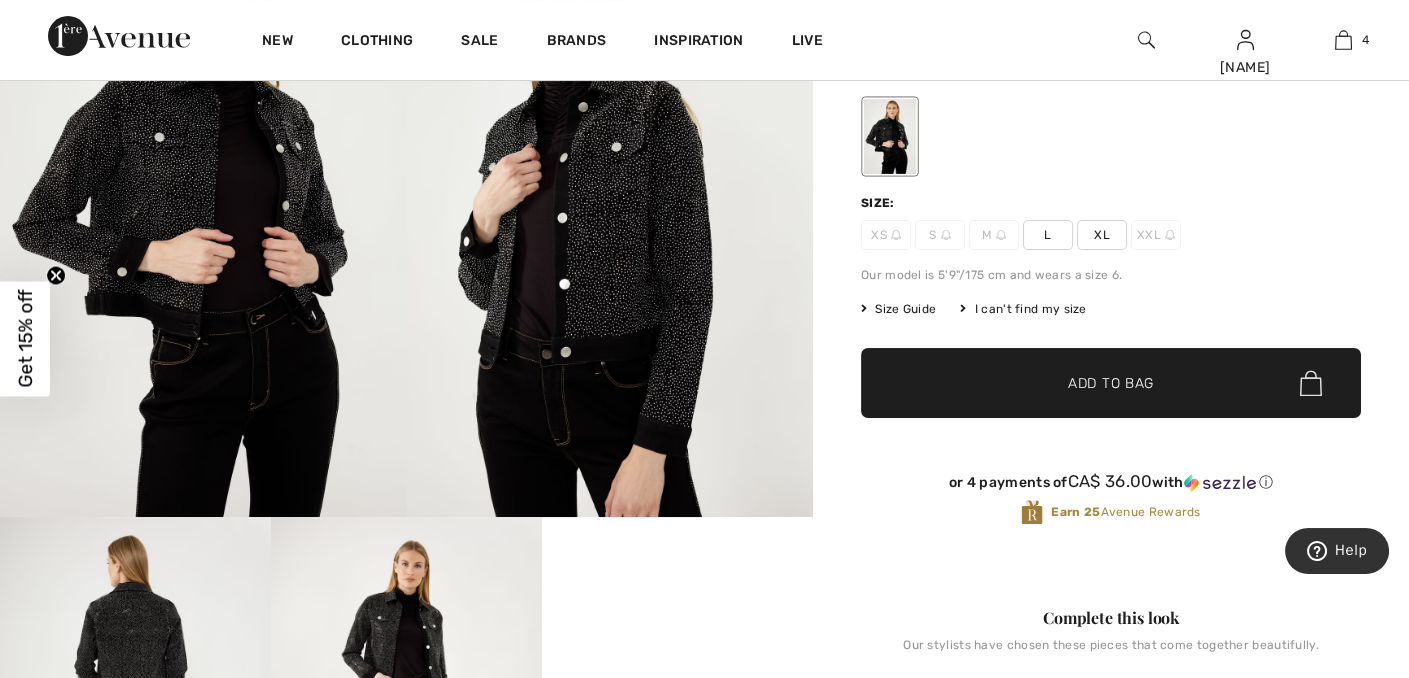 click on "Size Guide" at bounding box center (898, 309) 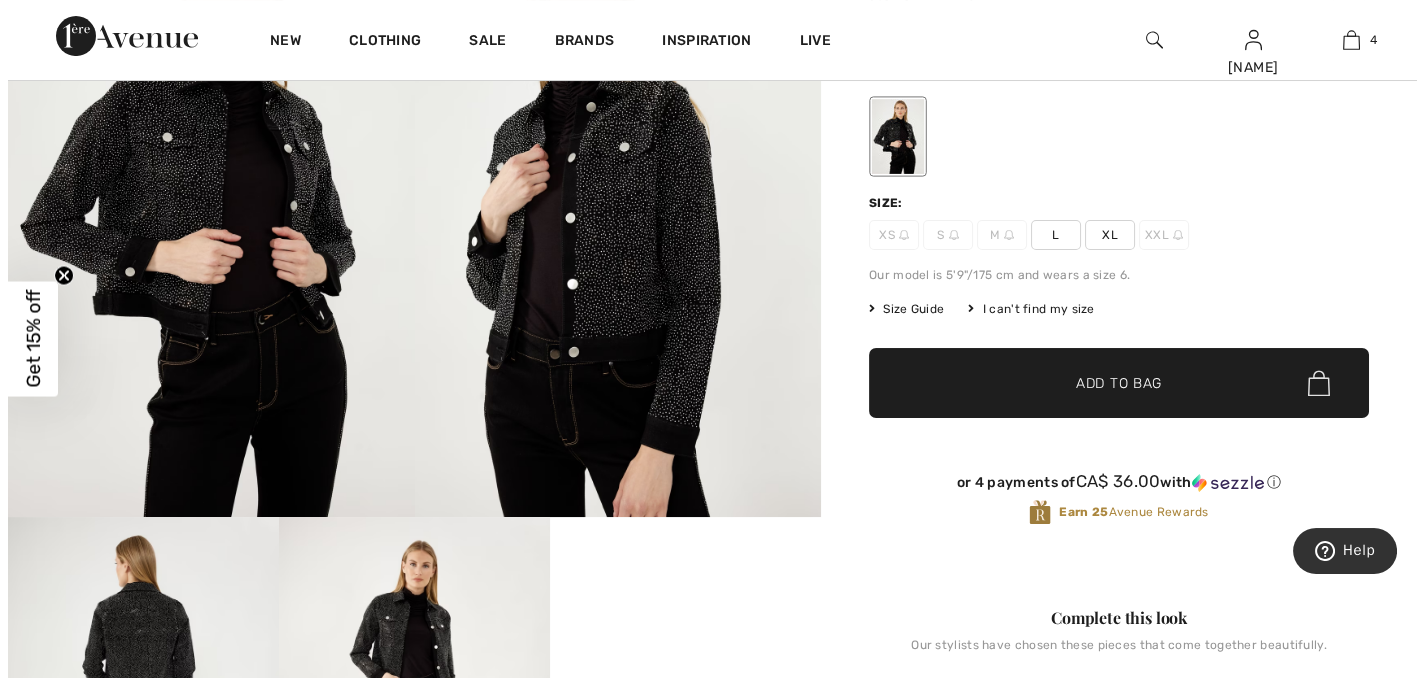 scroll, scrollTop: 300, scrollLeft: 0, axis: vertical 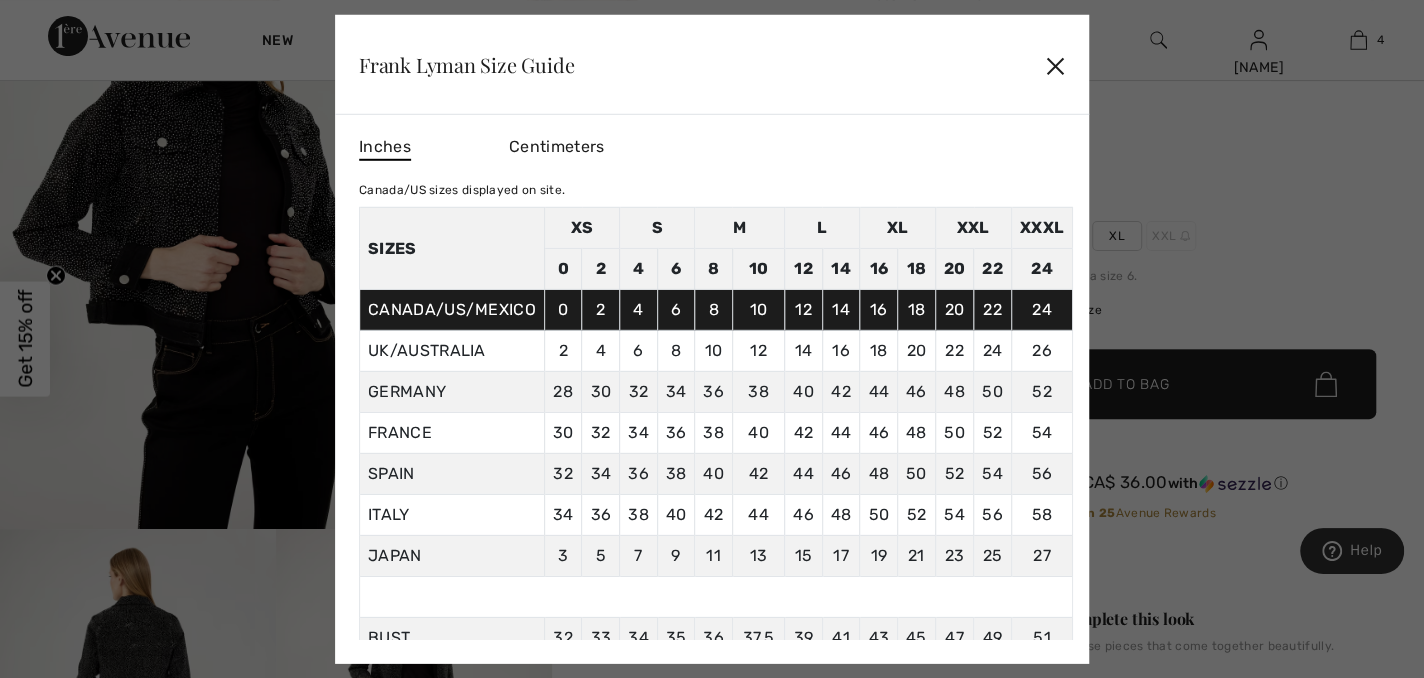 click on "✕" at bounding box center [1055, 65] 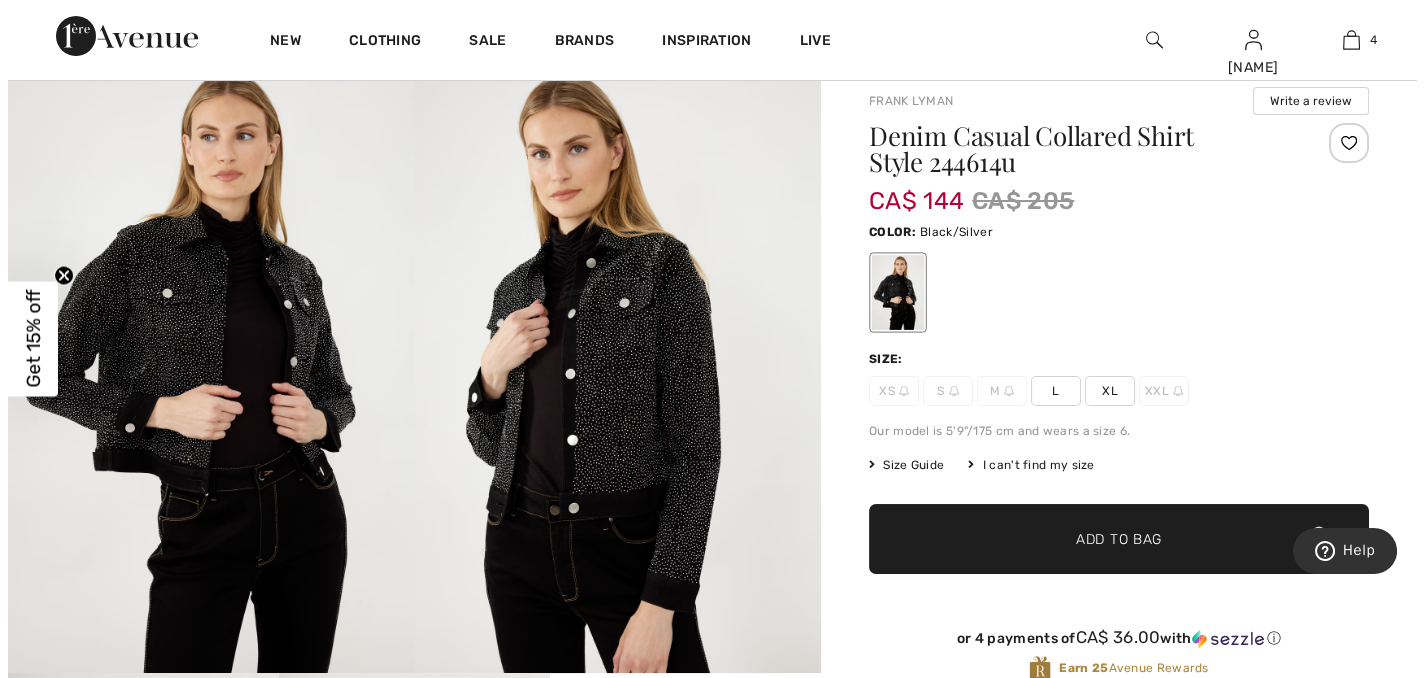 scroll, scrollTop: 100, scrollLeft: 0, axis: vertical 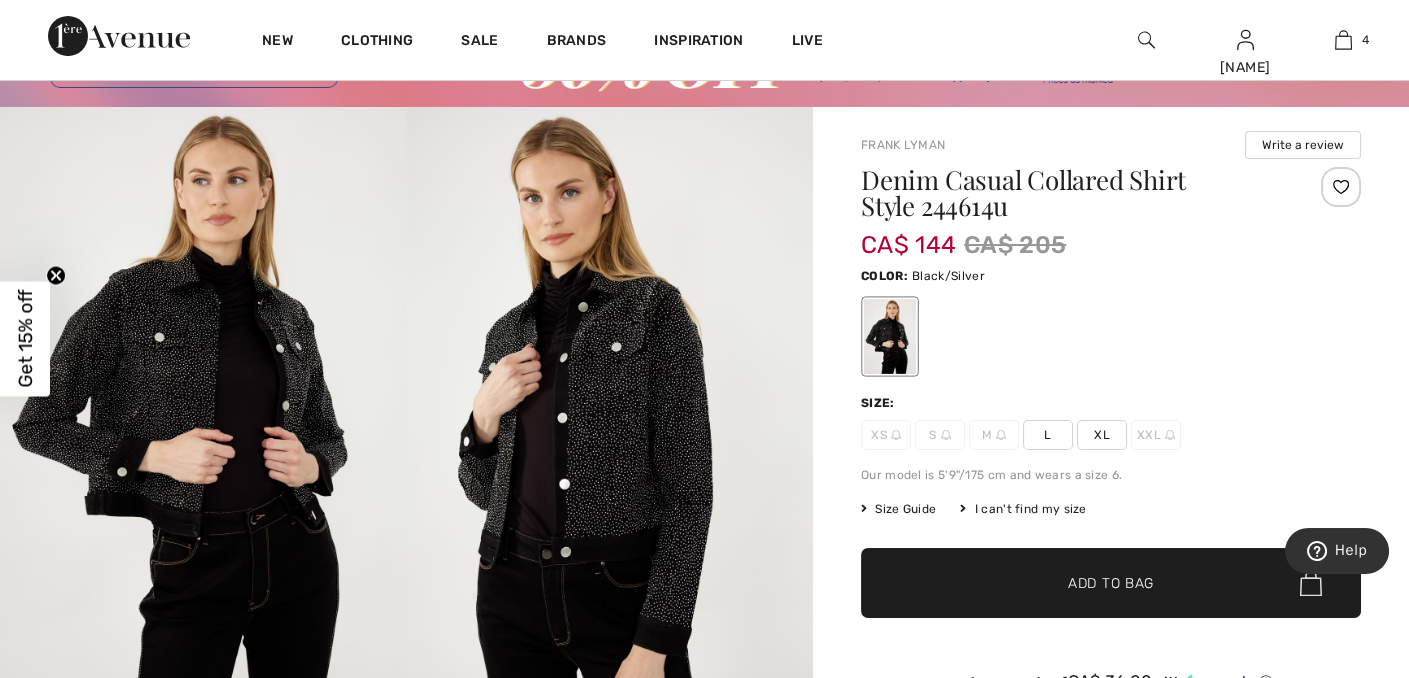 click at bounding box center [203, 412] 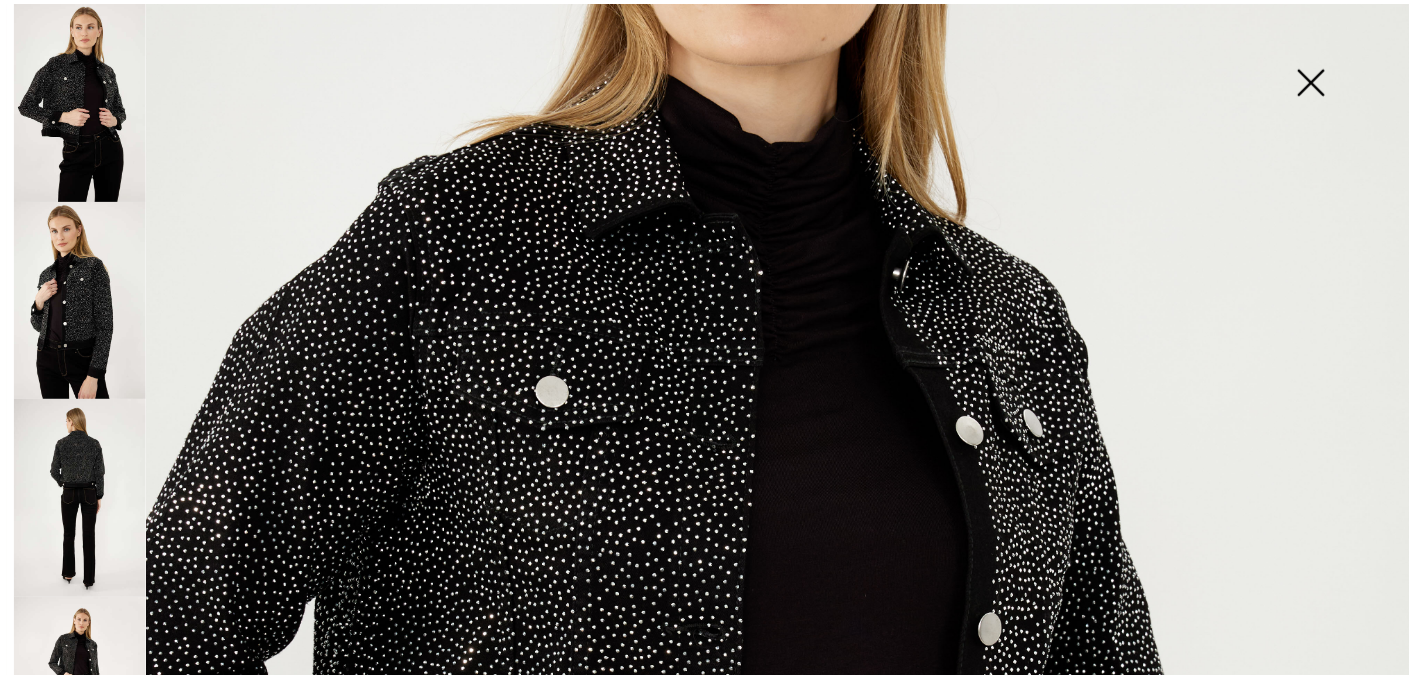 scroll, scrollTop: 400, scrollLeft: 0, axis: vertical 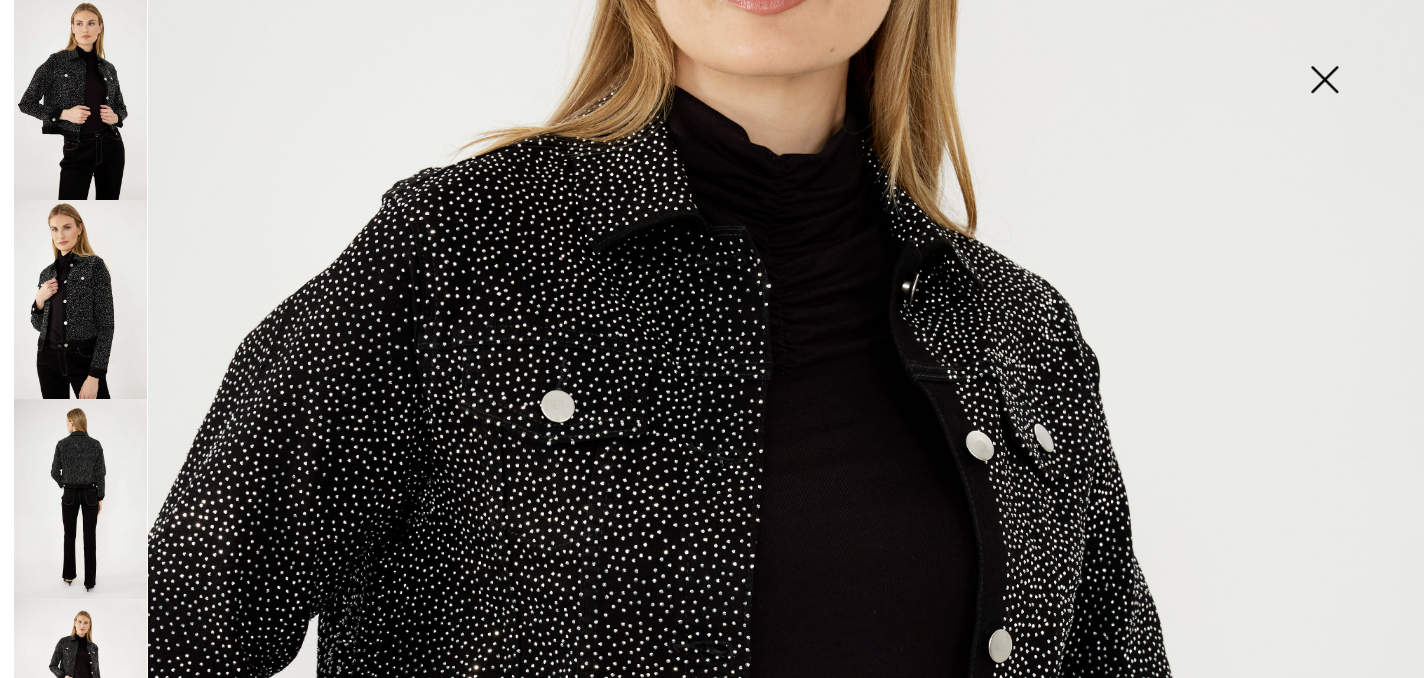 click at bounding box center (1324, 81) 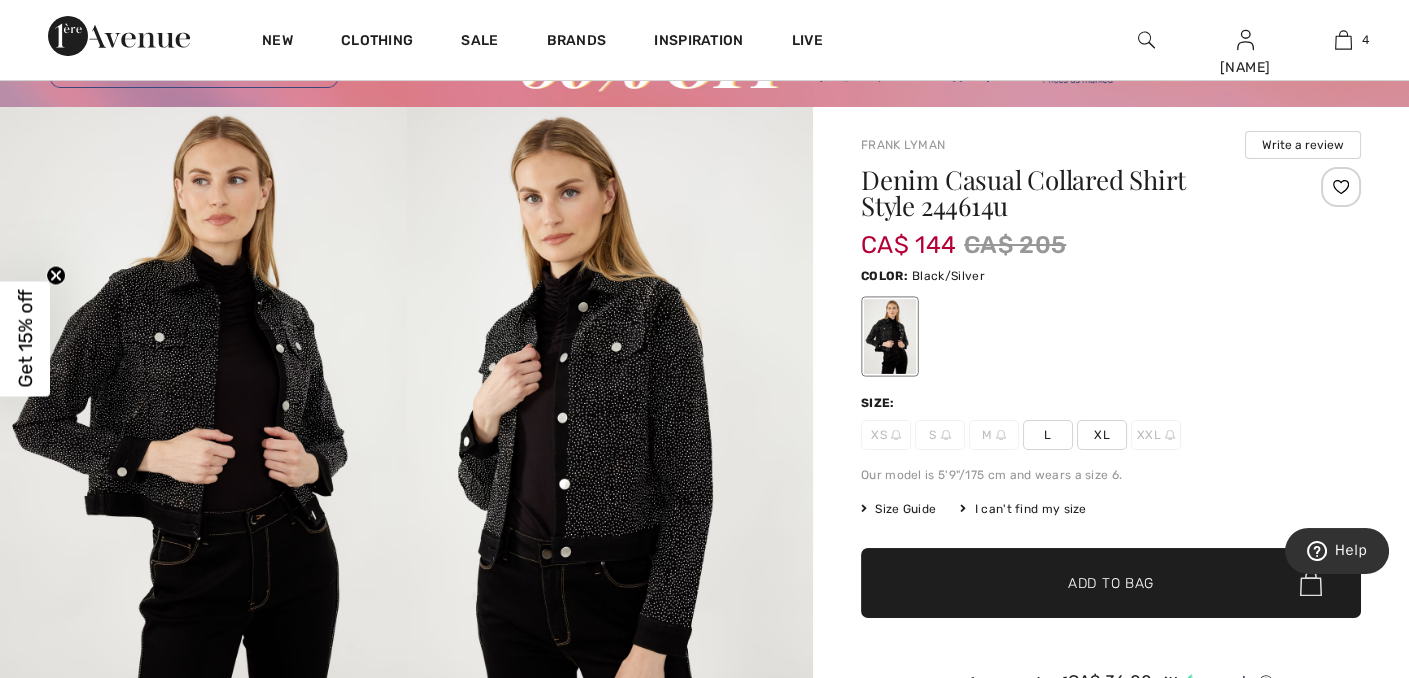 click on "XL" at bounding box center [1102, 435] 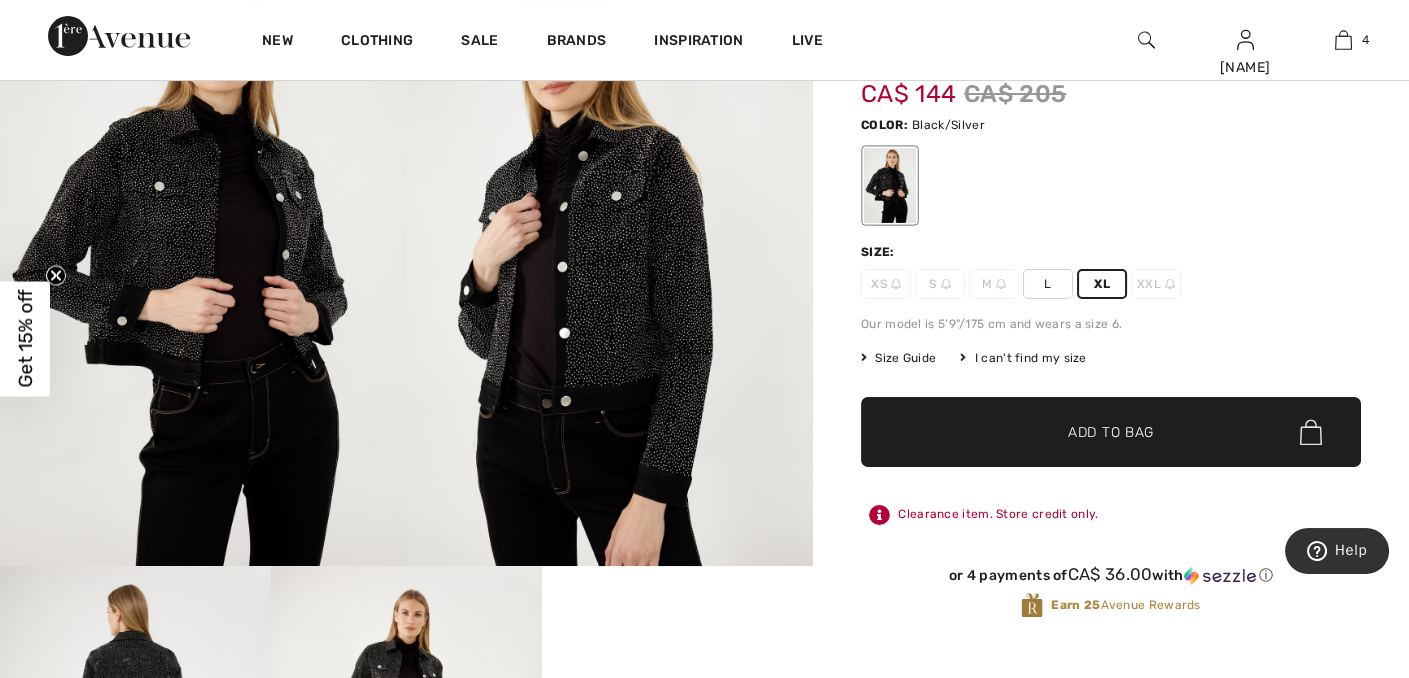 scroll, scrollTop: 300, scrollLeft: 0, axis: vertical 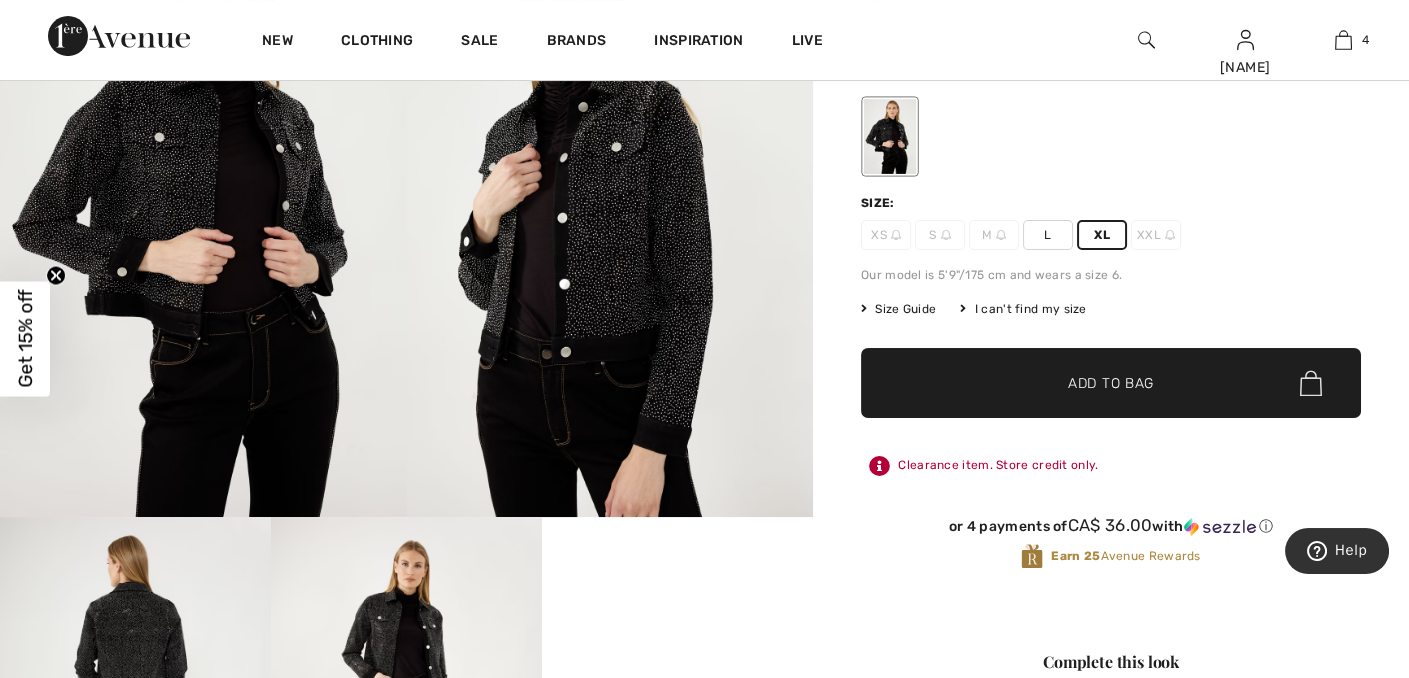 click on "Size Guide" at bounding box center (898, 309) 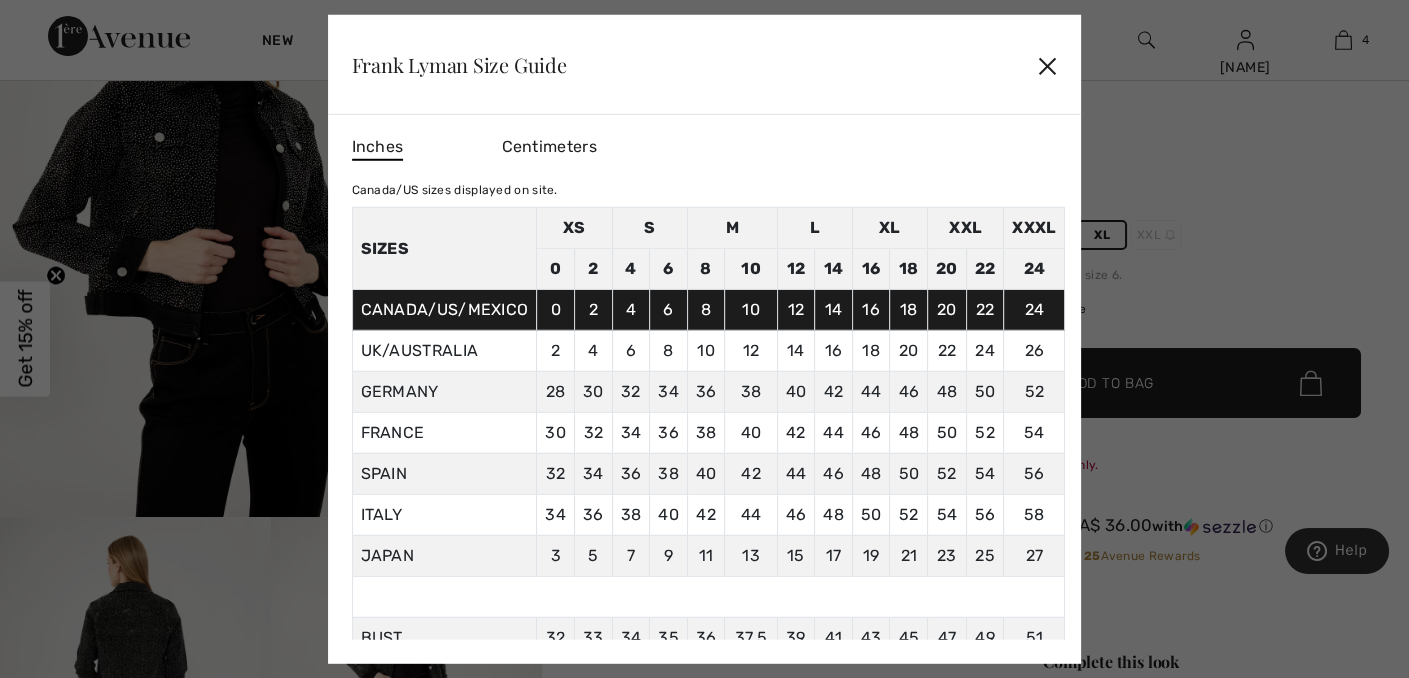 click on "✕" at bounding box center (1047, 65) 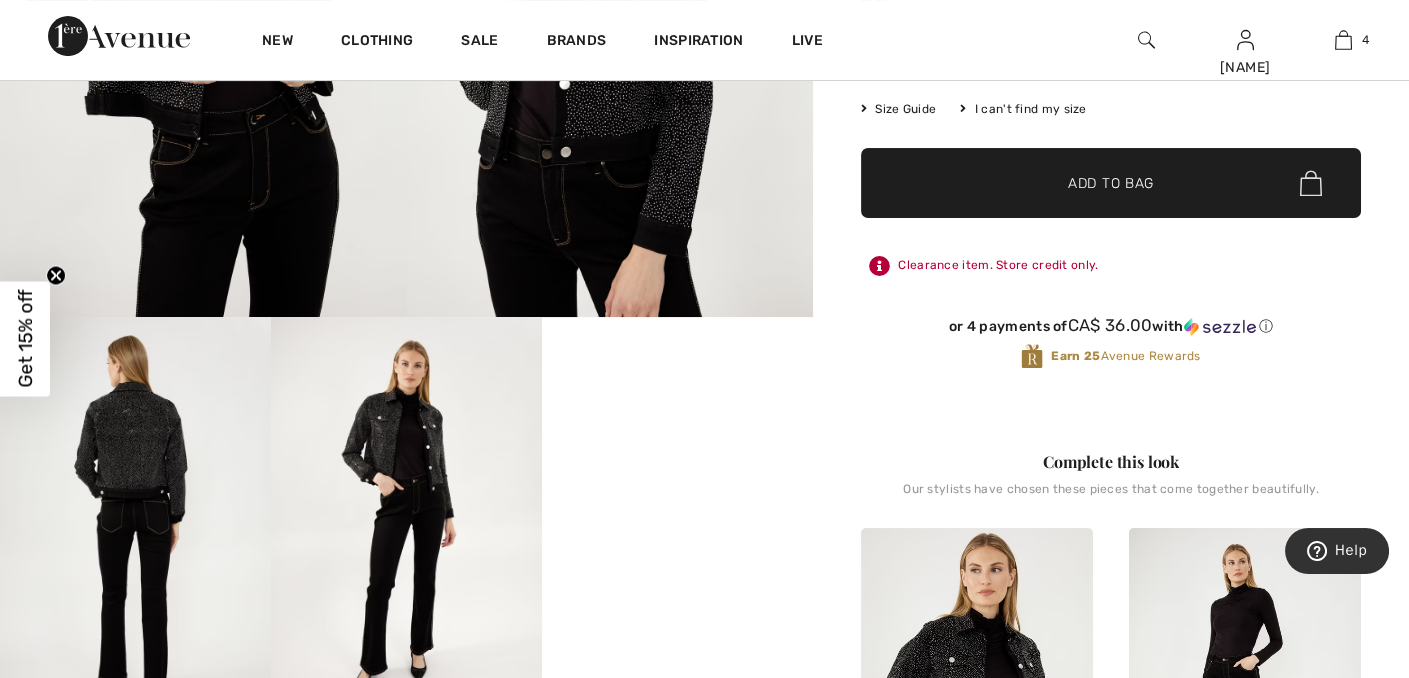 scroll, scrollTop: 400, scrollLeft: 0, axis: vertical 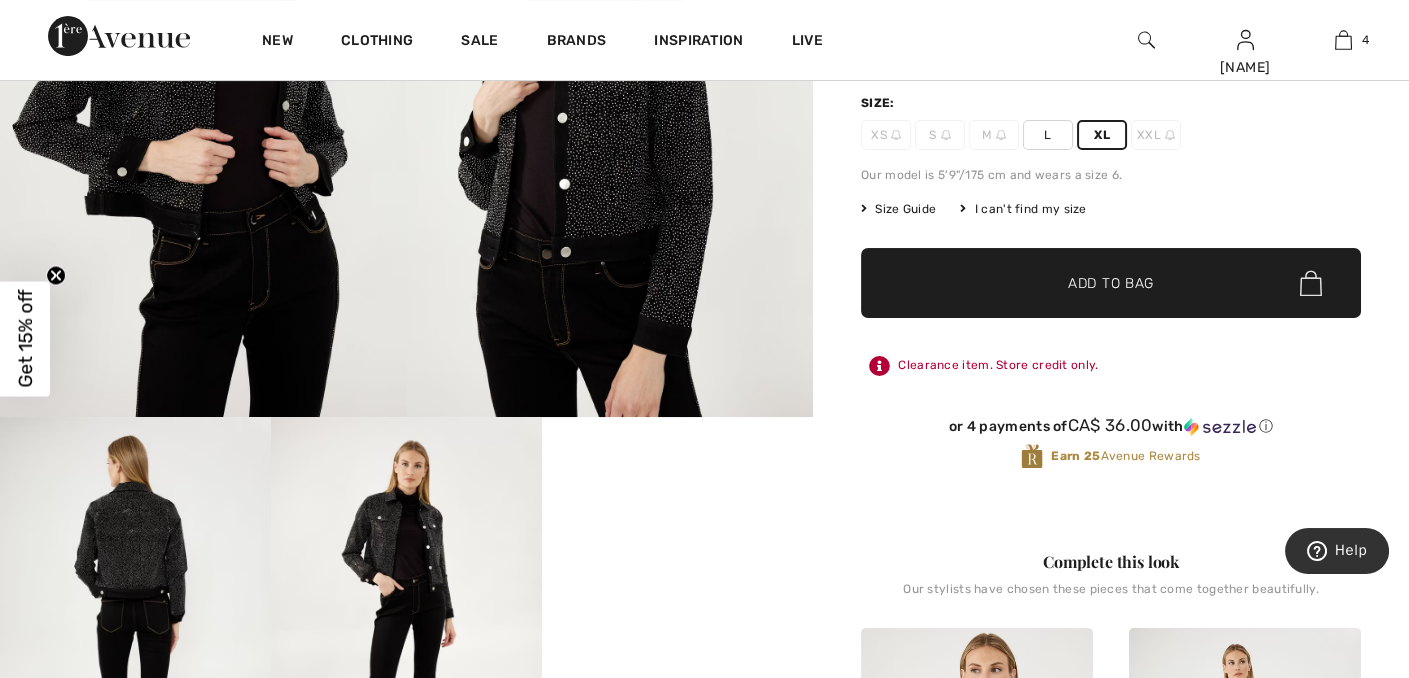click on "Add to Bag" at bounding box center [1111, 283] 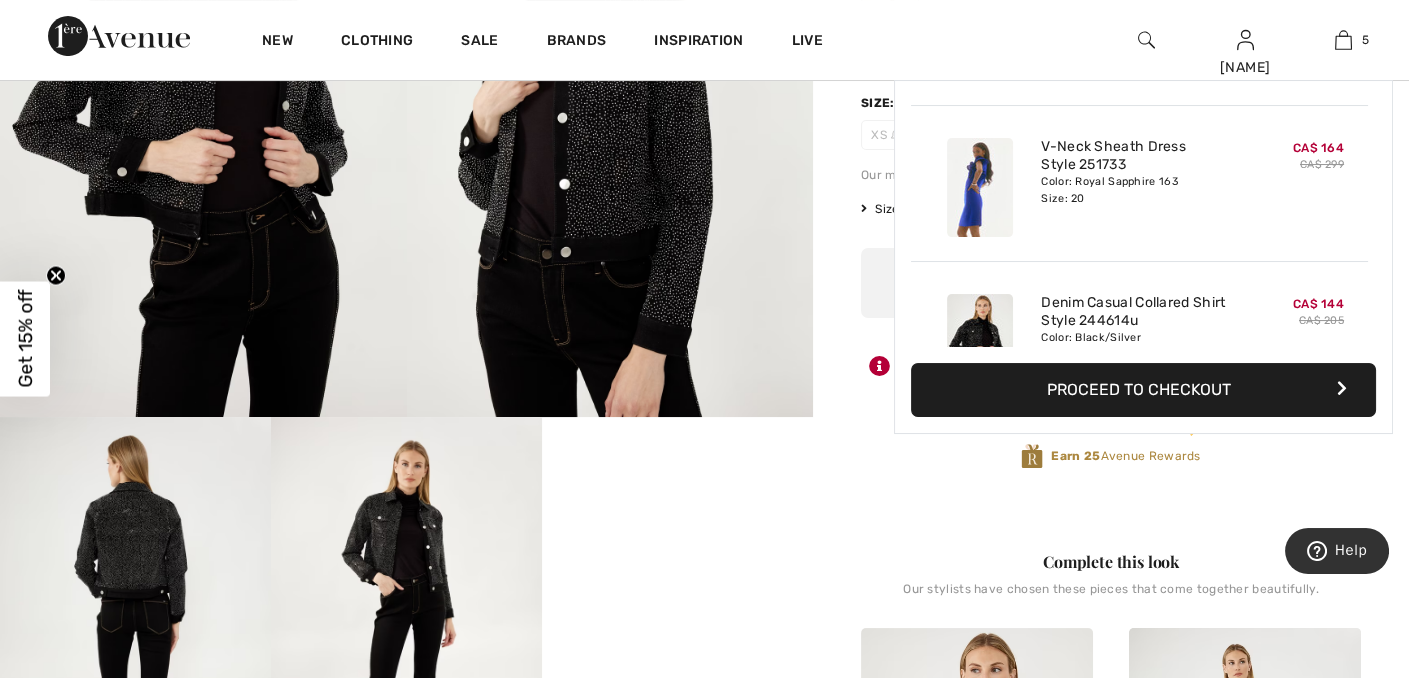 scroll, scrollTop: 528, scrollLeft: 0, axis: vertical 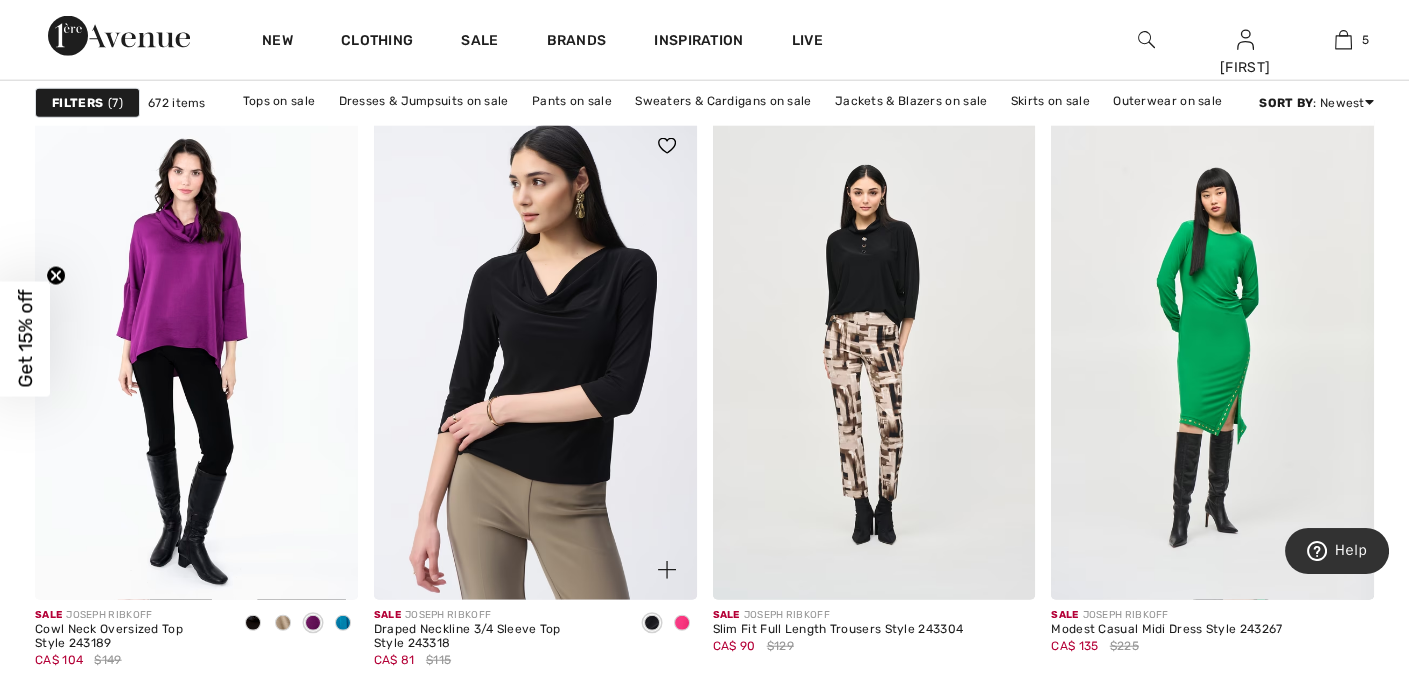 click at bounding box center [682, 623] 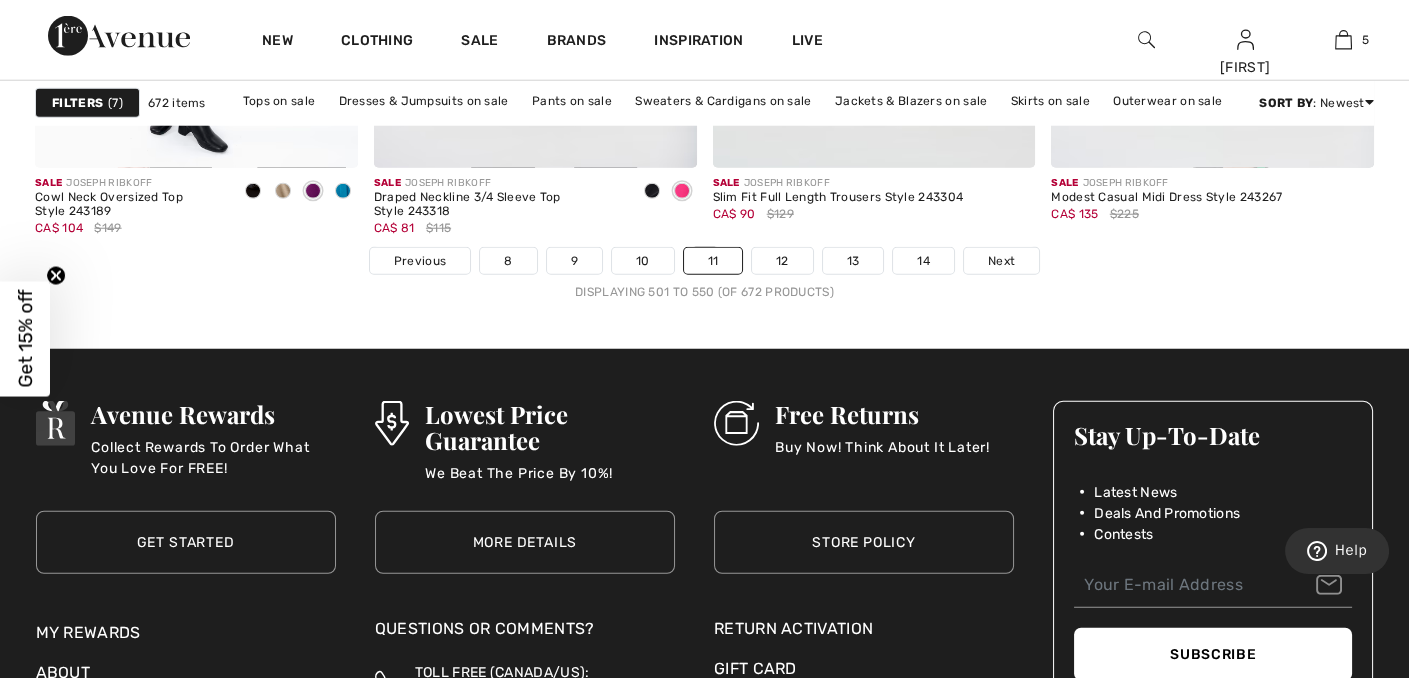 scroll, scrollTop: 8996, scrollLeft: 0, axis: vertical 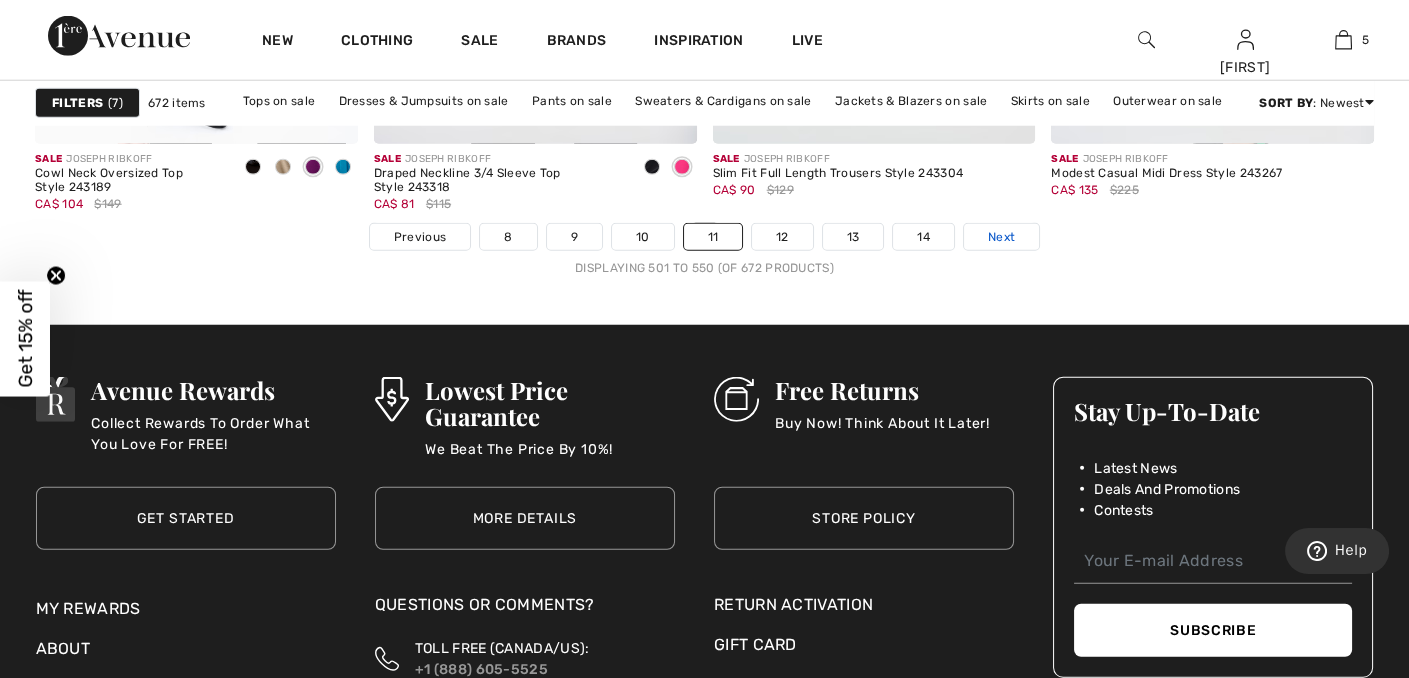 click on "Next" at bounding box center (1001, 237) 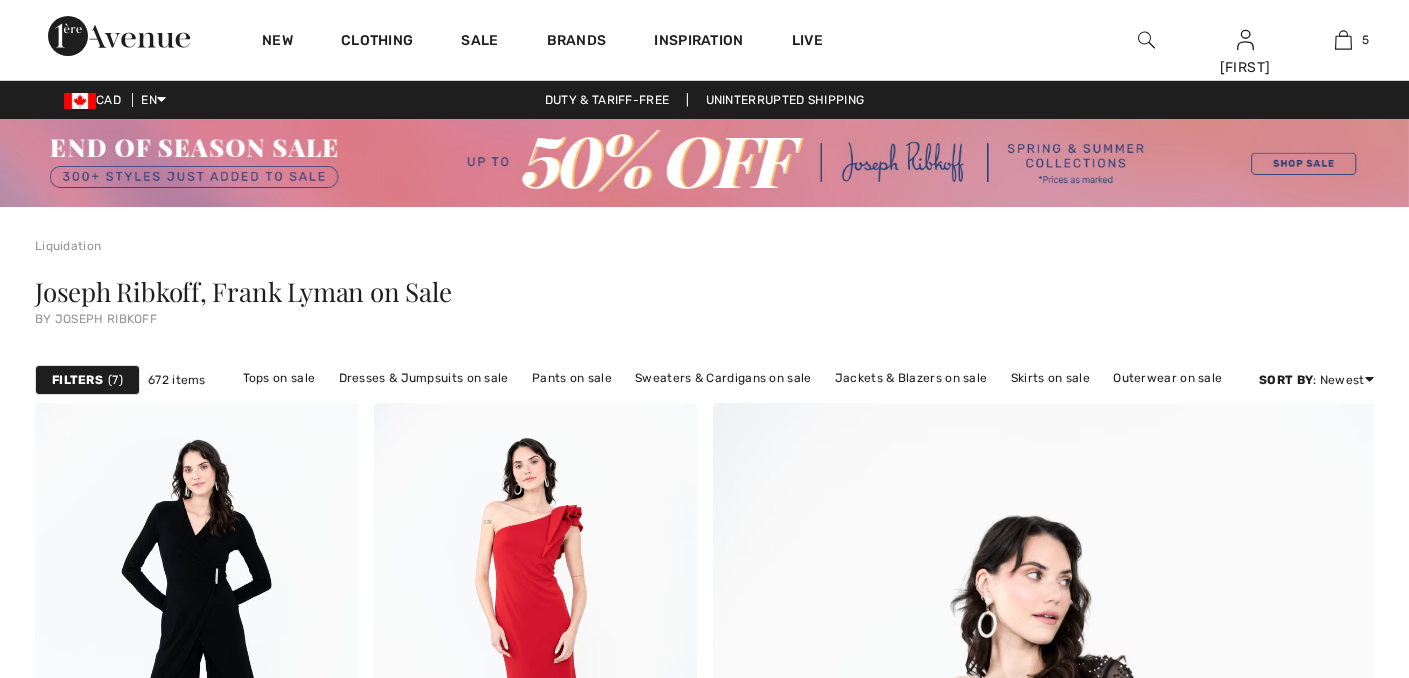 scroll, scrollTop: 0, scrollLeft: 0, axis: both 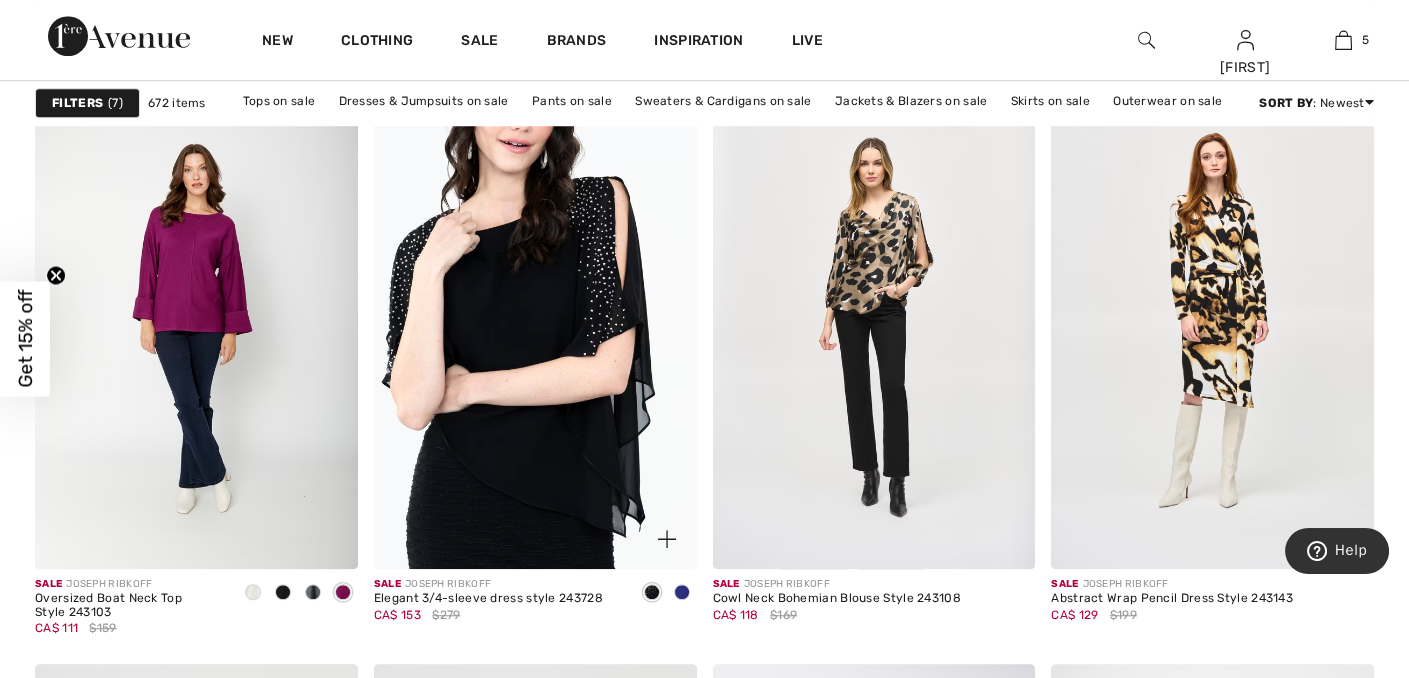 click at bounding box center [535, 327] 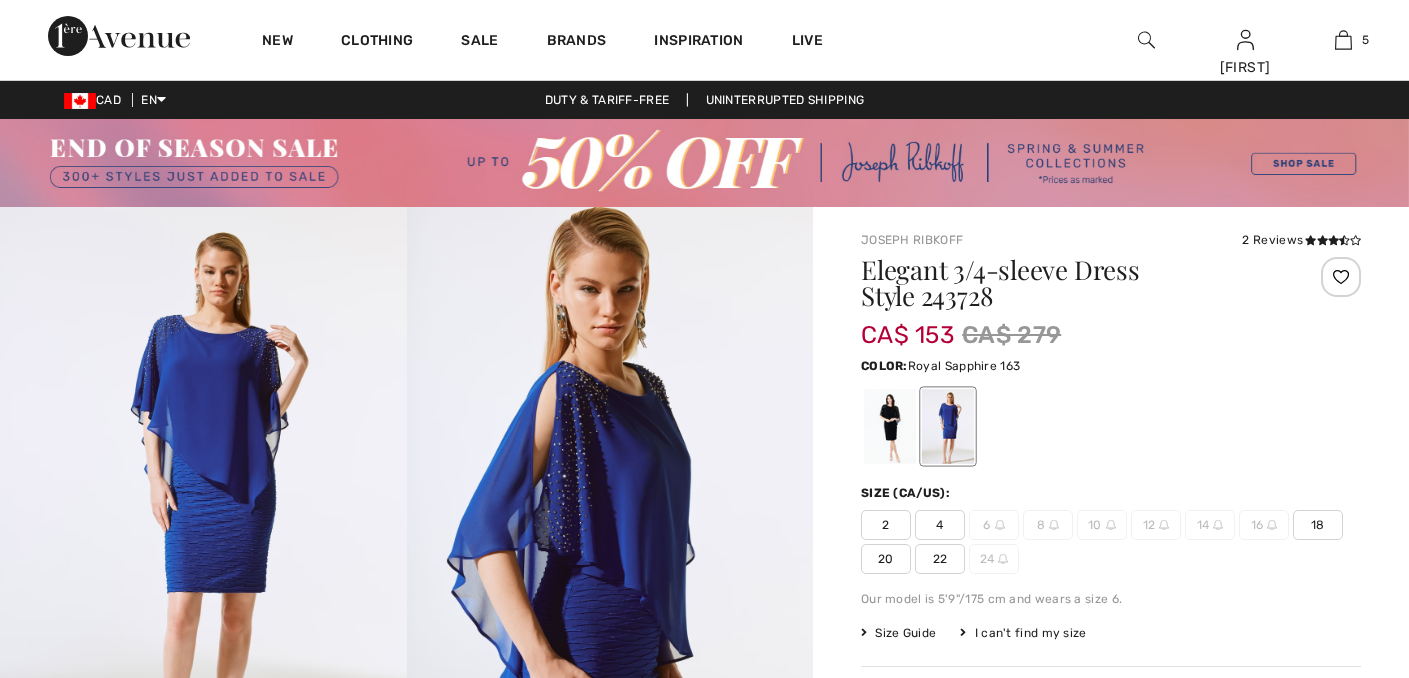 scroll, scrollTop: 0, scrollLeft: 0, axis: both 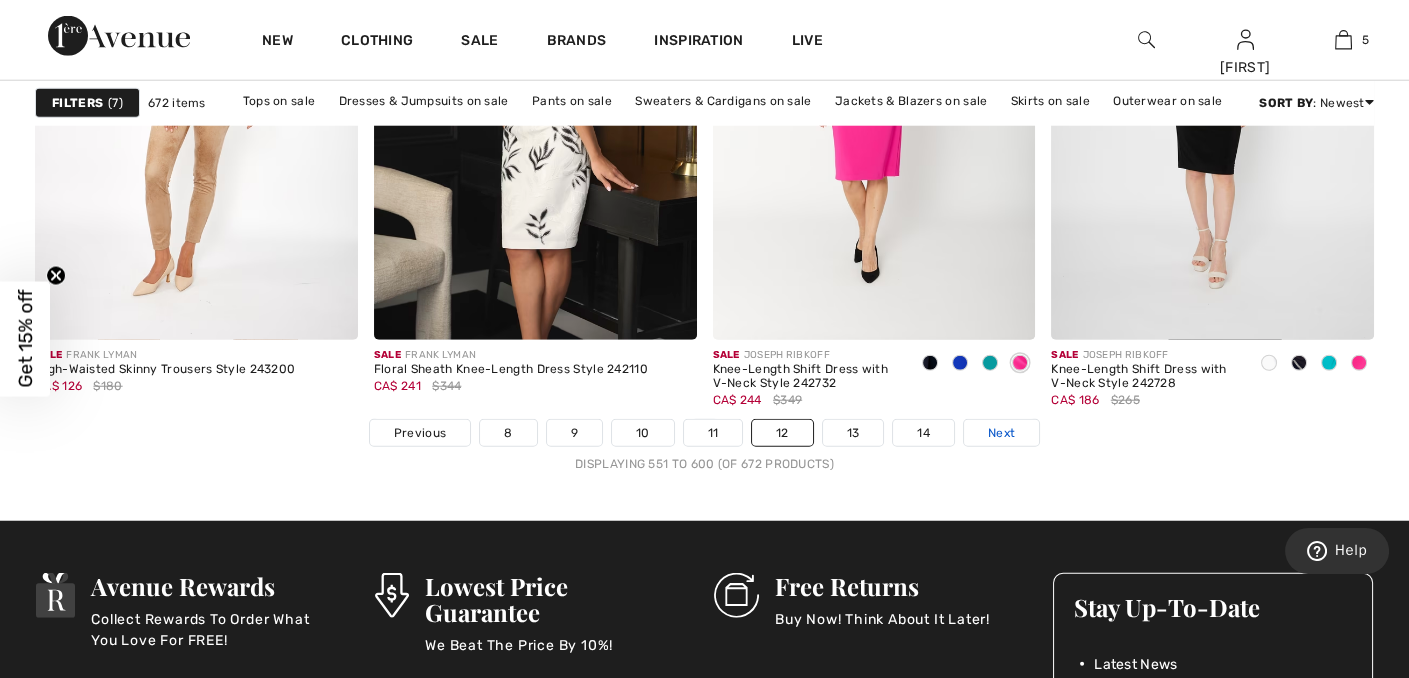 click on "Next" at bounding box center [1001, 433] 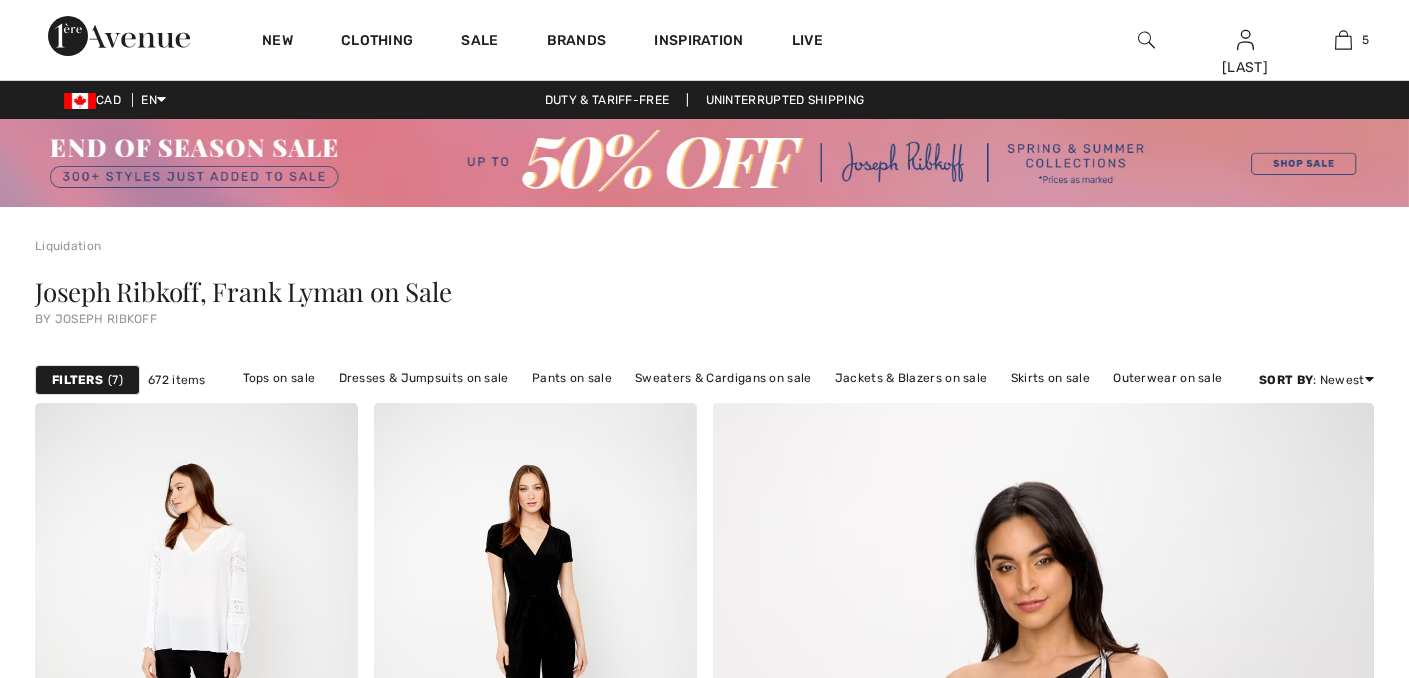 scroll, scrollTop: 0, scrollLeft: 0, axis: both 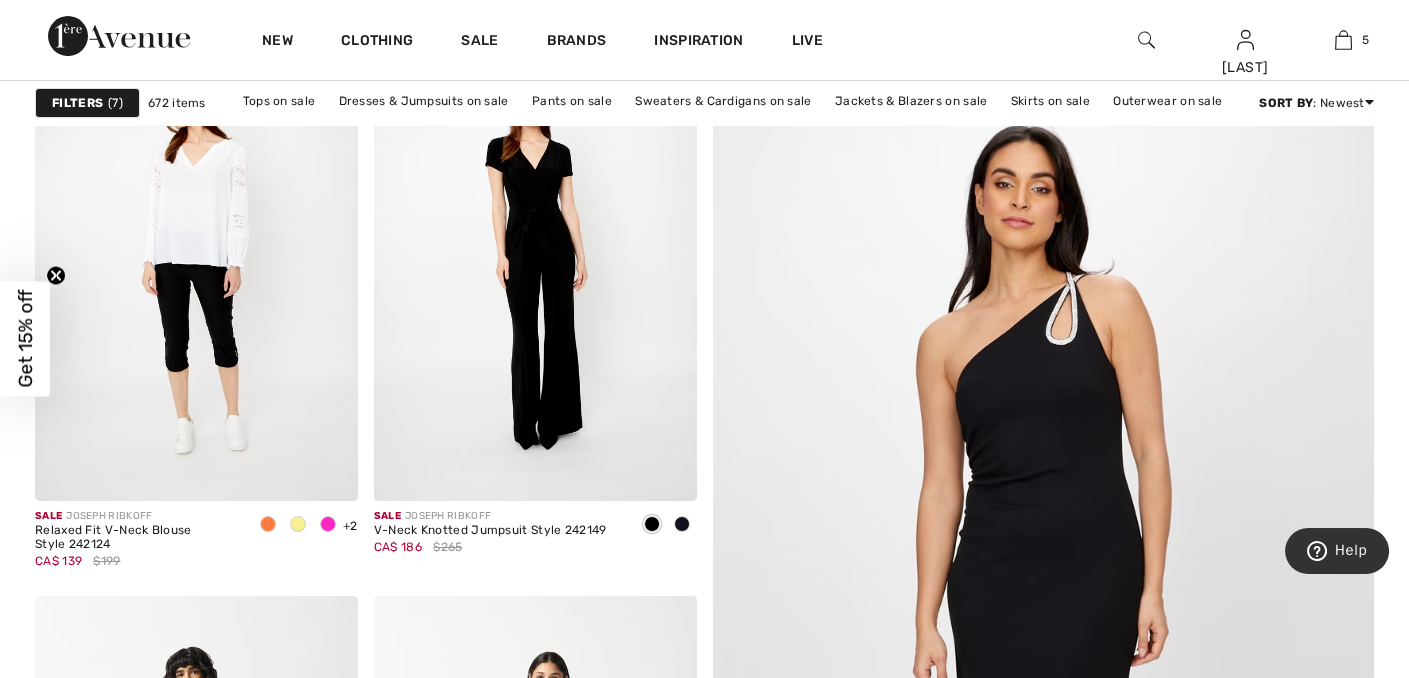 click at bounding box center (1043, 612) 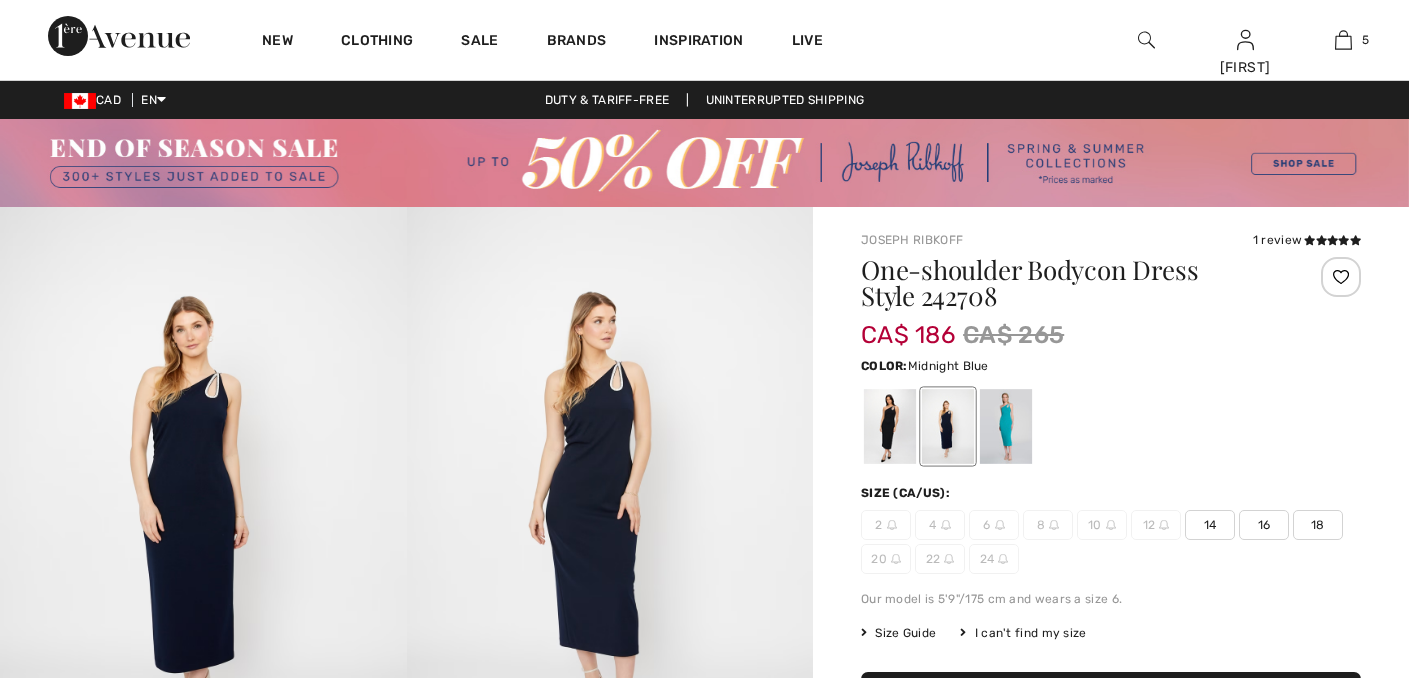 scroll, scrollTop: 0, scrollLeft: 0, axis: both 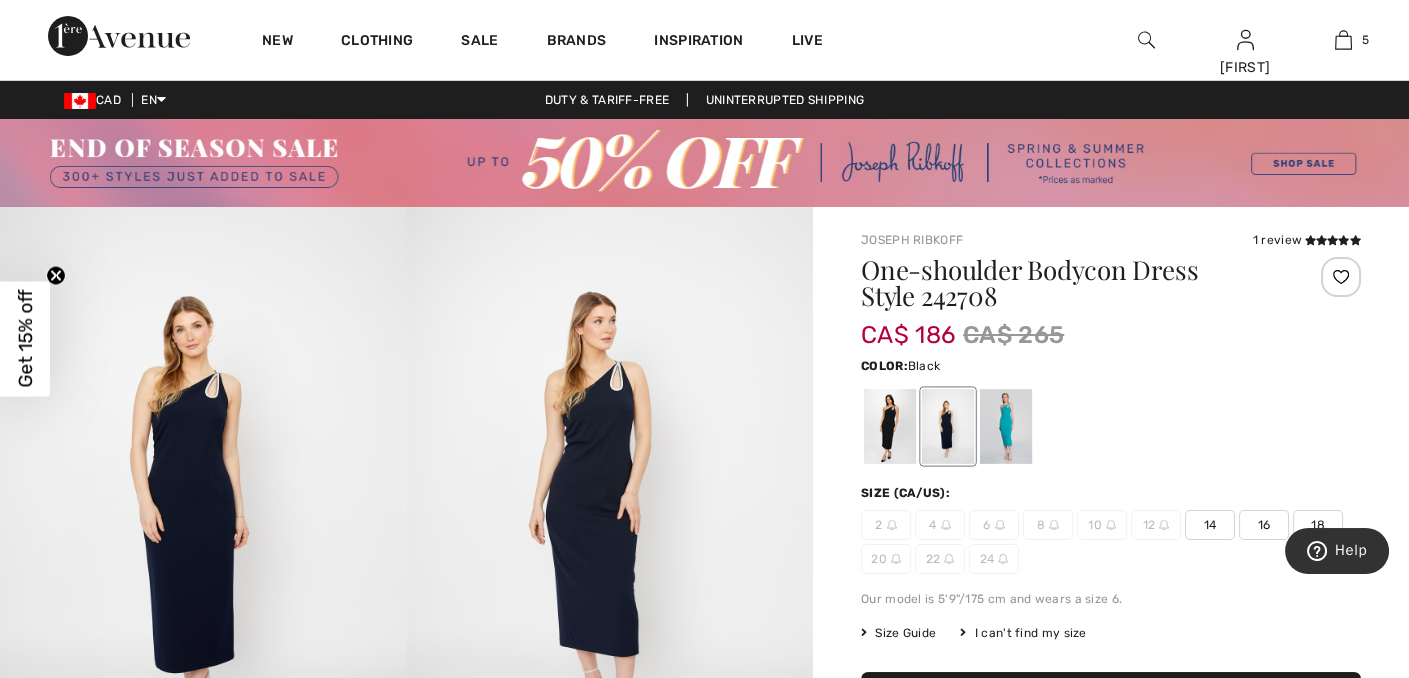 click at bounding box center (890, 426) 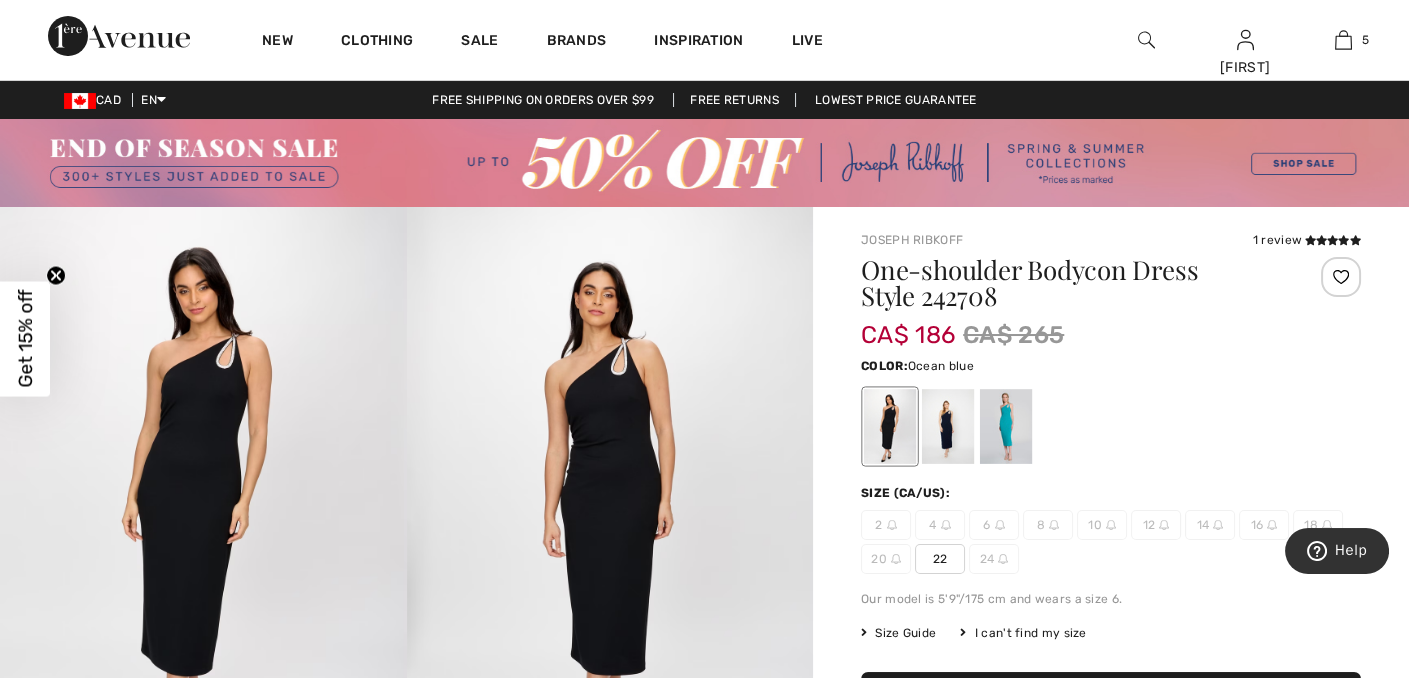 click at bounding box center (1006, 426) 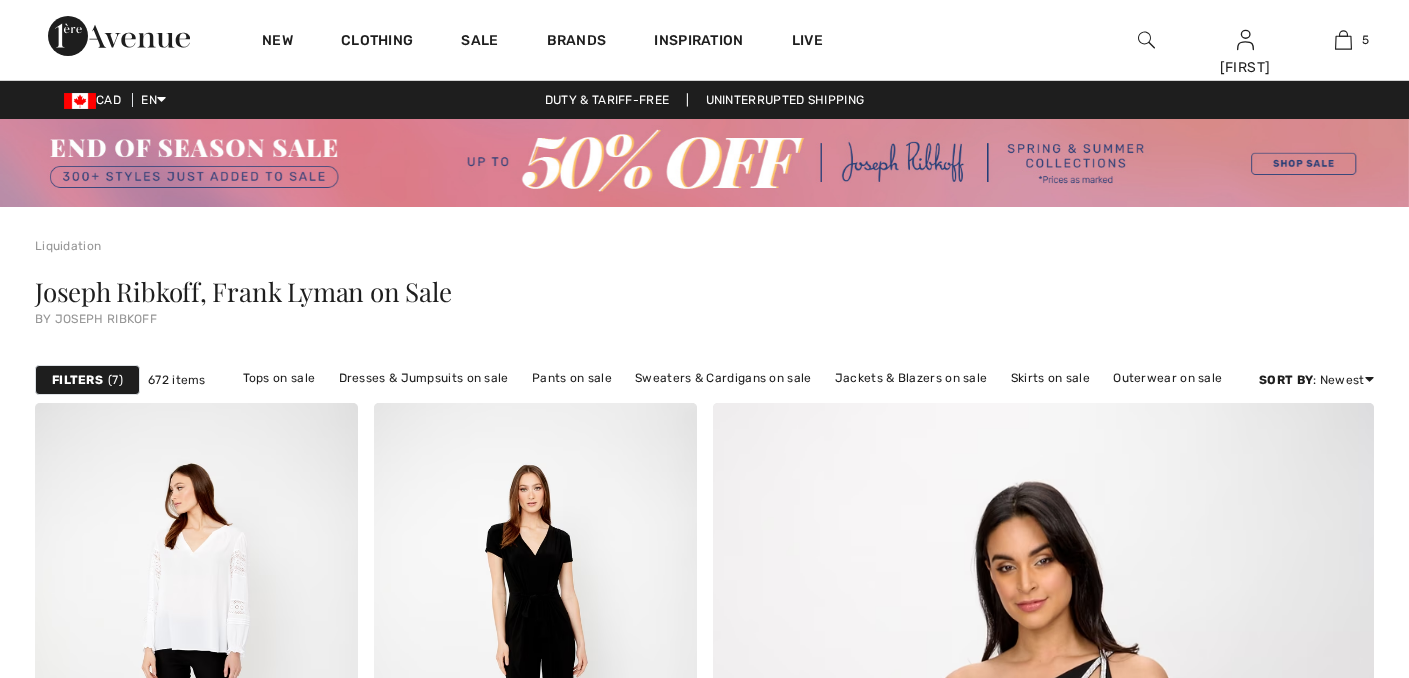 scroll, scrollTop: 386, scrollLeft: 0, axis: vertical 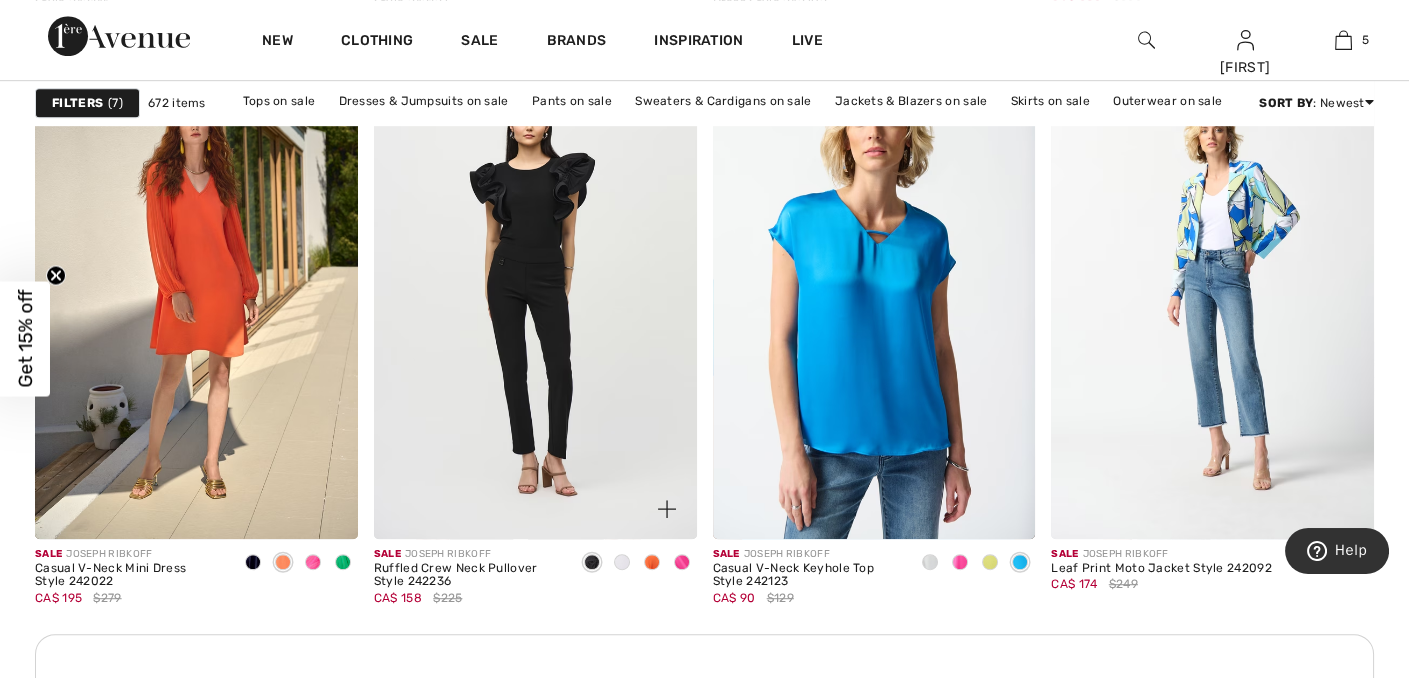 click at bounding box center [622, 562] 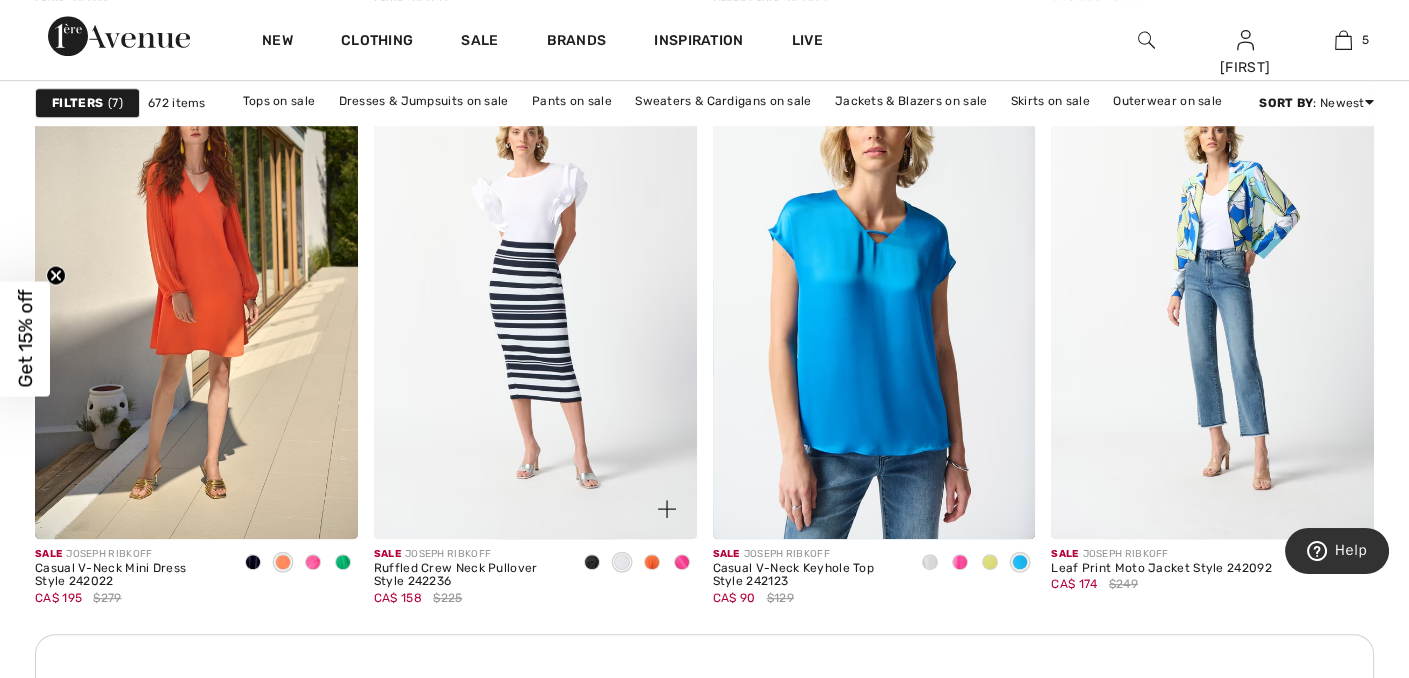click at bounding box center [682, 562] 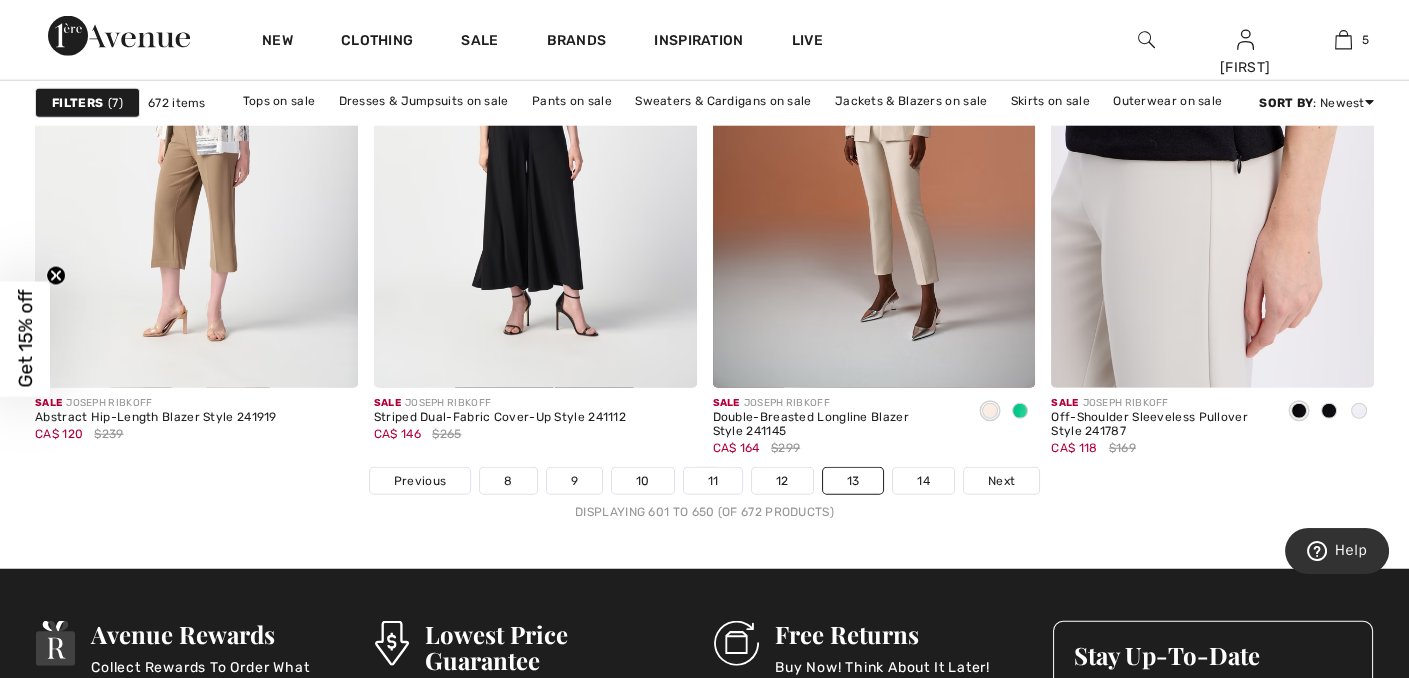 scroll, scrollTop: 8786, scrollLeft: 0, axis: vertical 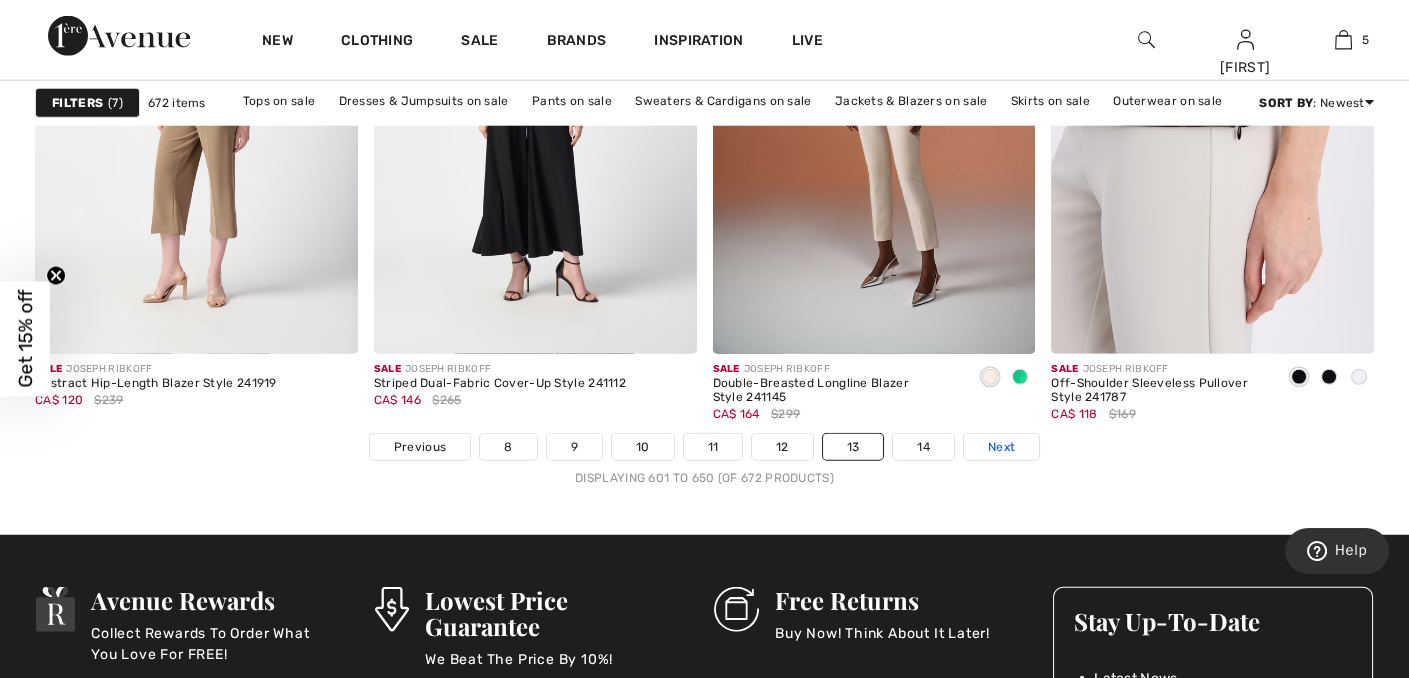click on "Next" at bounding box center [1001, 447] 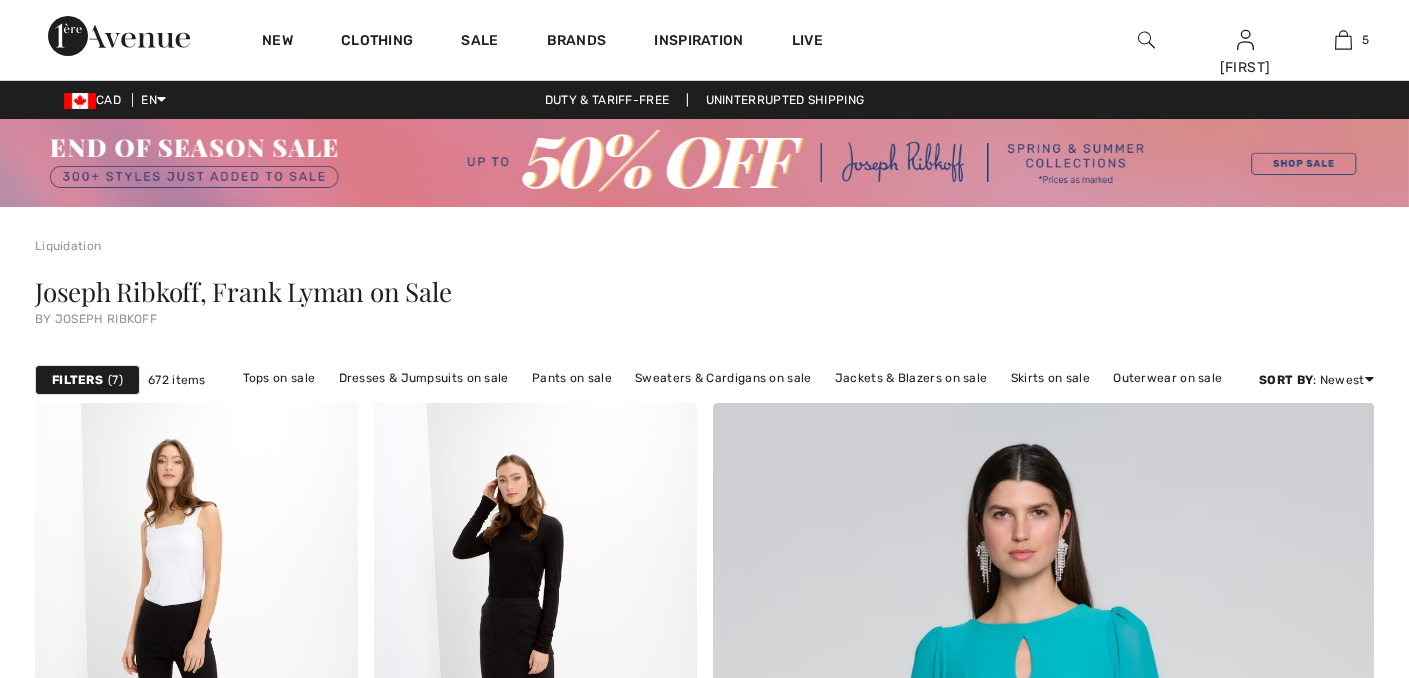 scroll, scrollTop: 0, scrollLeft: 0, axis: both 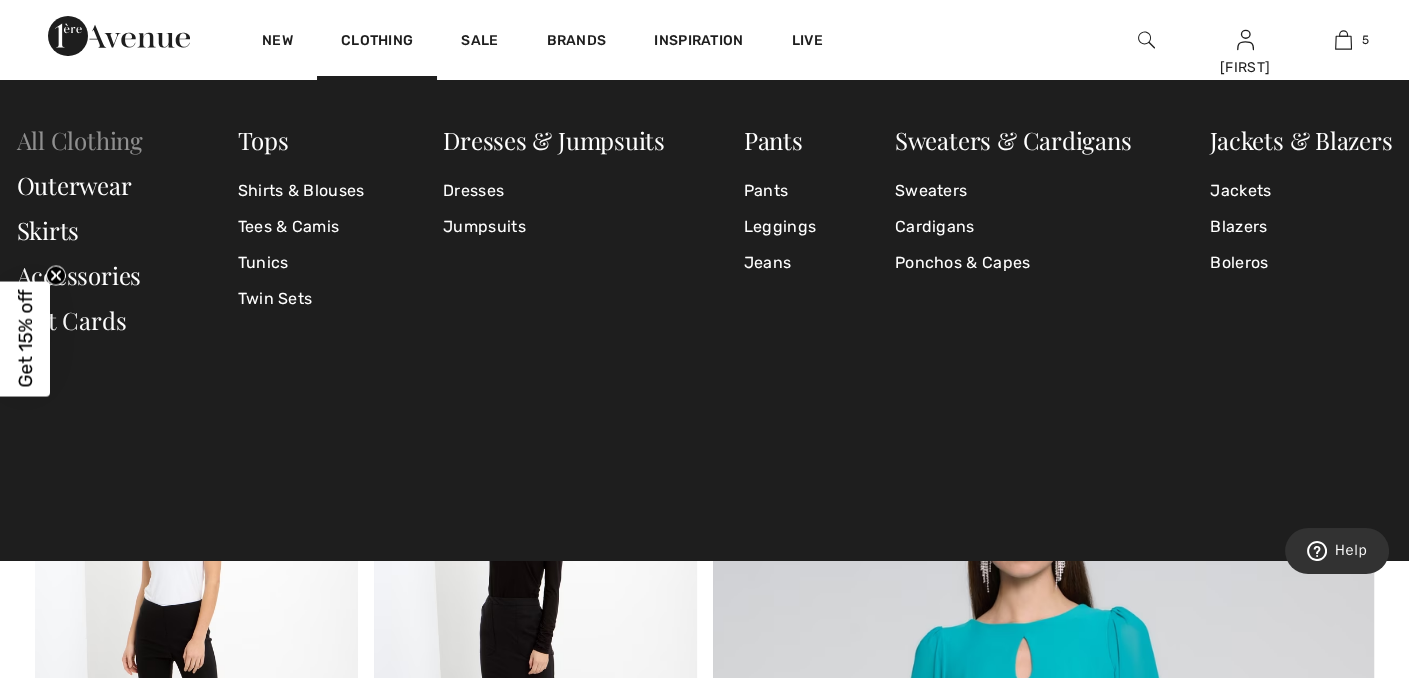 click on "All Clothing" at bounding box center [80, 140] 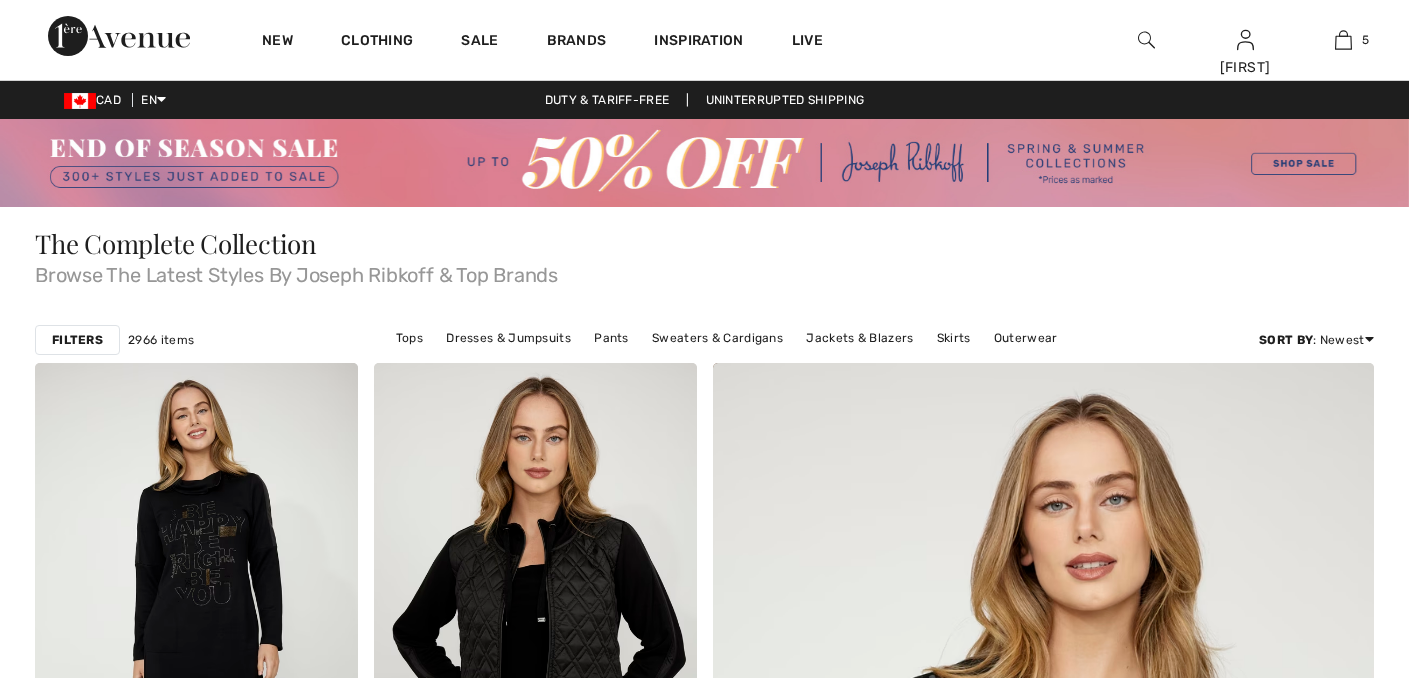 scroll, scrollTop: 0, scrollLeft: 0, axis: both 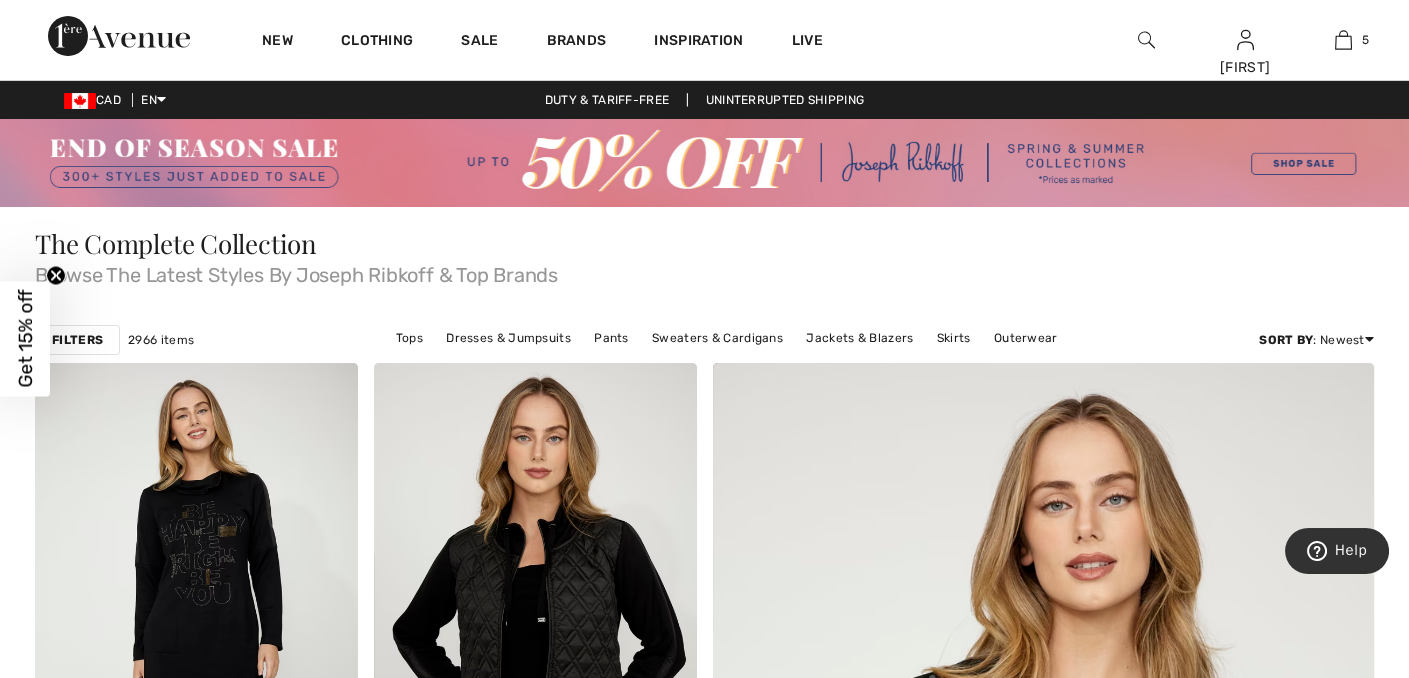 click on "Filters" at bounding box center (77, 340) 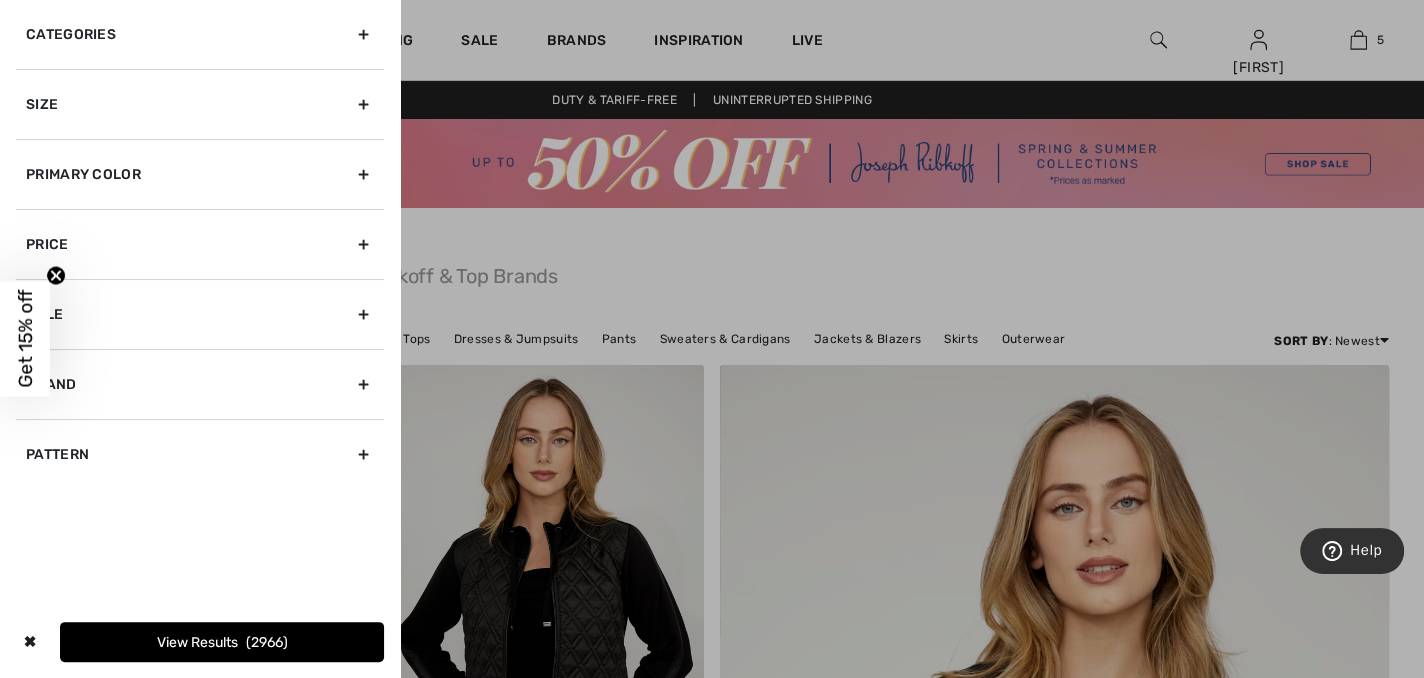 click on "Size" at bounding box center (200, 104) 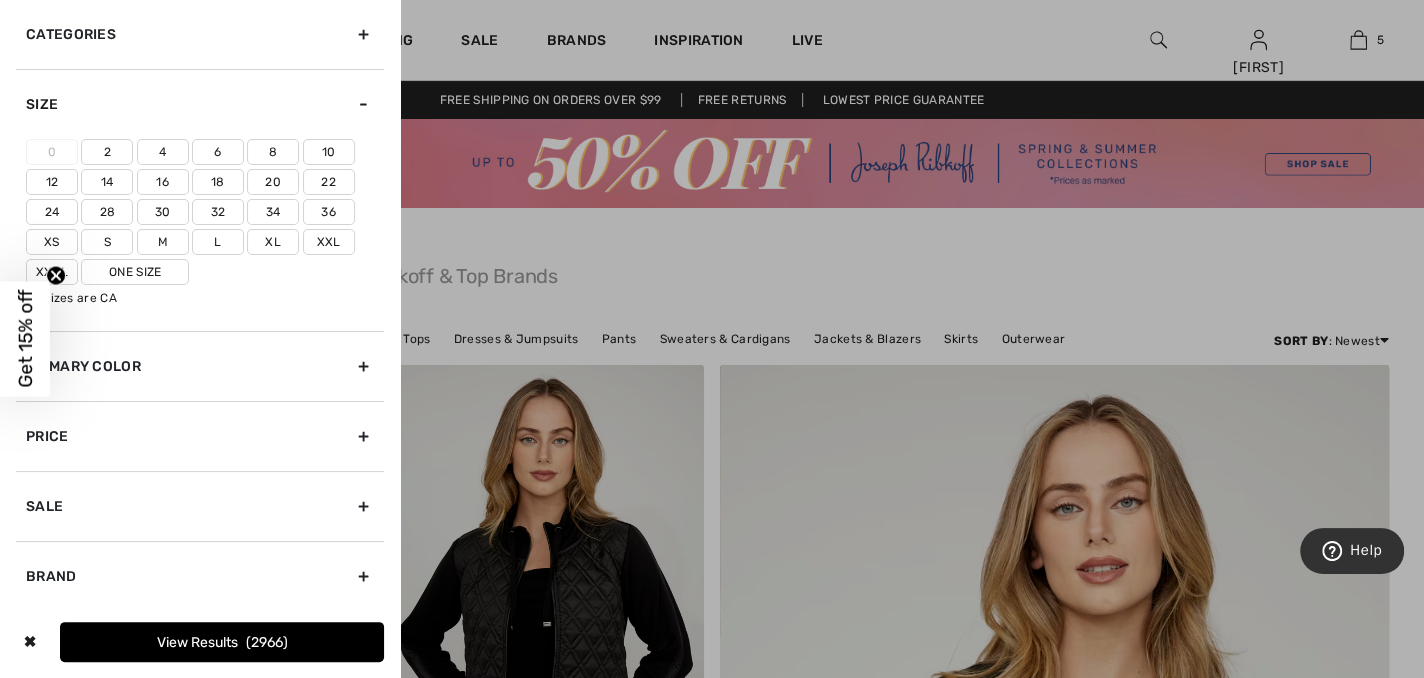 click on "18" at bounding box center [218, 182] 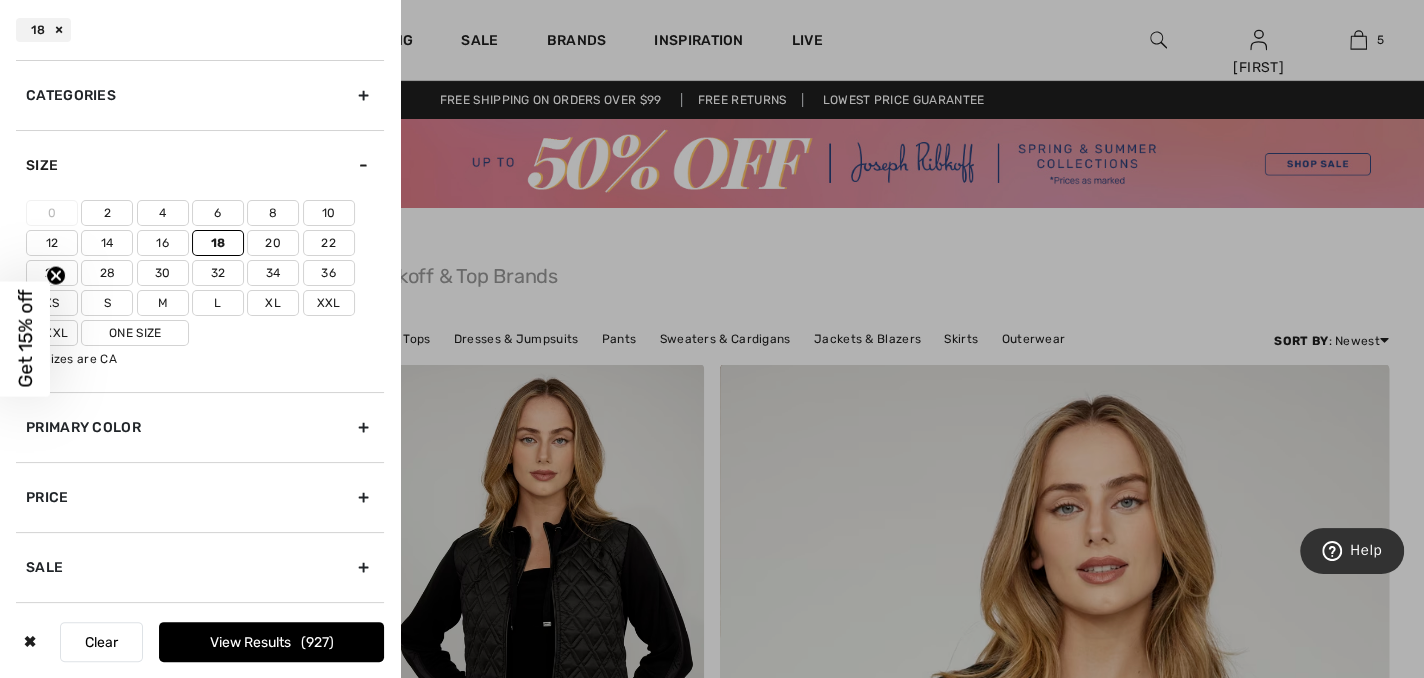 click on "16" at bounding box center [163, 243] 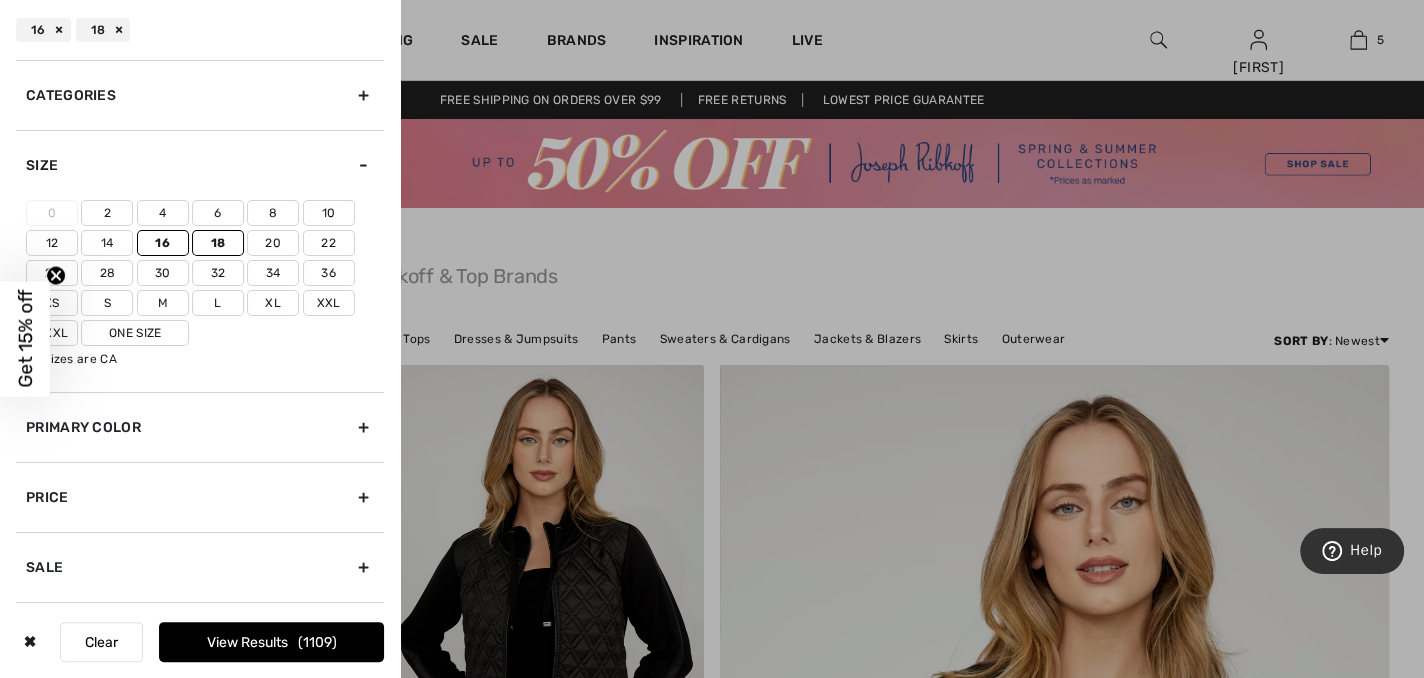 click on "Xxl" at bounding box center (329, 303) 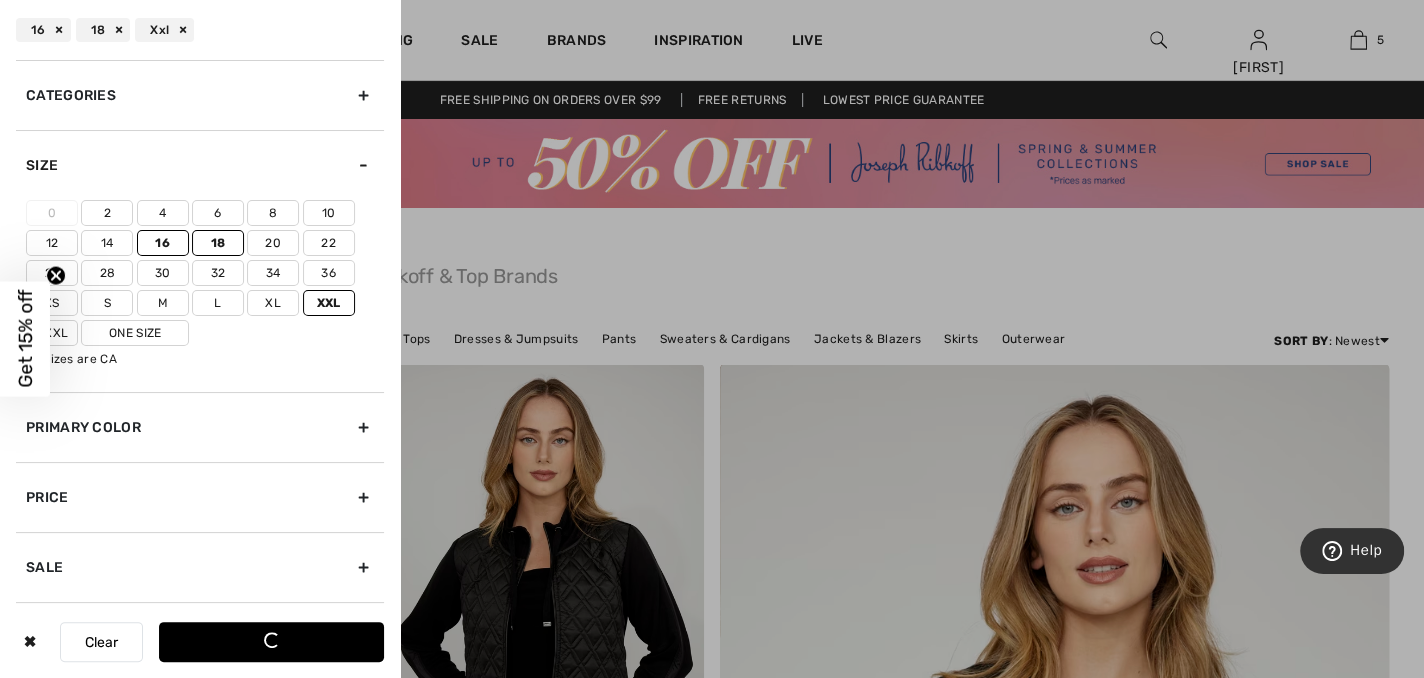 click on "Xl" at bounding box center [273, 303] 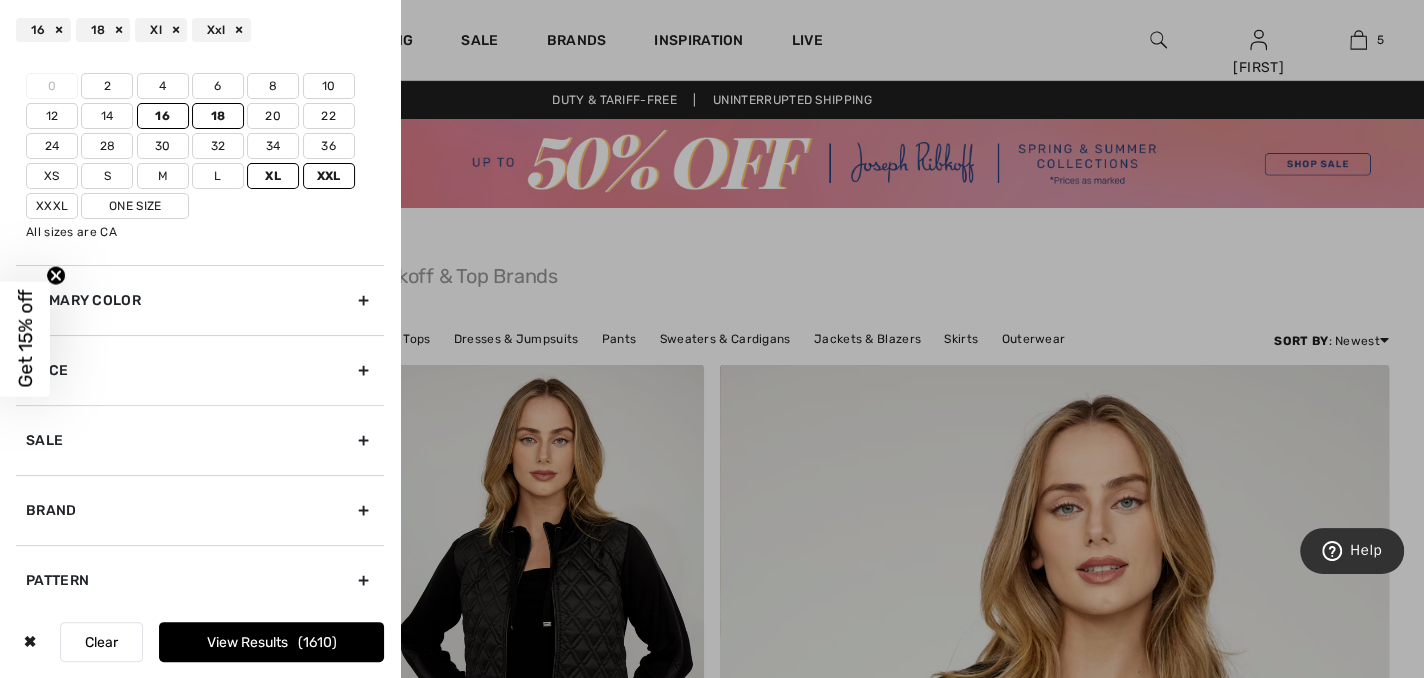 scroll, scrollTop: 131, scrollLeft: 0, axis: vertical 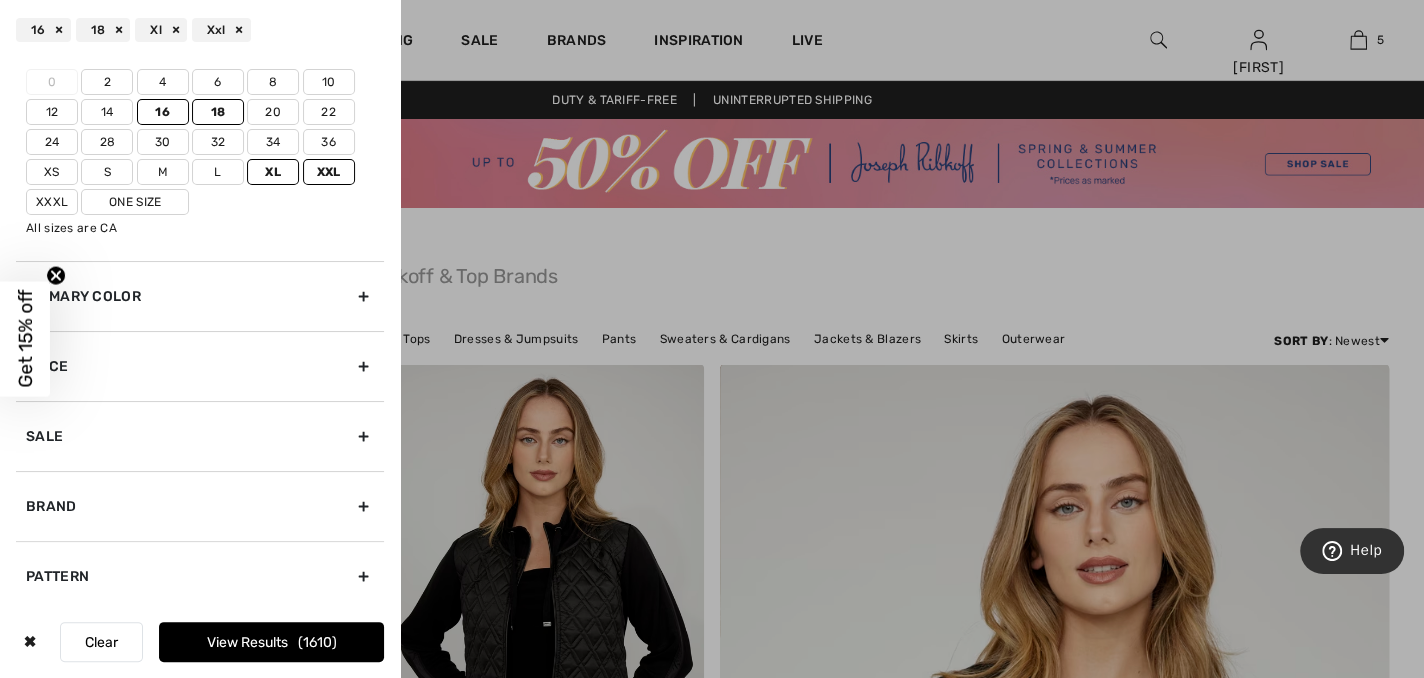 click on "Brand" at bounding box center [200, 506] 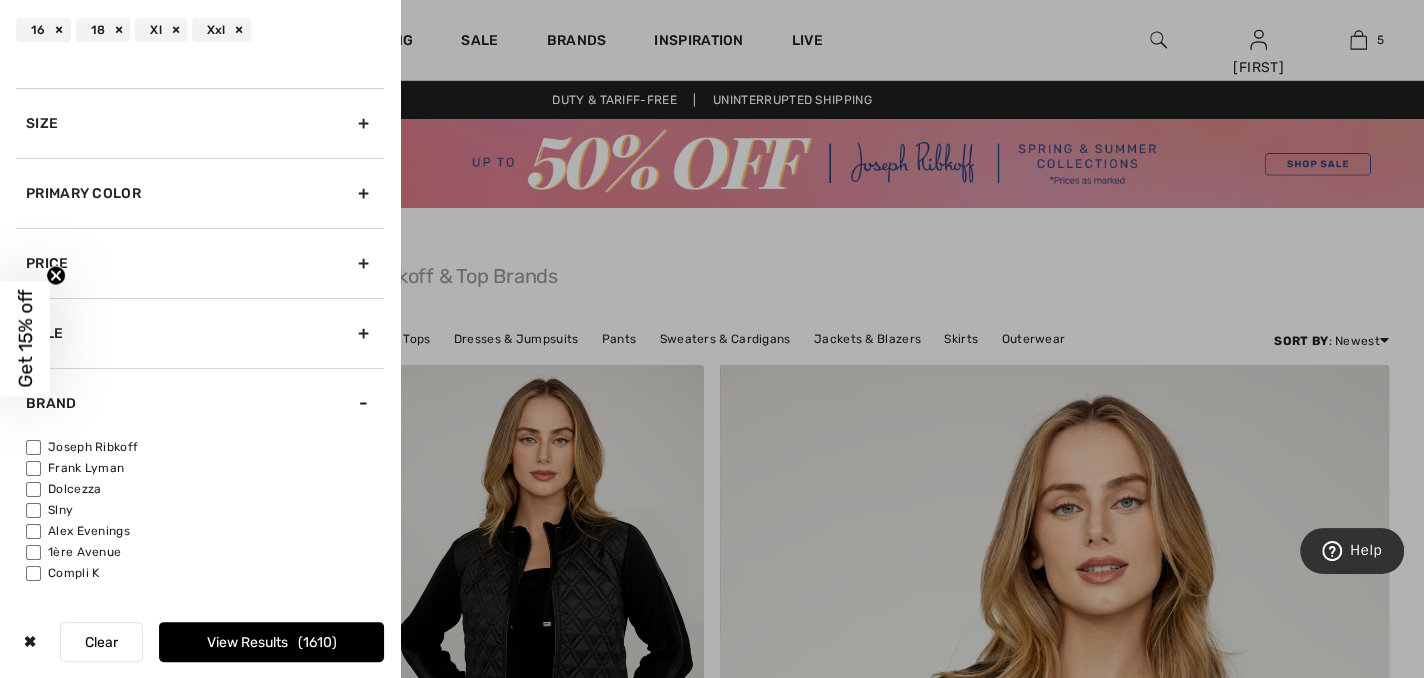 scroll, scrollTop: 12, scrollLeft: 0, axis: vertical 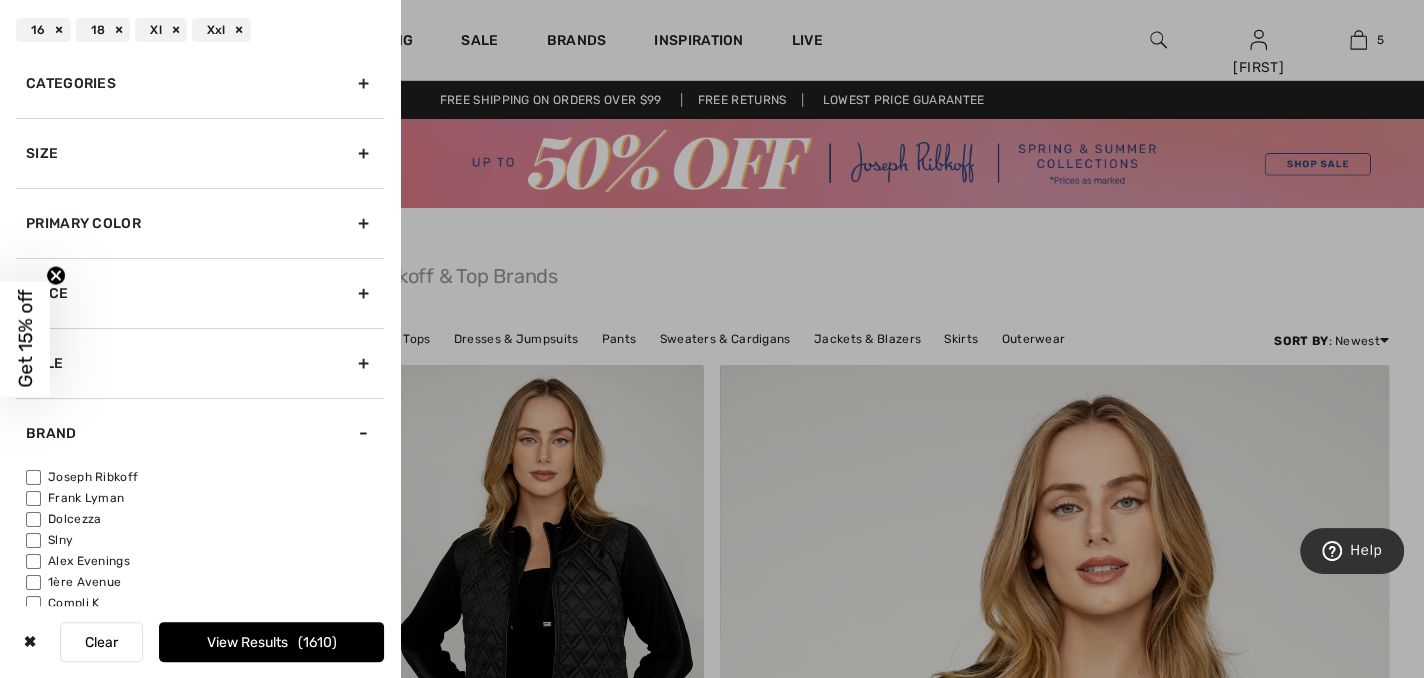 click on "Joseph Ribkoff" at bounding box center (33, 477) 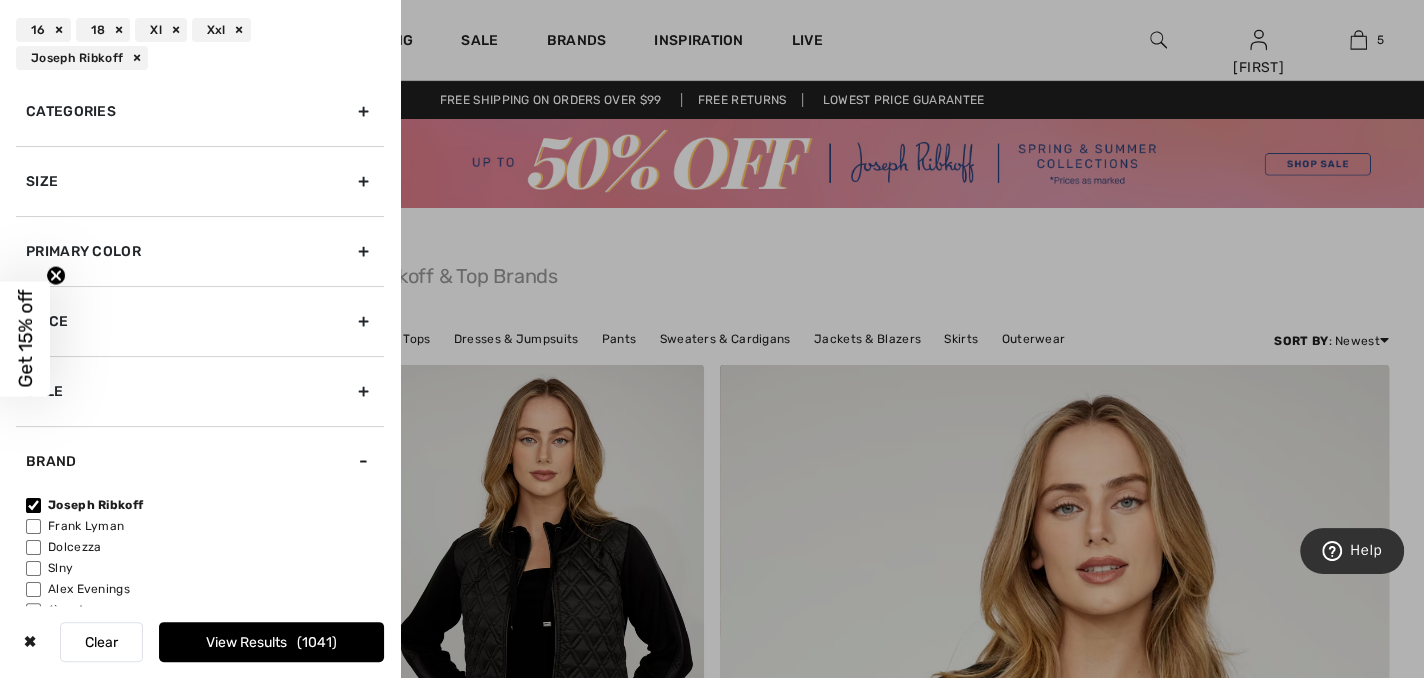 click on "Frank Lyman" at bounding box center (33, 526) 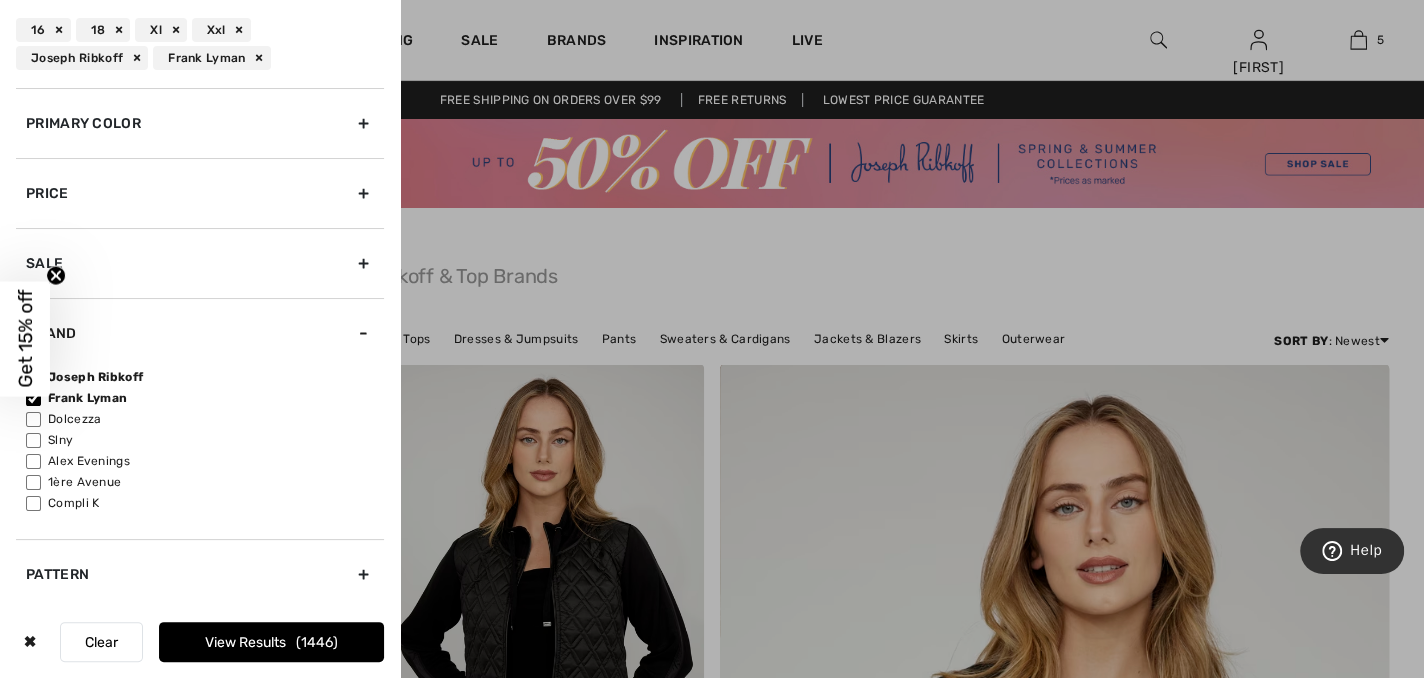 scroll, scrollTop: 140, scrollLeft: 0, axis: vertical 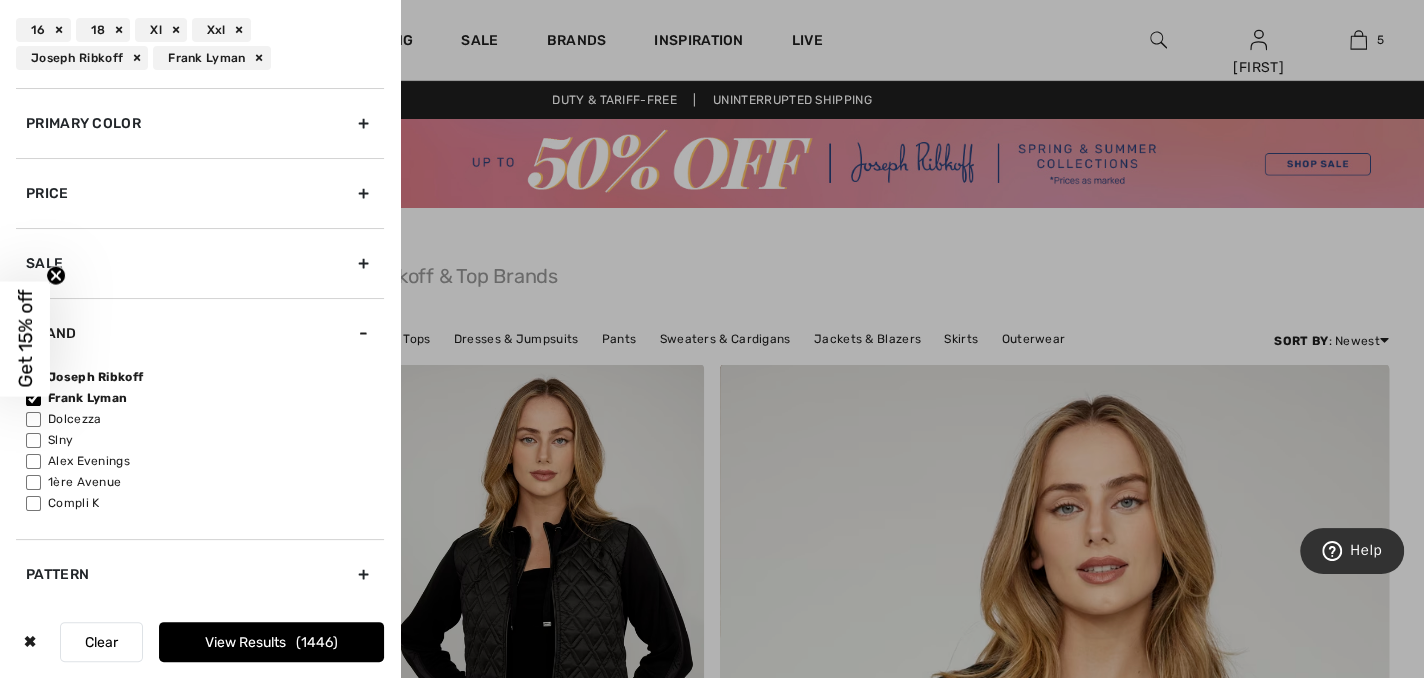 click on "View Results 1446" at bounding box center [271, 642] 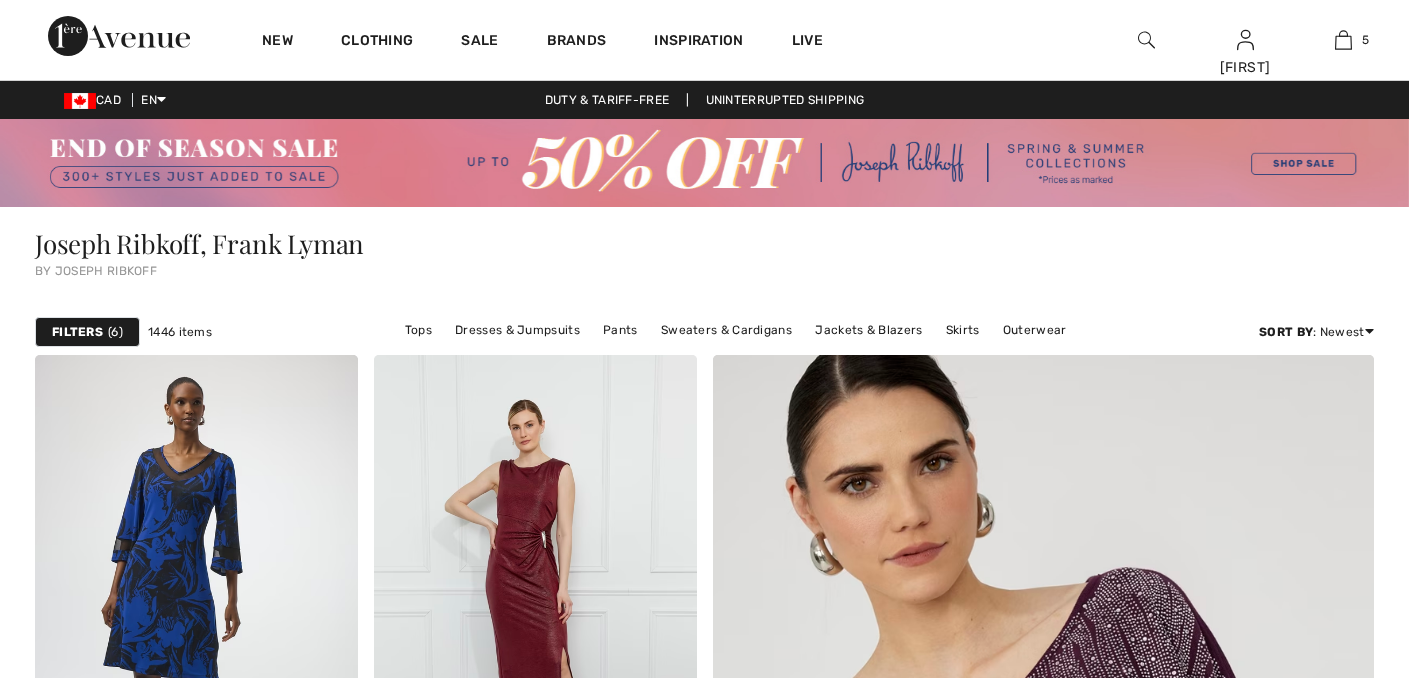 scroll, scrollTop: 0, scrollLeft: 0, axis: both 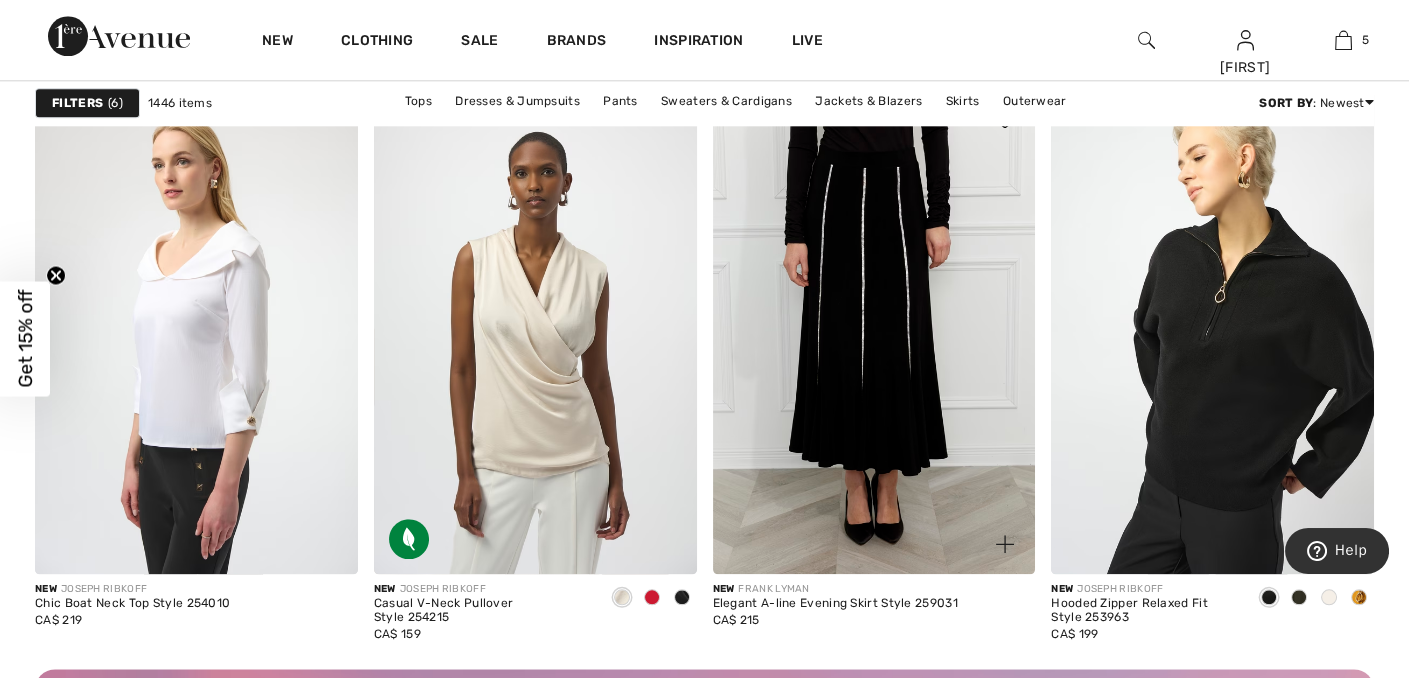 click at bounding box center (874, 332) 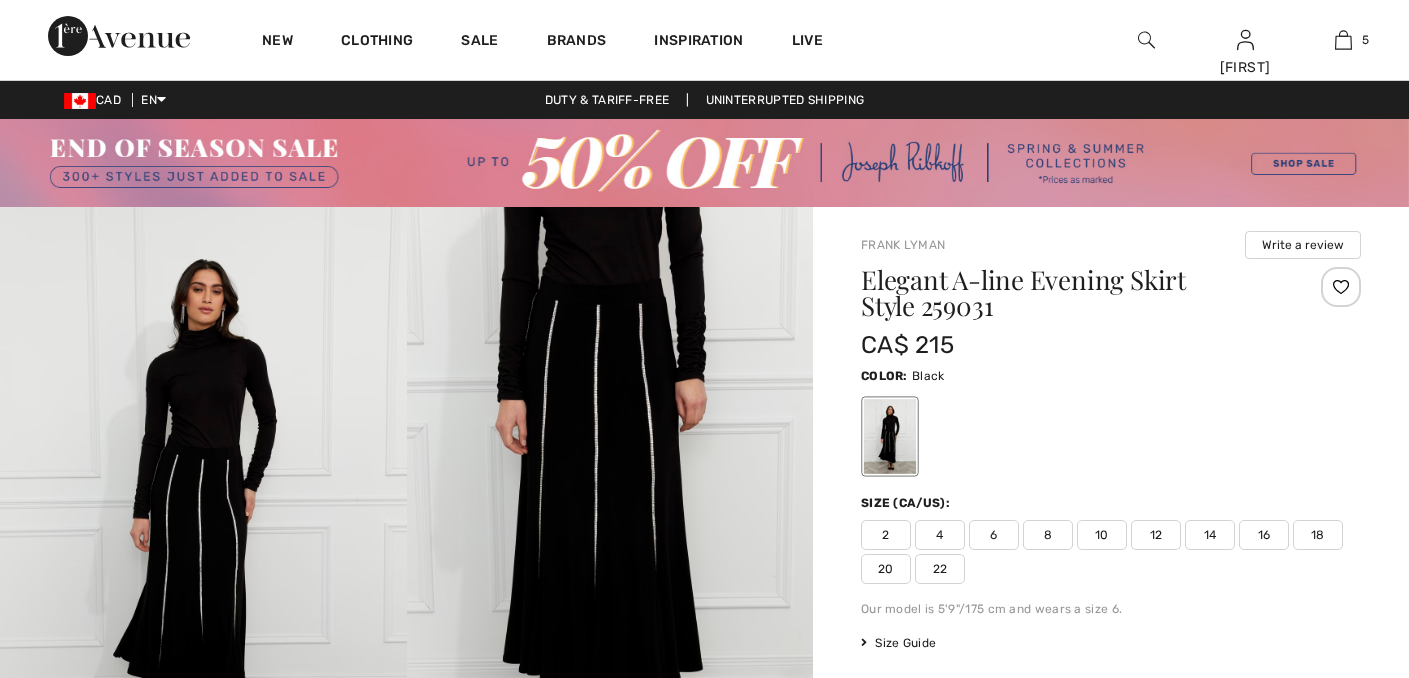 scroll, scrollTop: 0, scrollLeft: 0, axis: both 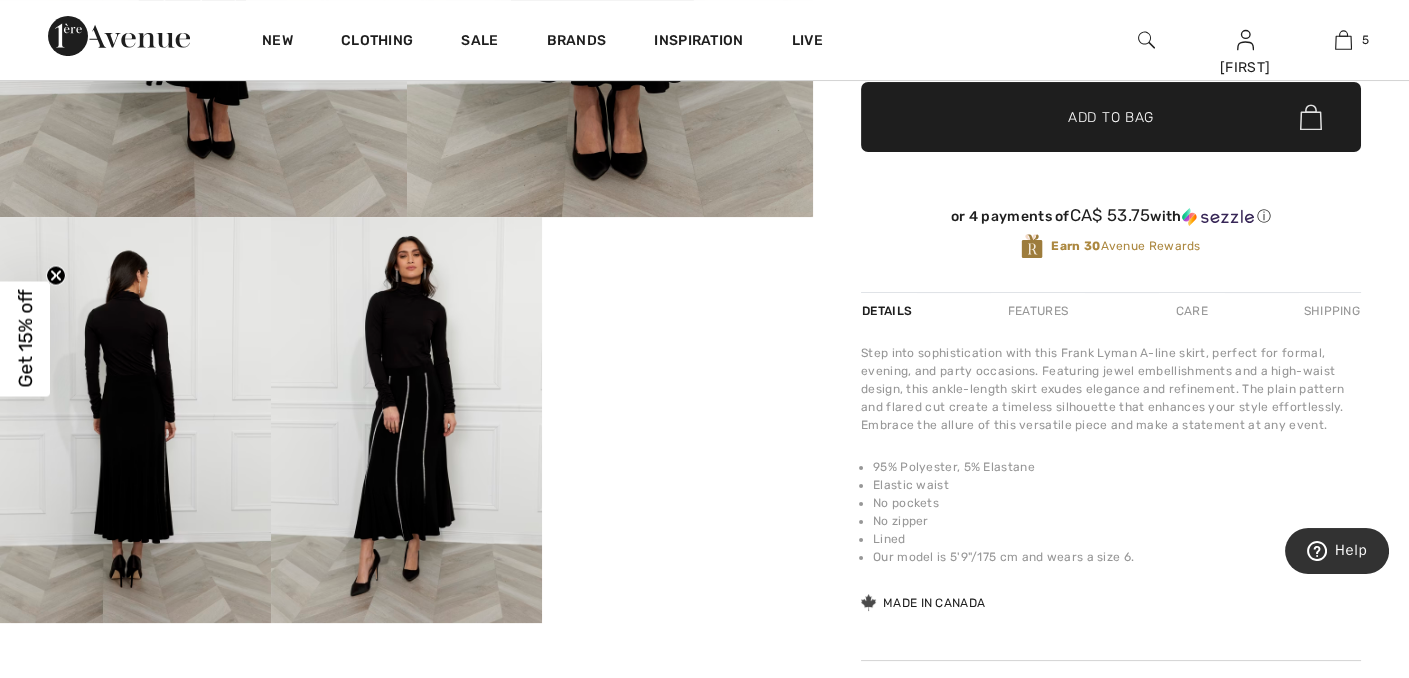 click on "Your browser does not support the video tag." at bounding box center [677, 285] 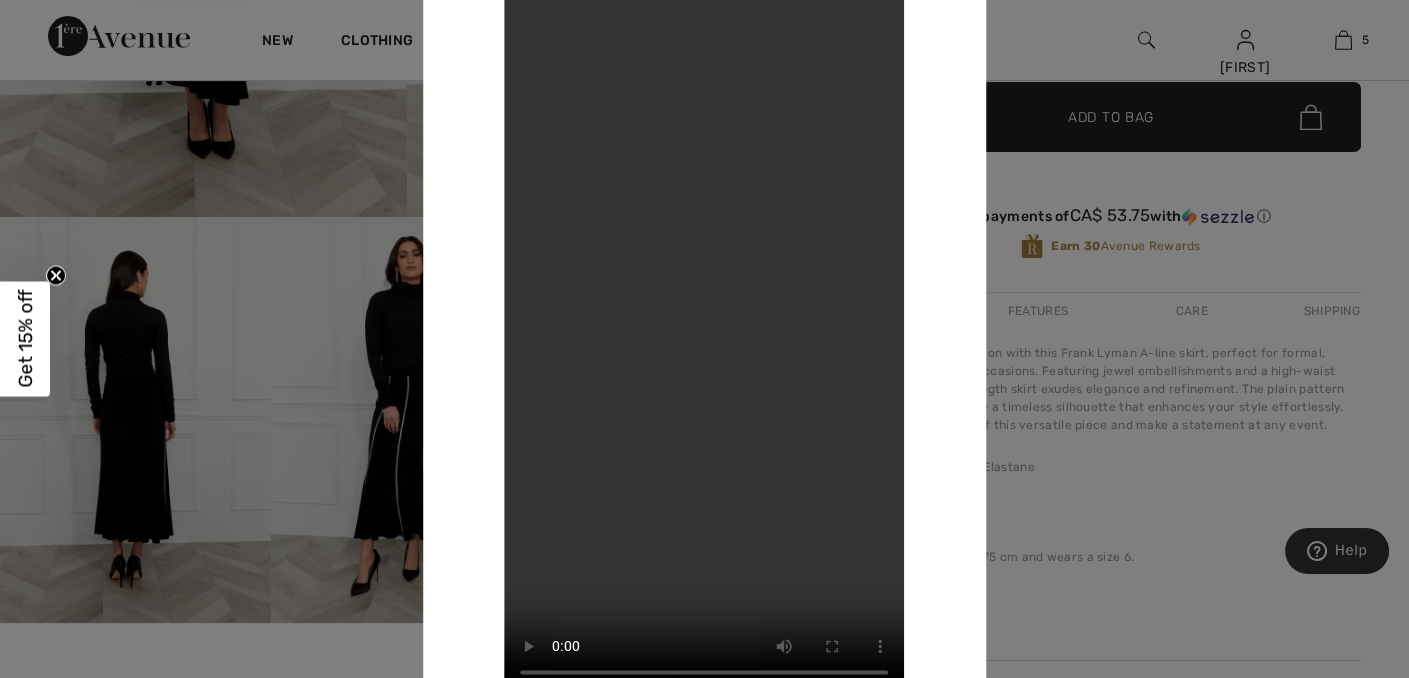 click at bounding box center (704, 339) 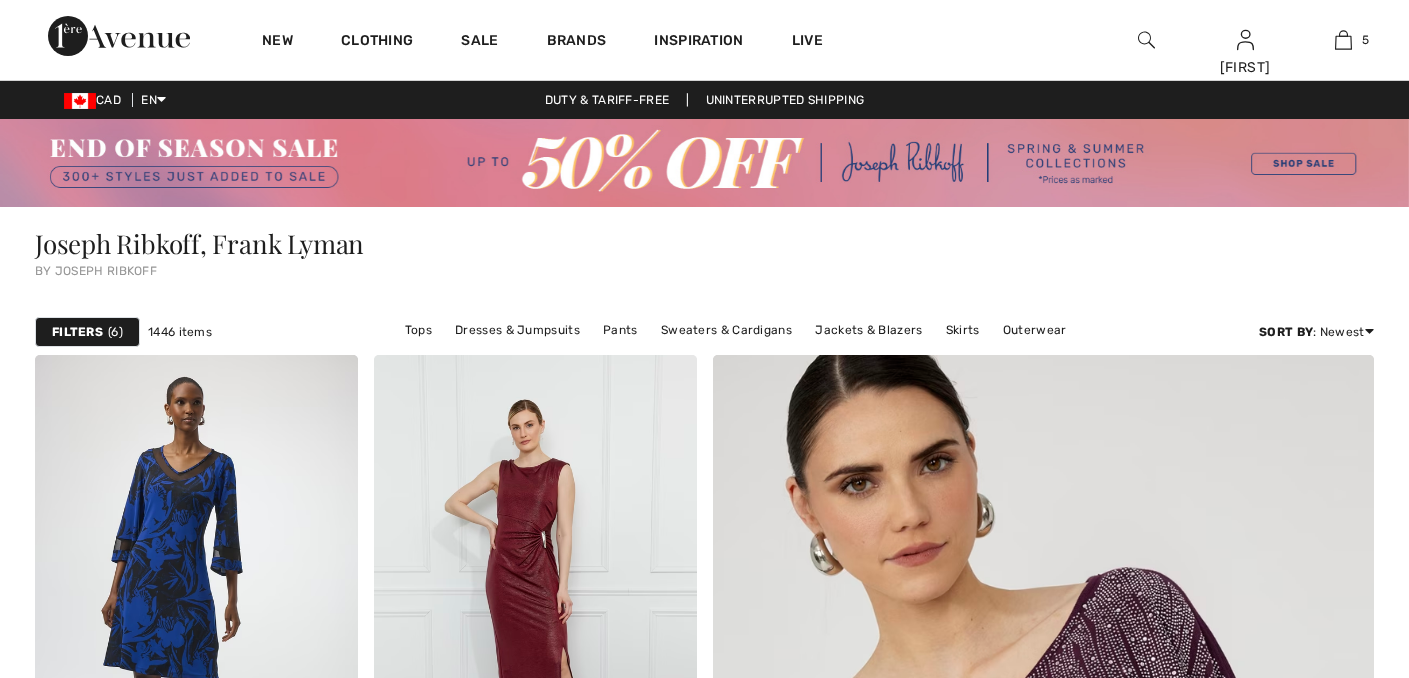 scroll, scrollTop: 3964, scrollLeft: 0, axis: vertical 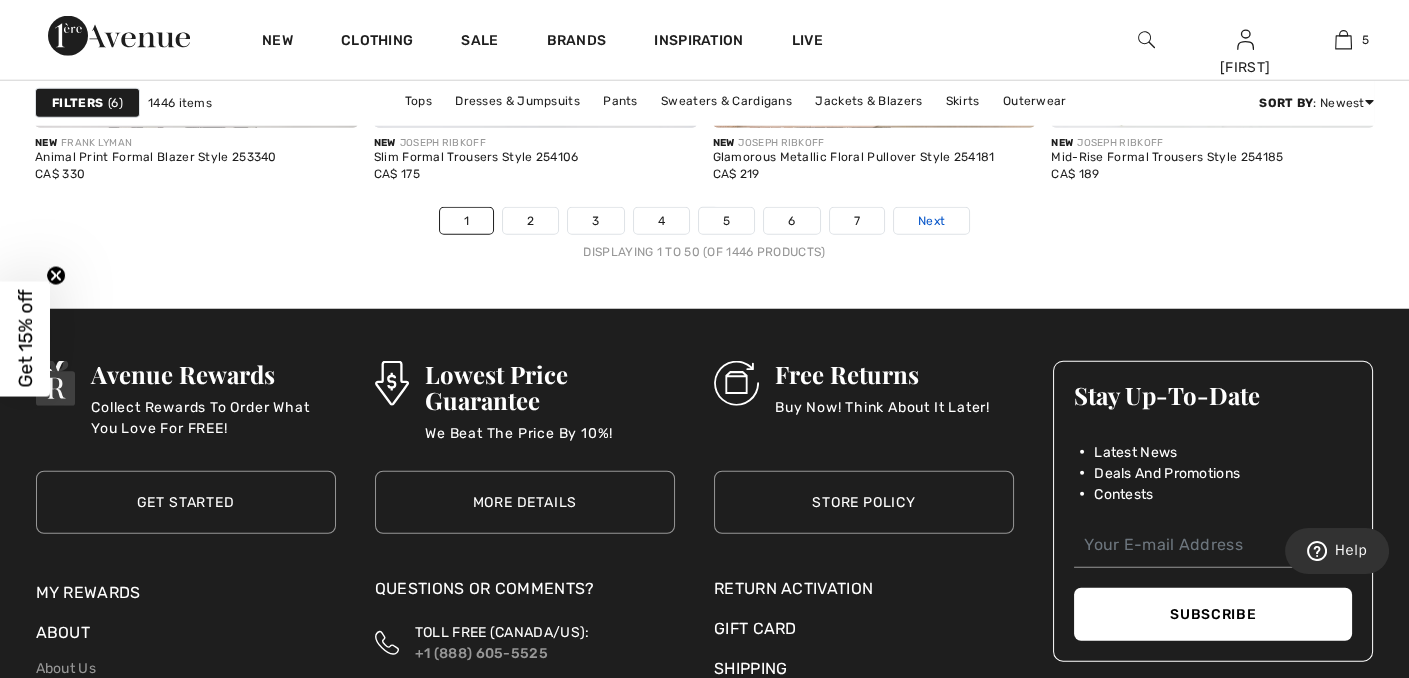click on "Next" at bounding box center [931, 221] 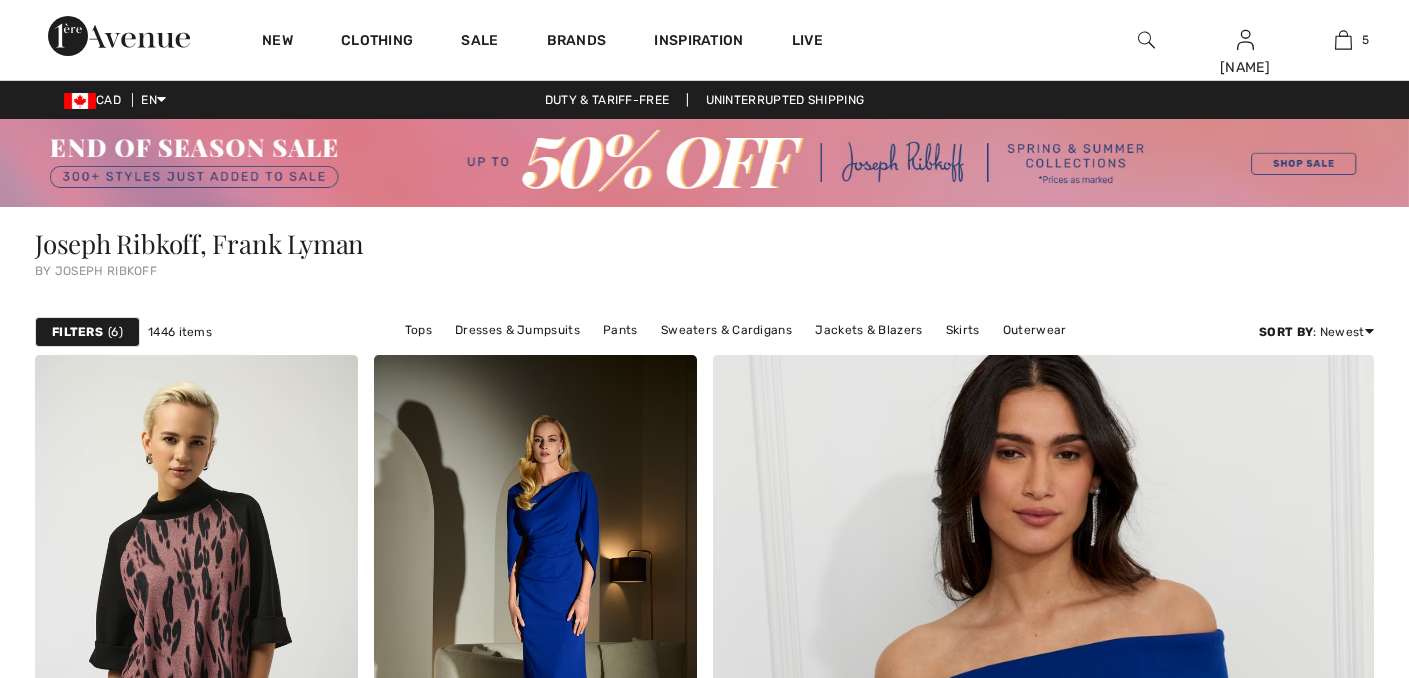 scroll, scrollTop: 0, scrollLeft: 0, axis: both 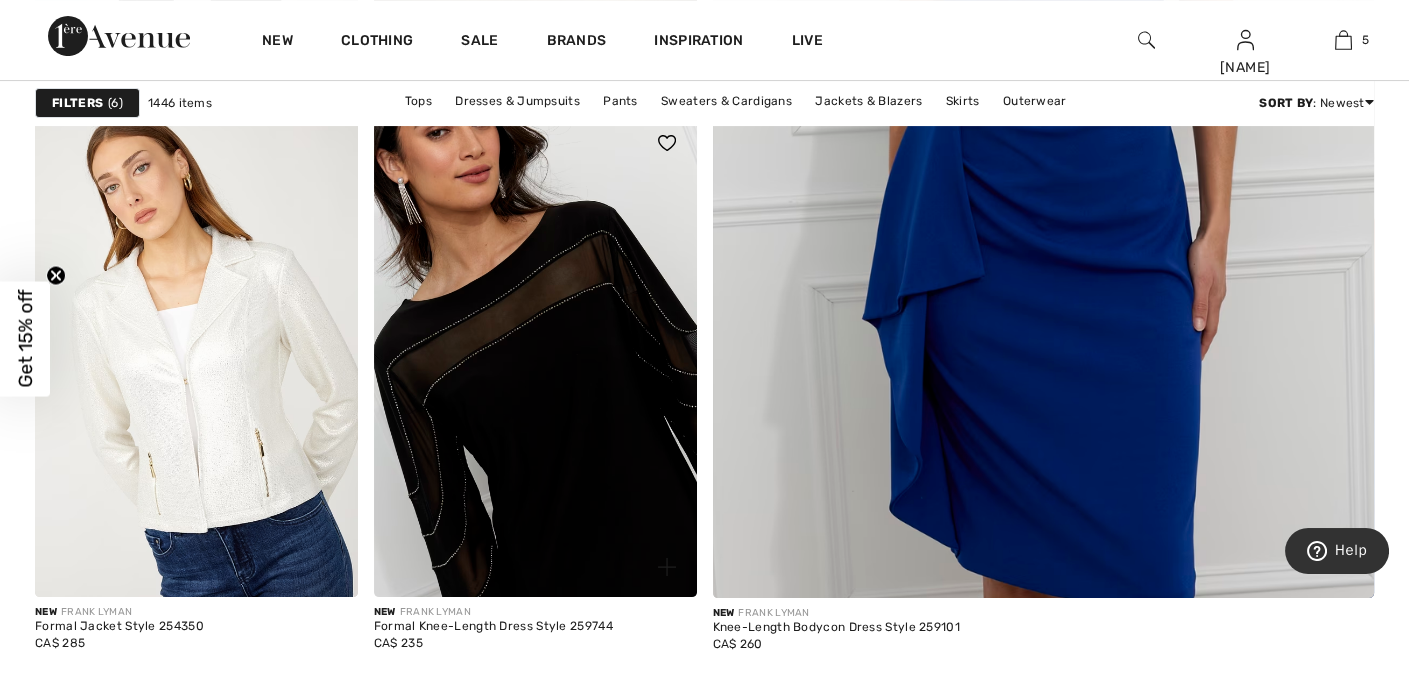 click at bounding box center (535, 355) 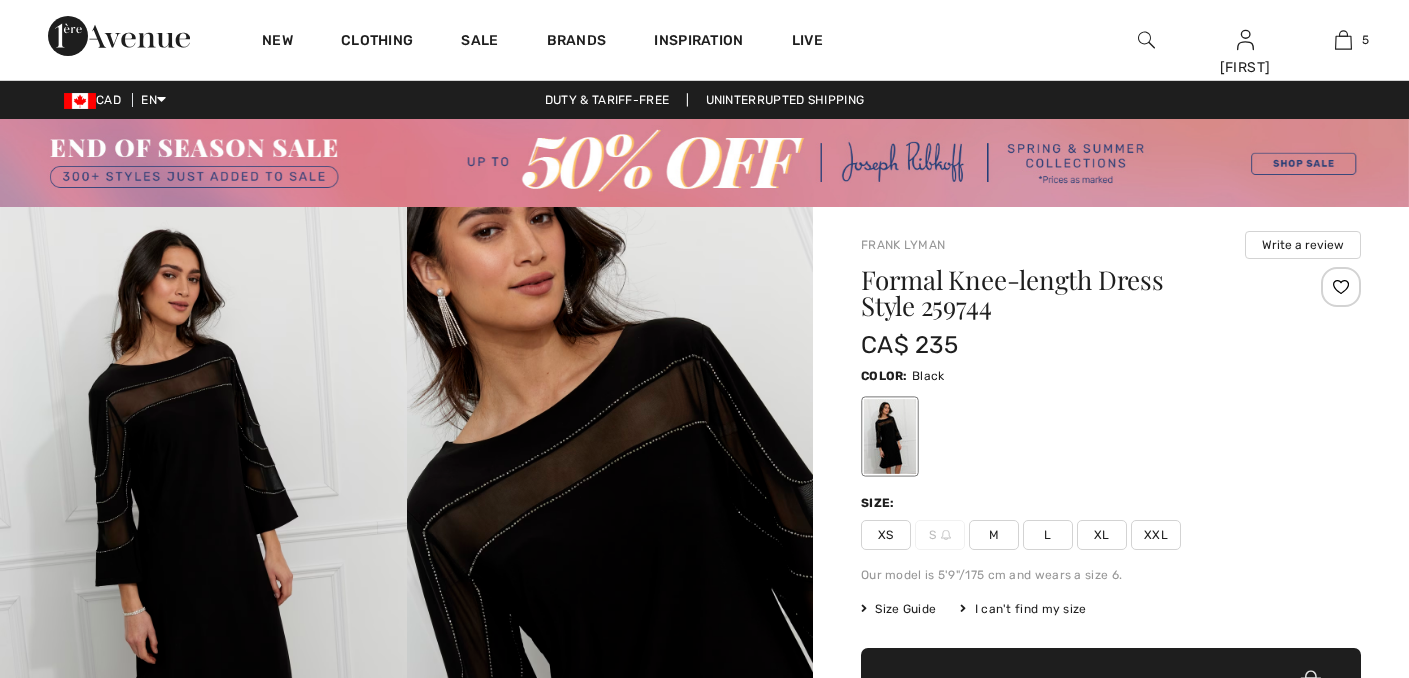 scroll, scrollTop: 0, scrollLeft: 0, axis: both 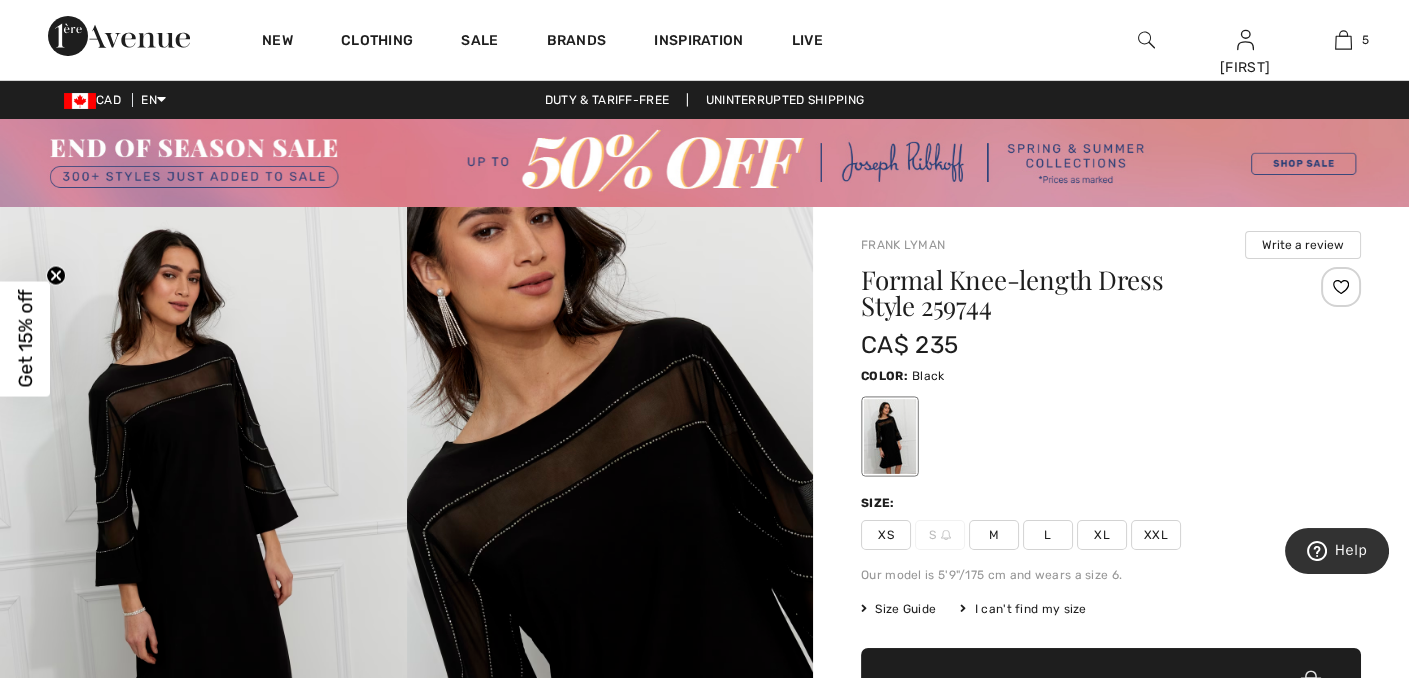 click on "XXL" at bounding box center [1156, 535] 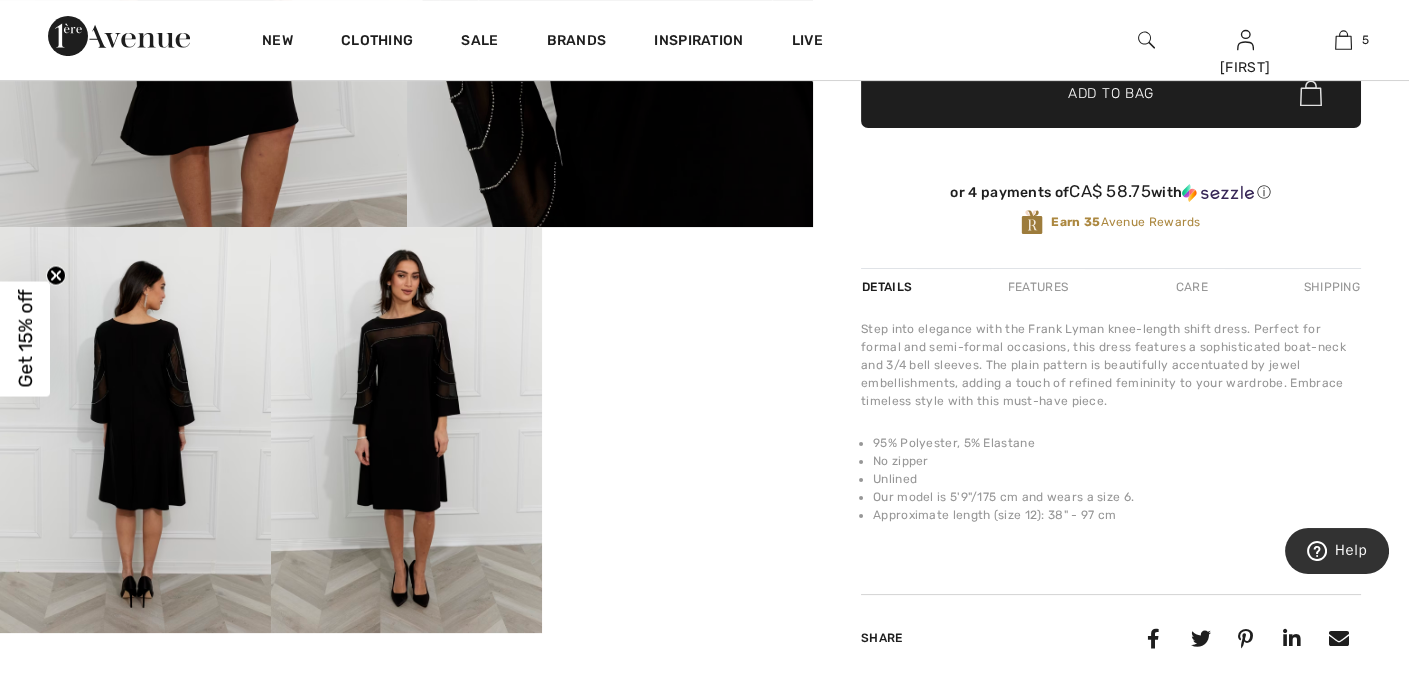 scroll, scrollTop: 600, scrollLeft: 0, axis: vertical 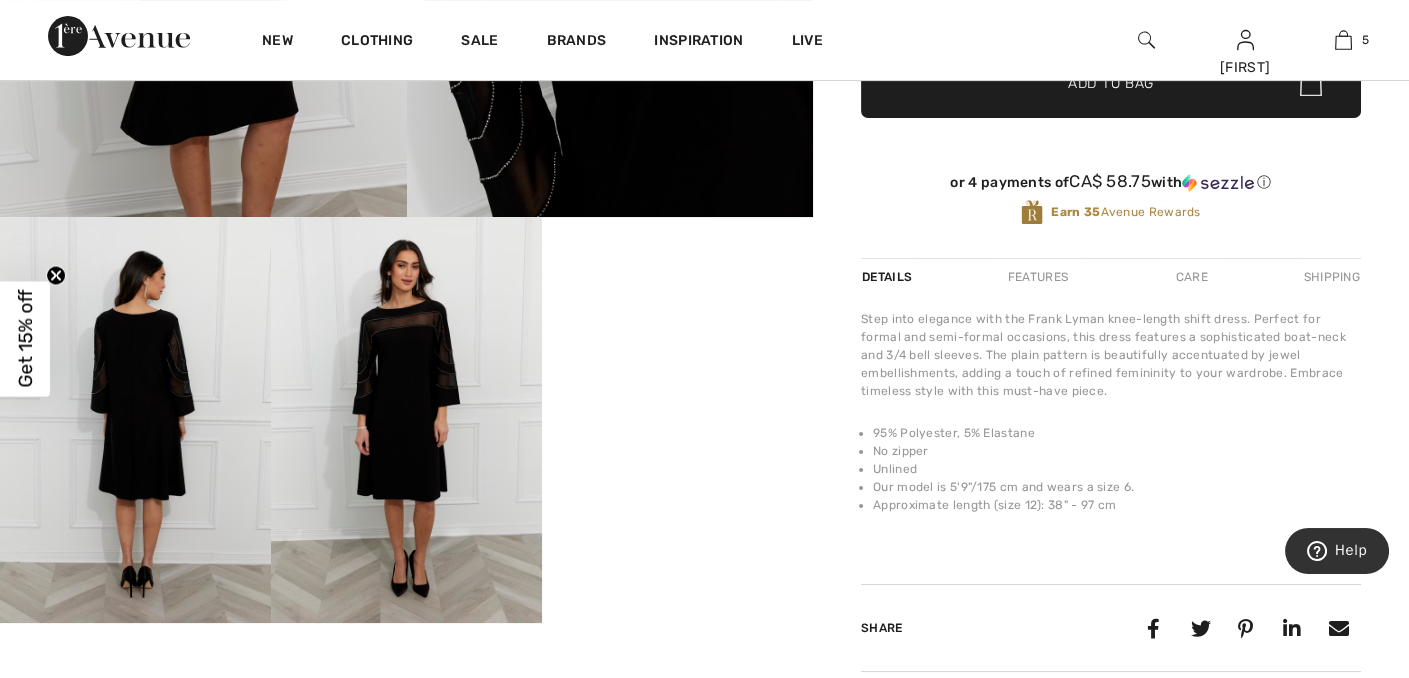 click on "Your browser does not support the video tag." at bounding box center (677, 285) 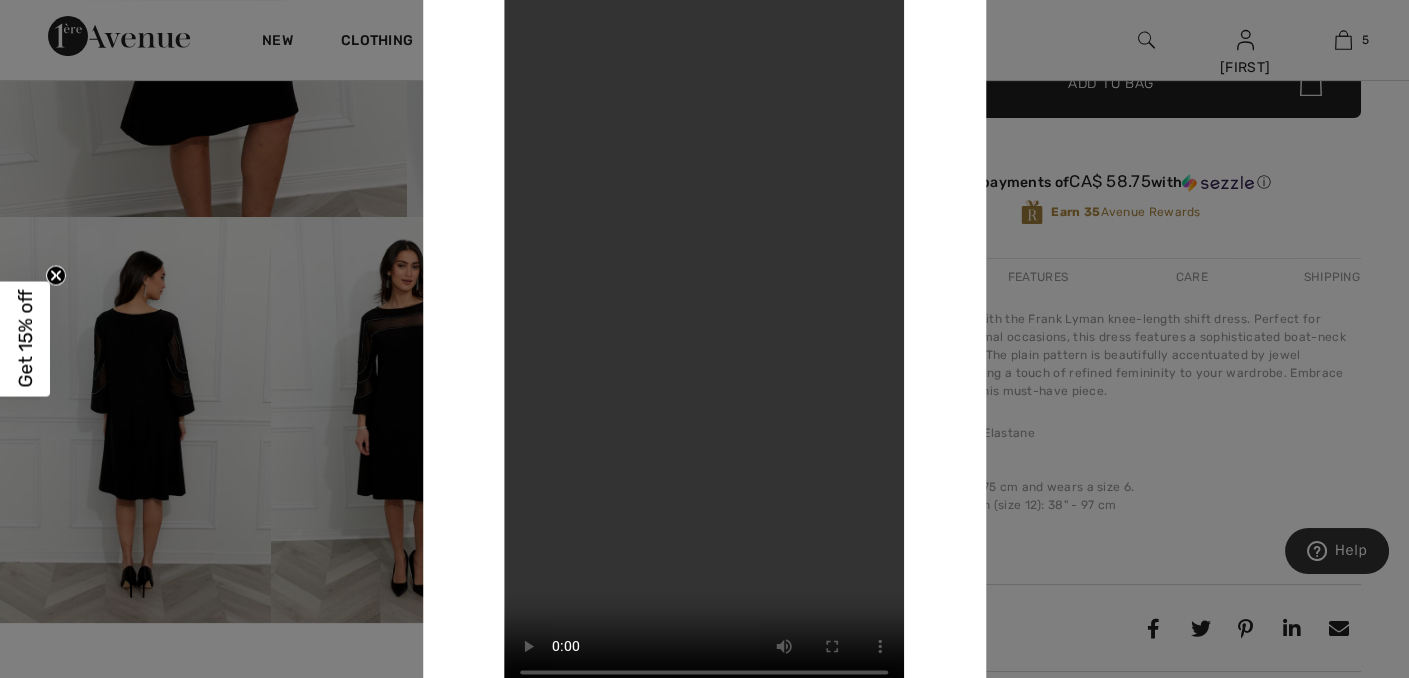 click at bounding box center [704, 339] 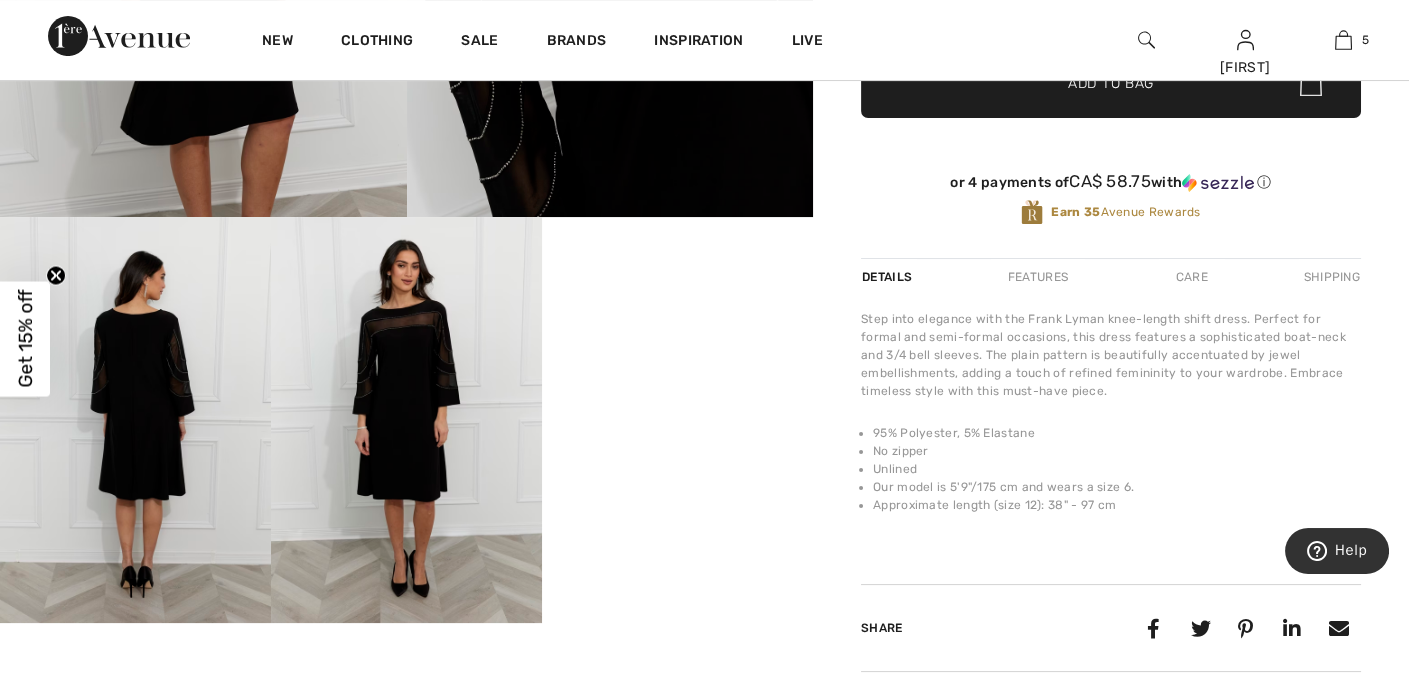 click at bounding box center [406, 420] 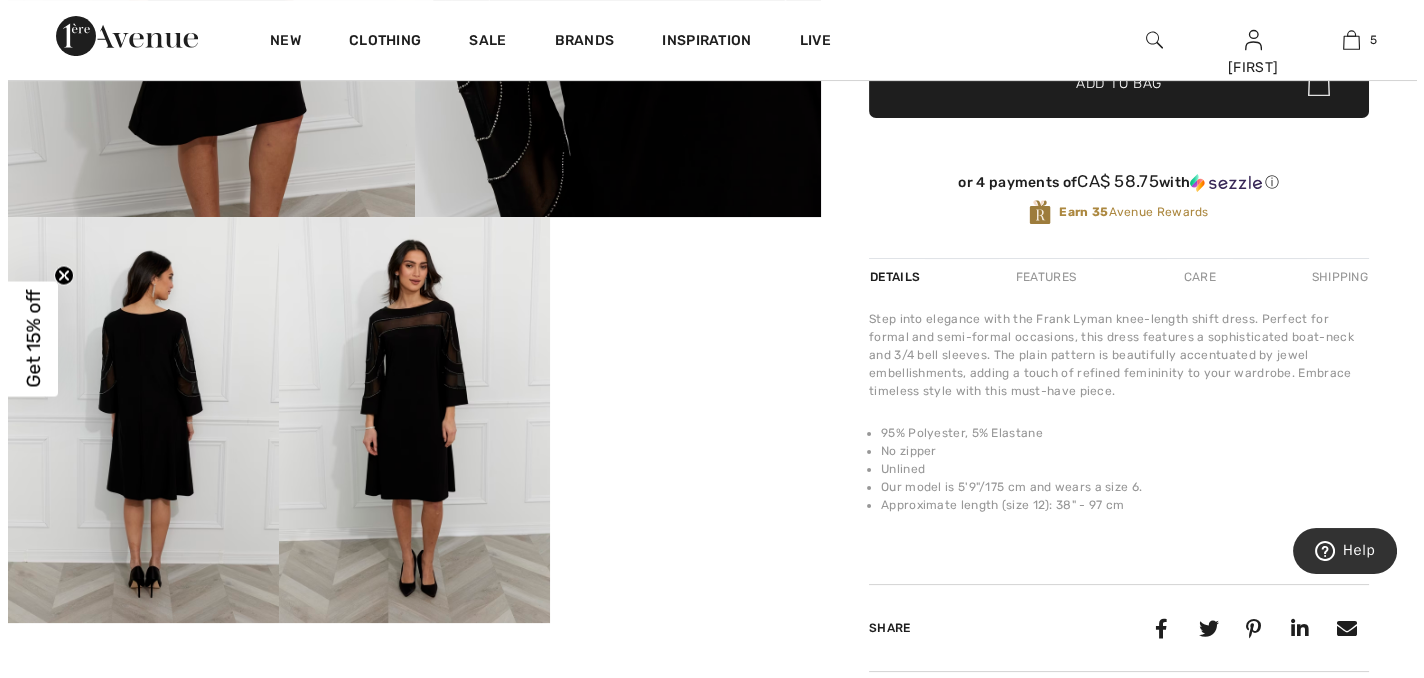 scroll, scrollTop: 600, scrollLeft: 0, axis: vertical 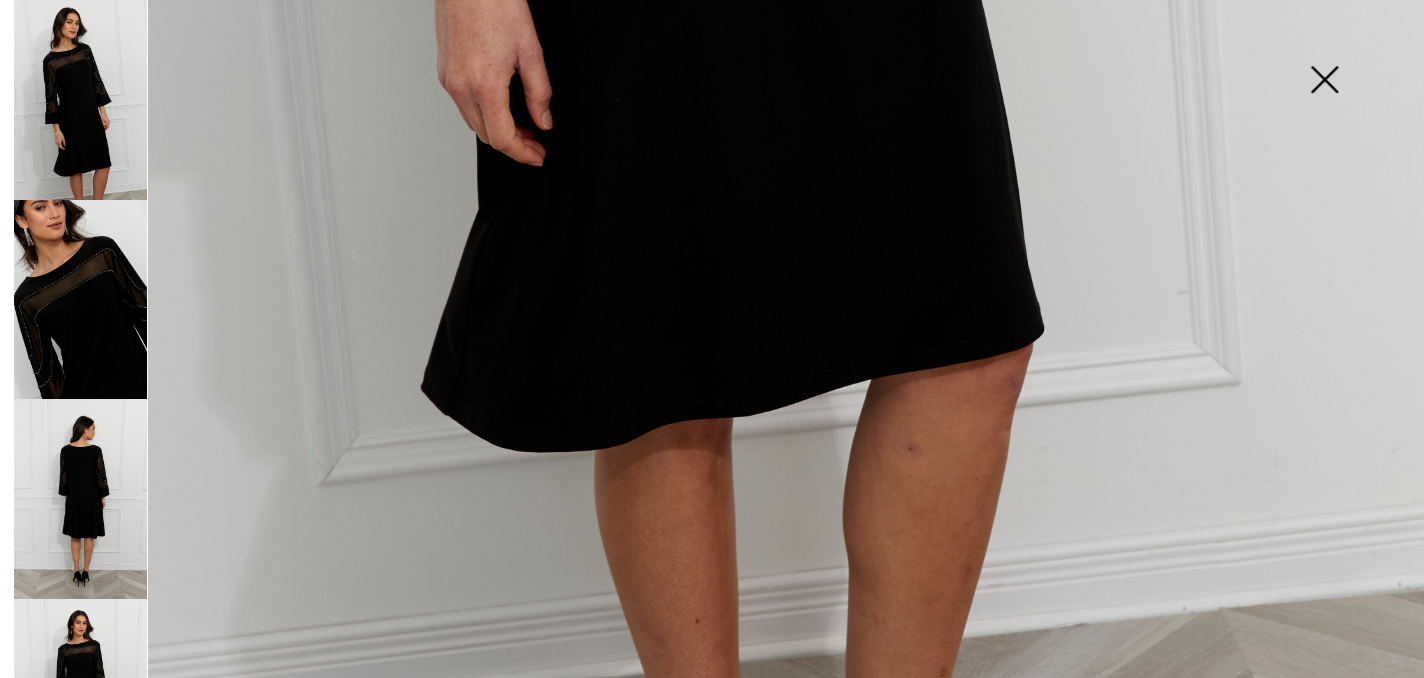 click at bounding box center (80, 499) 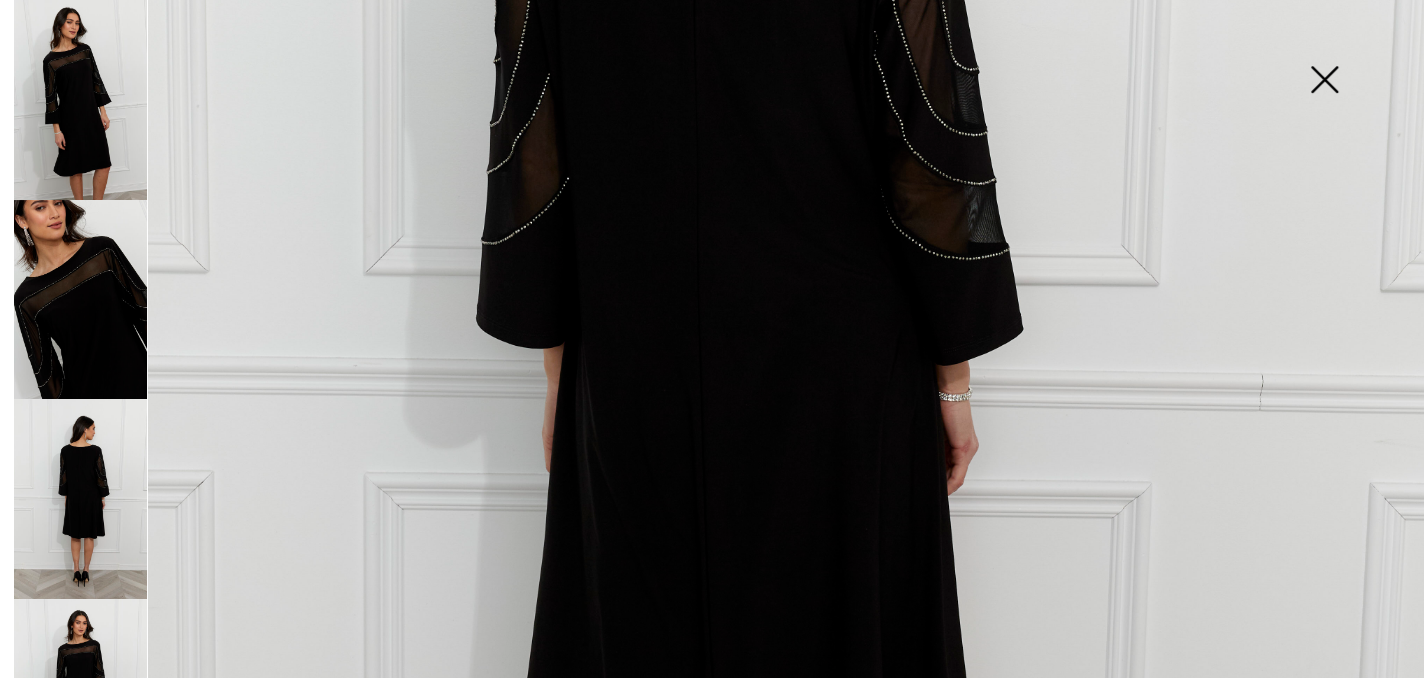 scroll, scrollTop: 734, scrollLeft: 0, axis: vertical 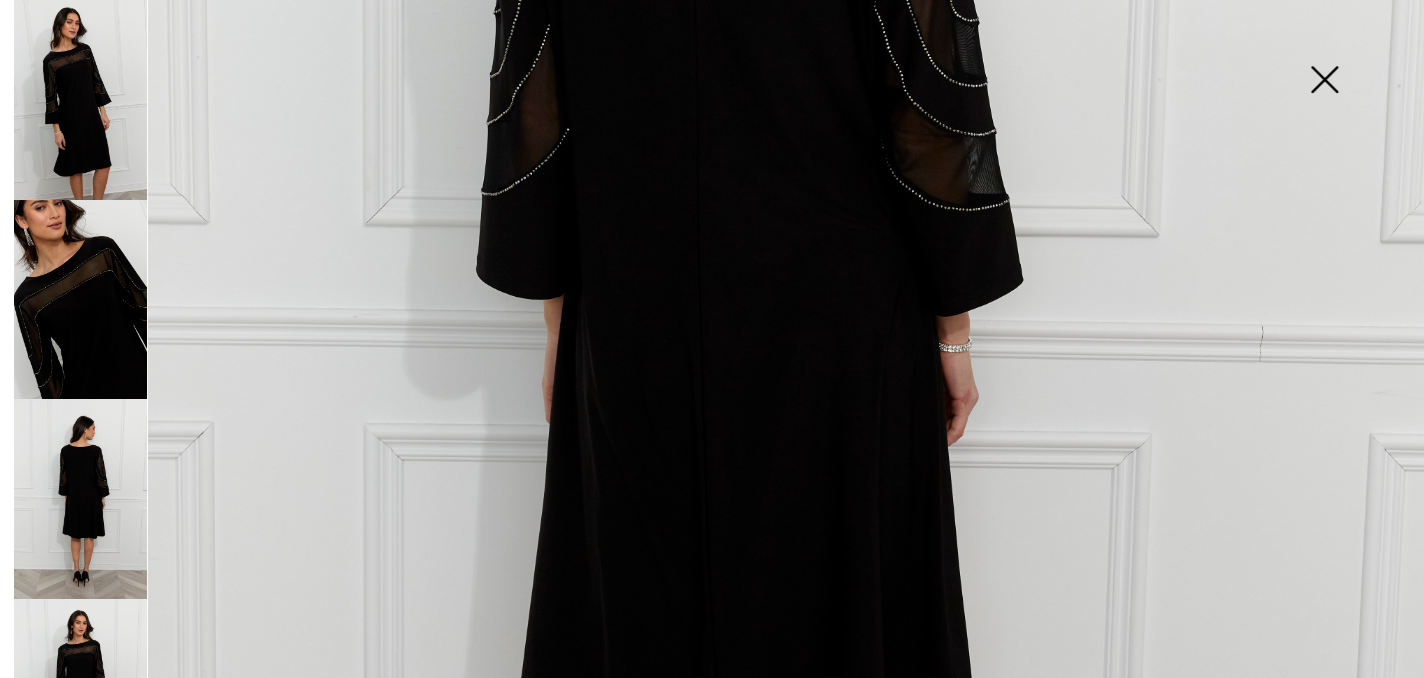 click at bounding box center (80, 699) 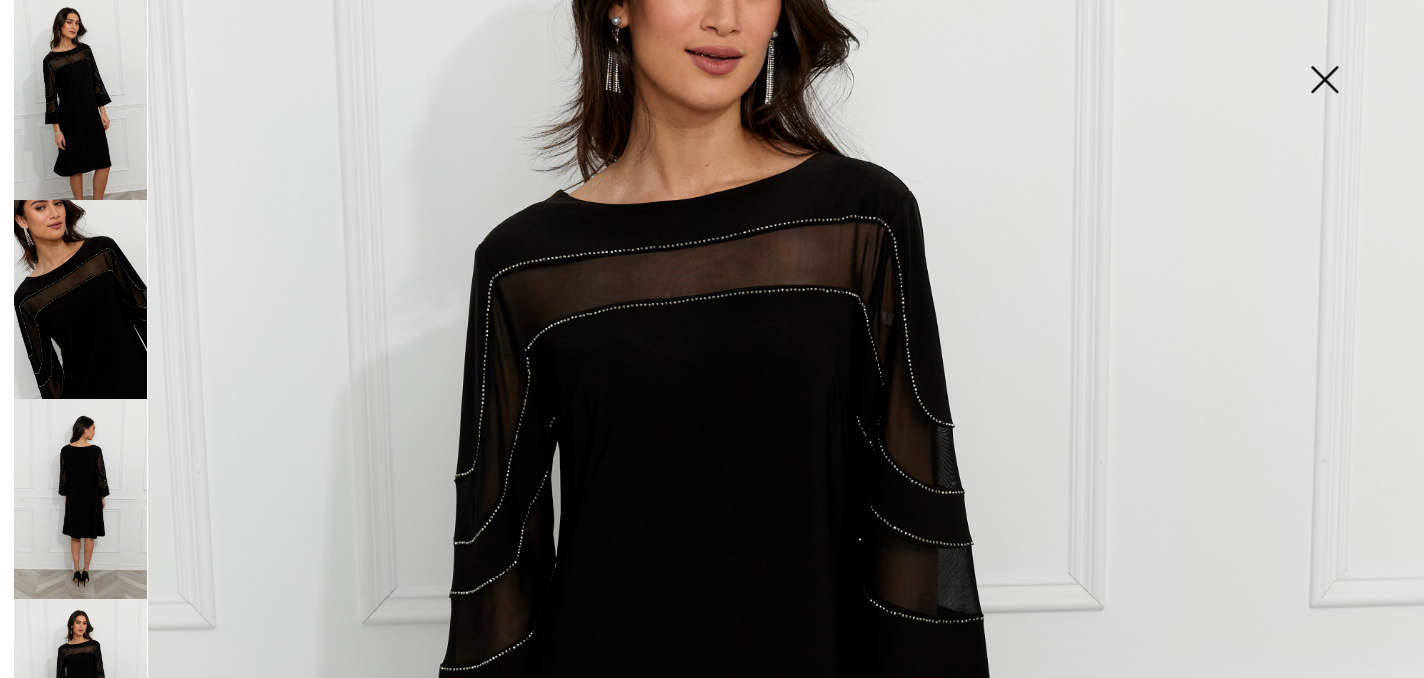 scroll, scrollTop: 234, scrollLeft: 0, axis: vertical 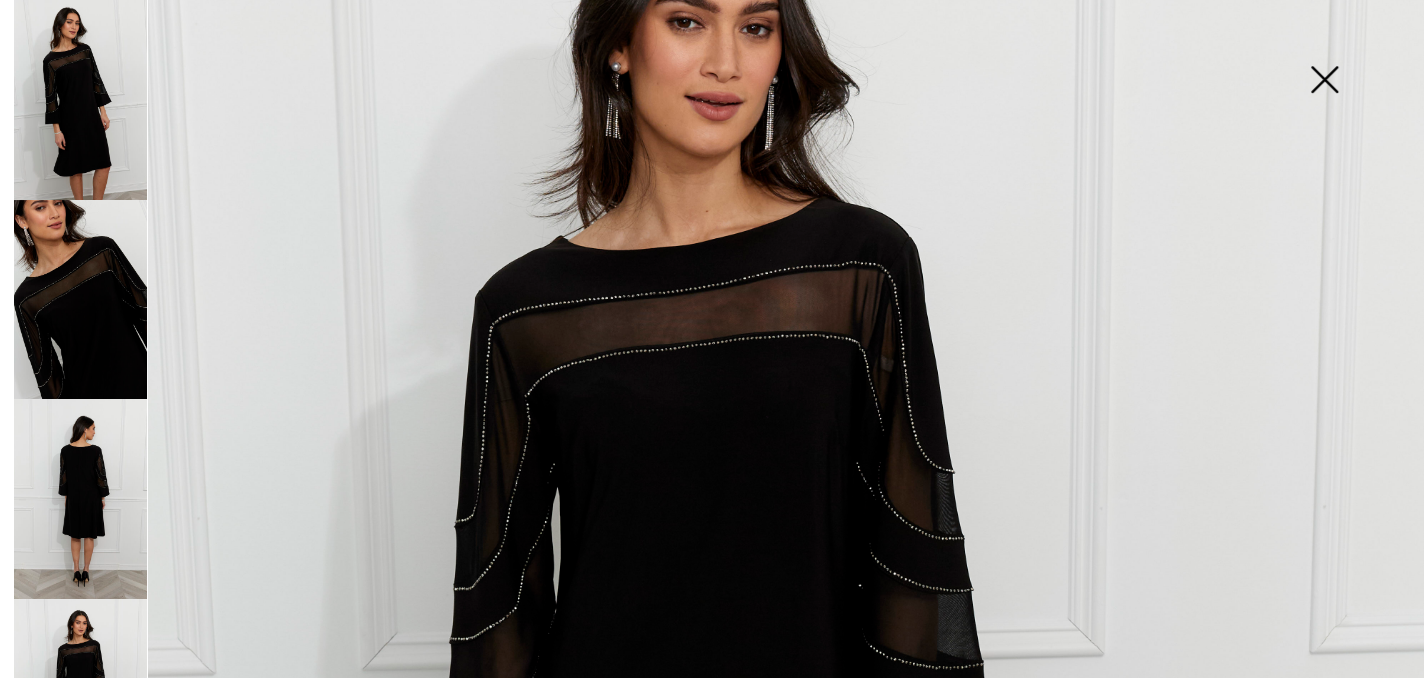 click at bounding box center (1324, 81) 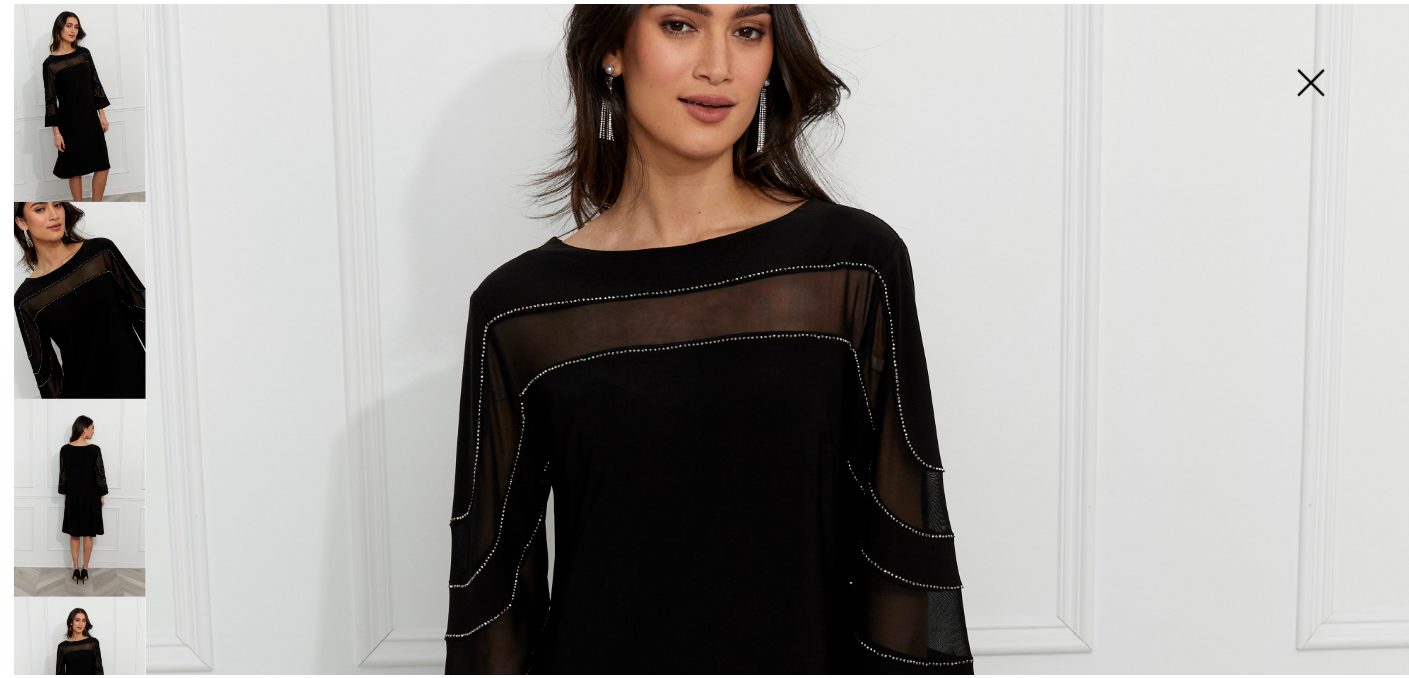 scroll, scrollTop: 600, scrollLeft: 0, axis: vertical 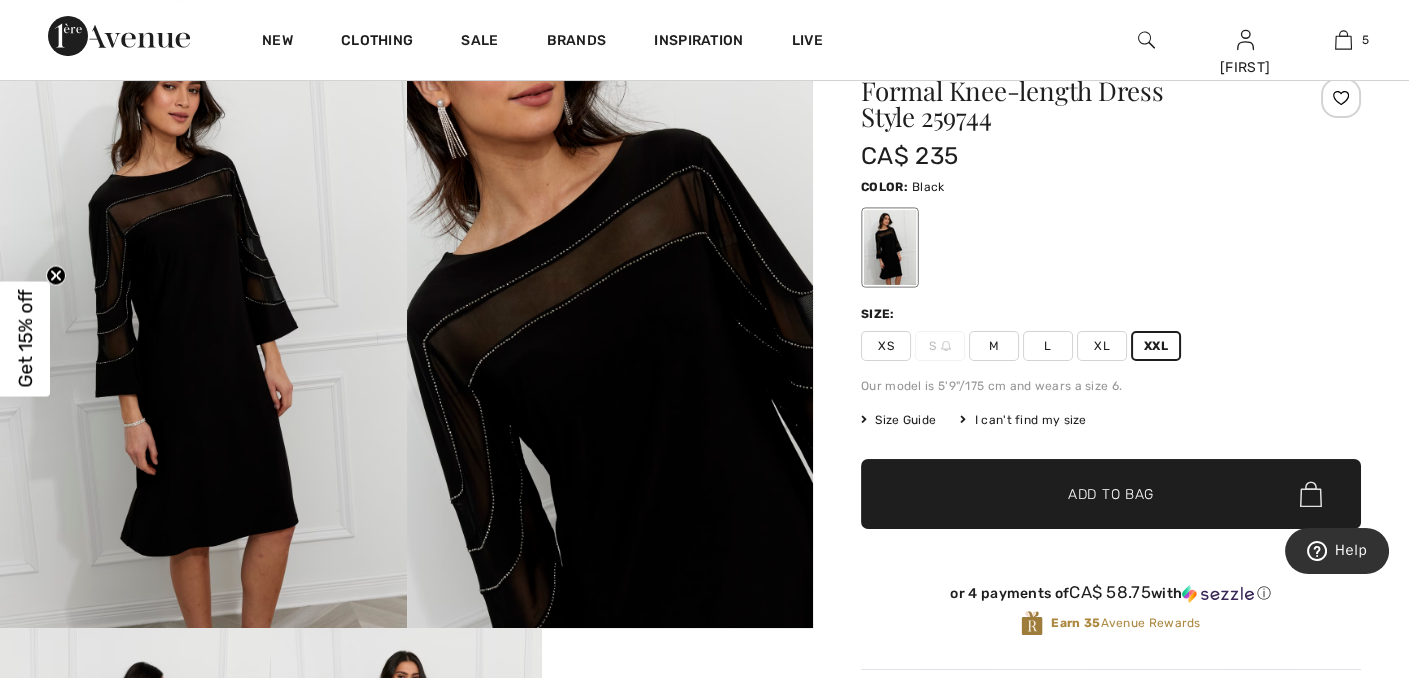 click on "Size Guide" at bounding box center [898, 420] 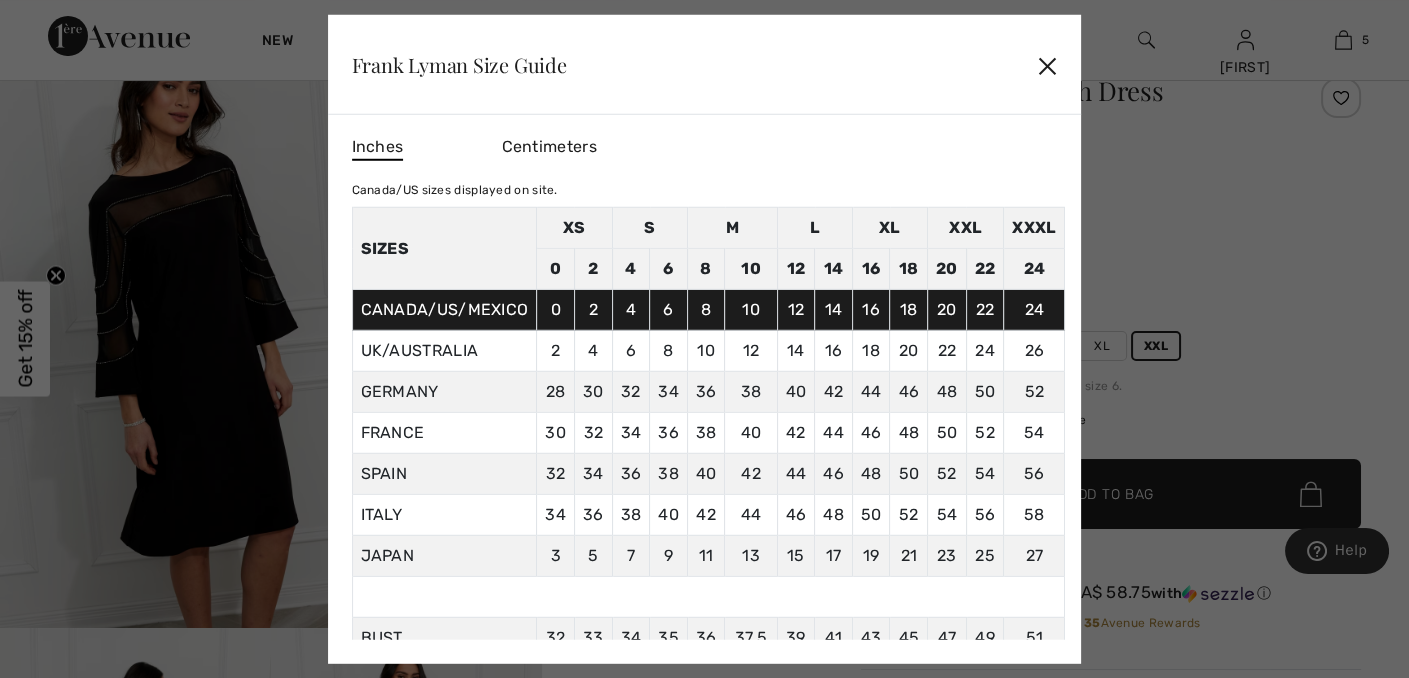 click on "✕" at bounding box center [1047, 65] 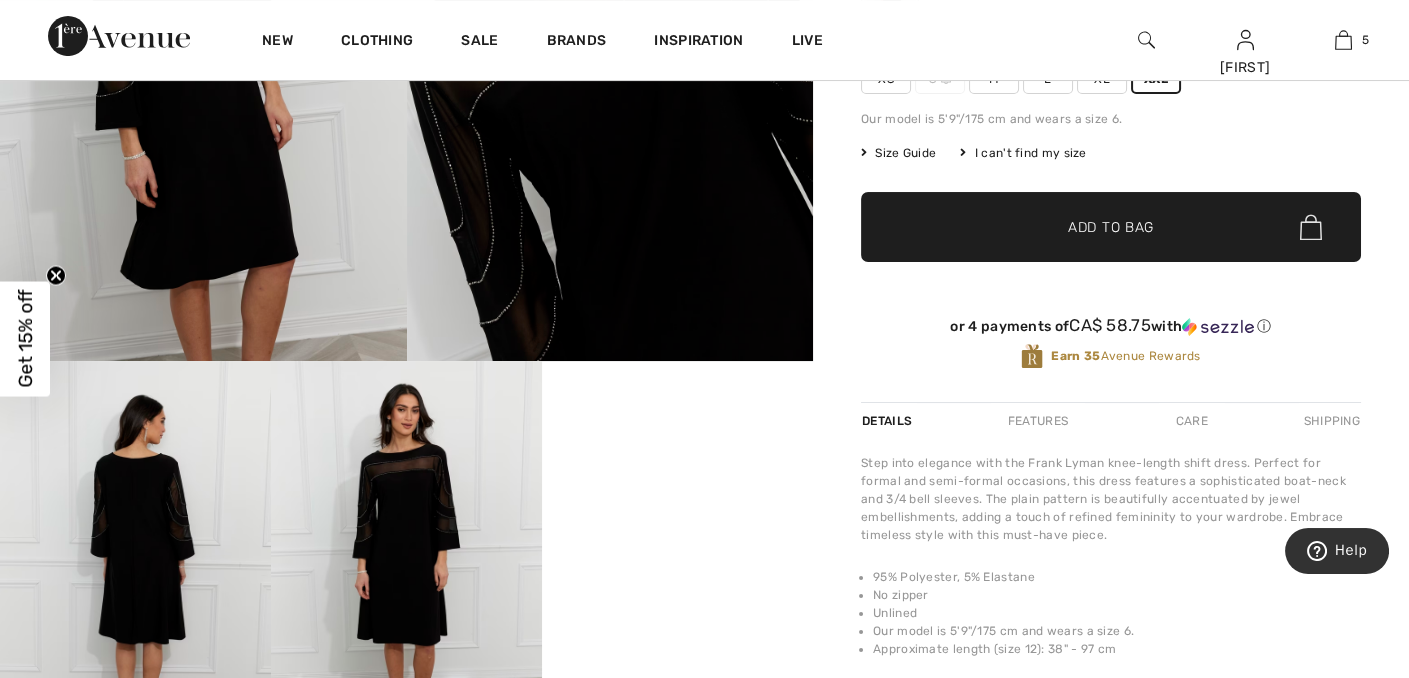 scroll, scrollTop: 465, scrollLeft: 0, axis: vertical 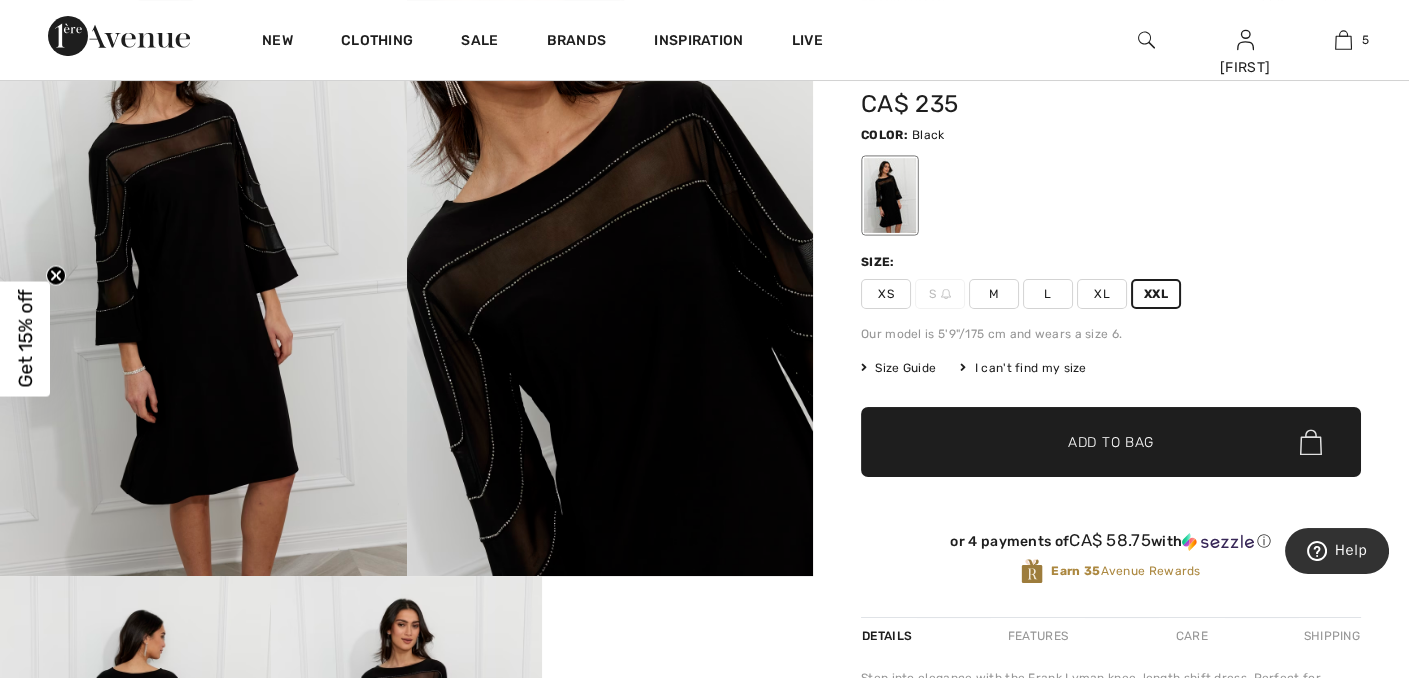 click on "Add to Bag" at bounding box center (1111, 442) 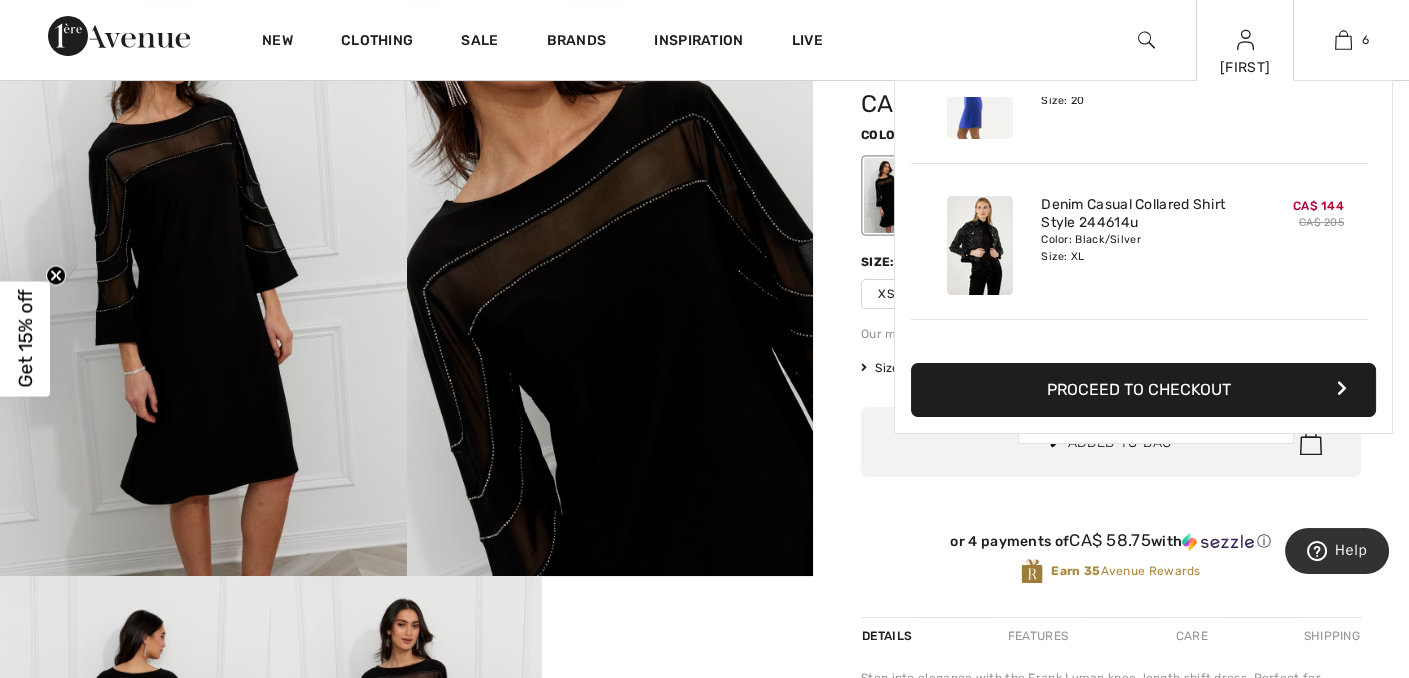 scroll, scrollTop: 683, scrollLeft: 0, axis: vertical 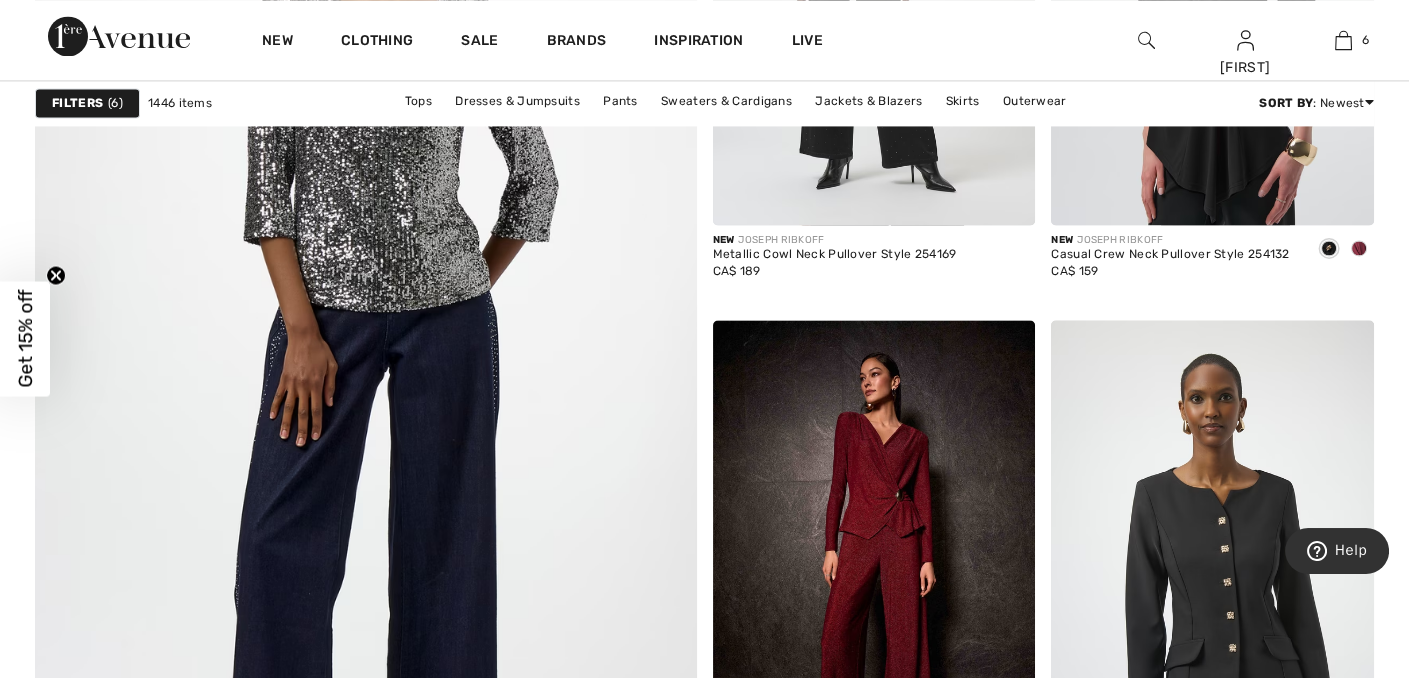 click at bounding box center (366, 336) 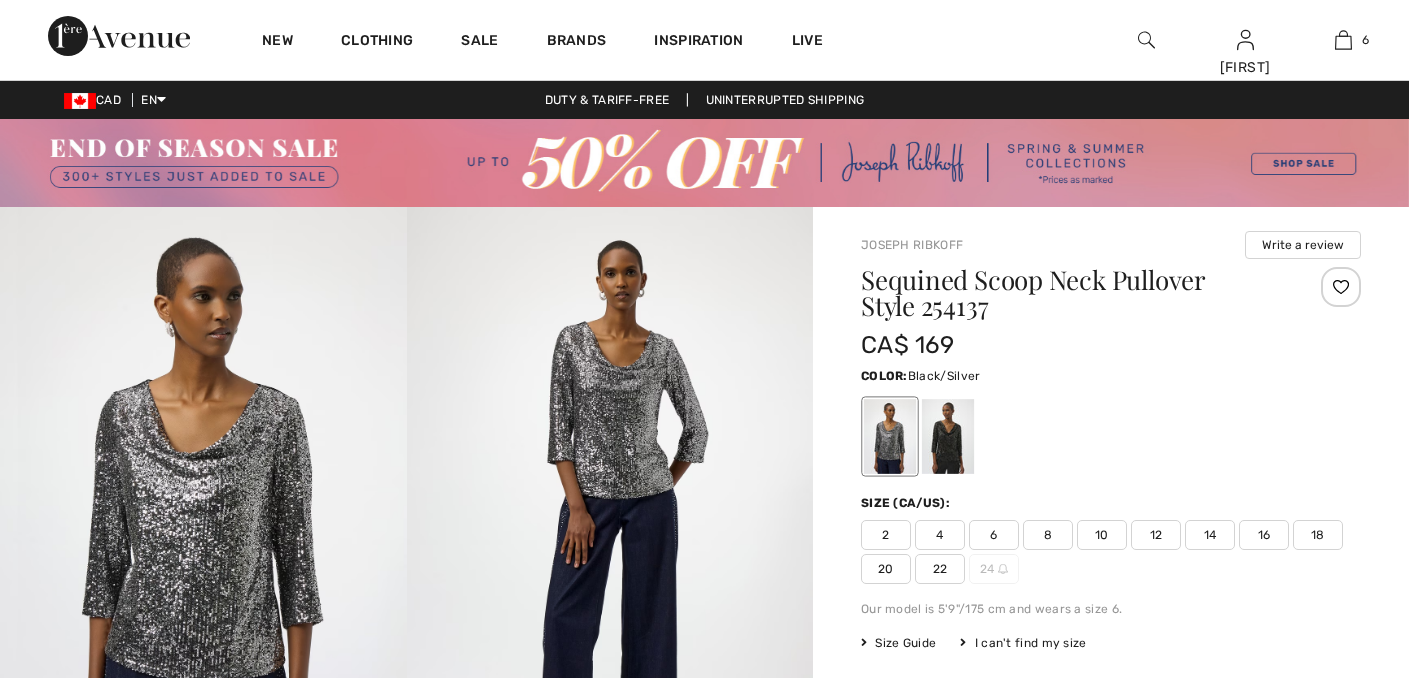 scroll, scrollTop: 0, scrollLeft: 0, axis: both 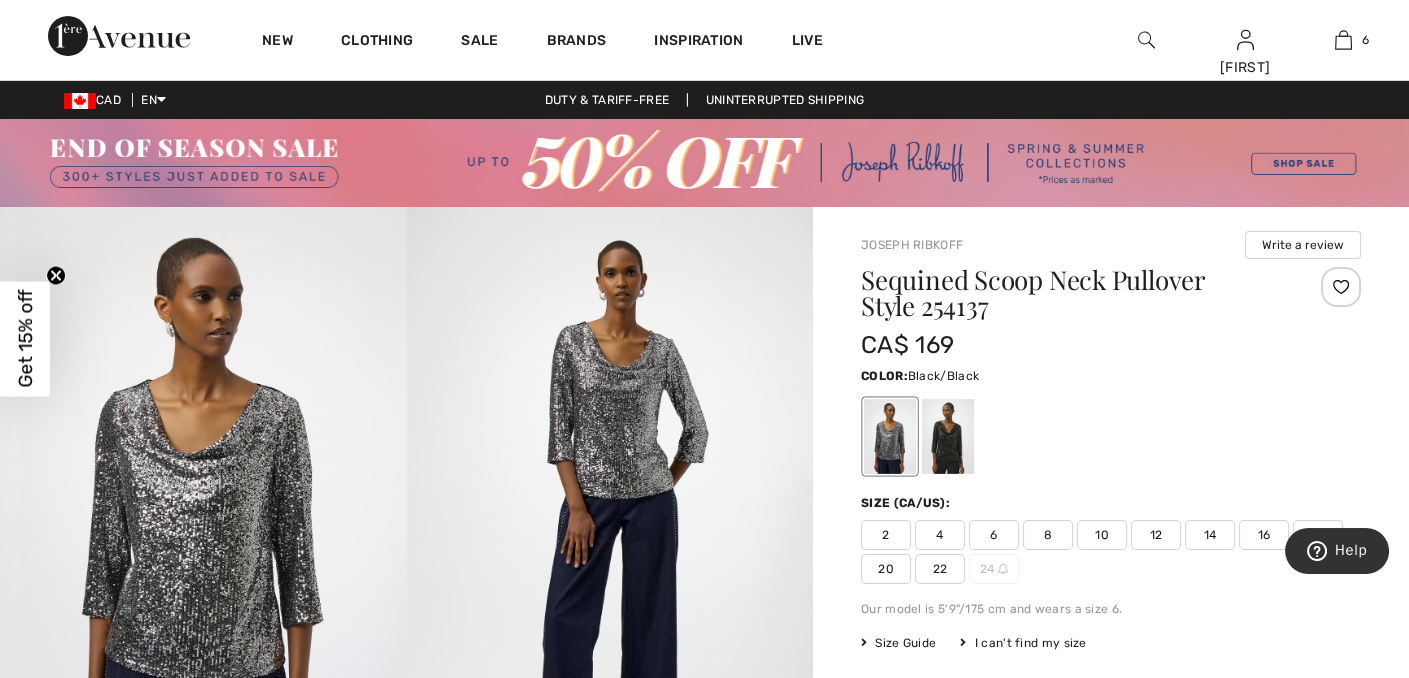 click at bounding box center (948, 436) 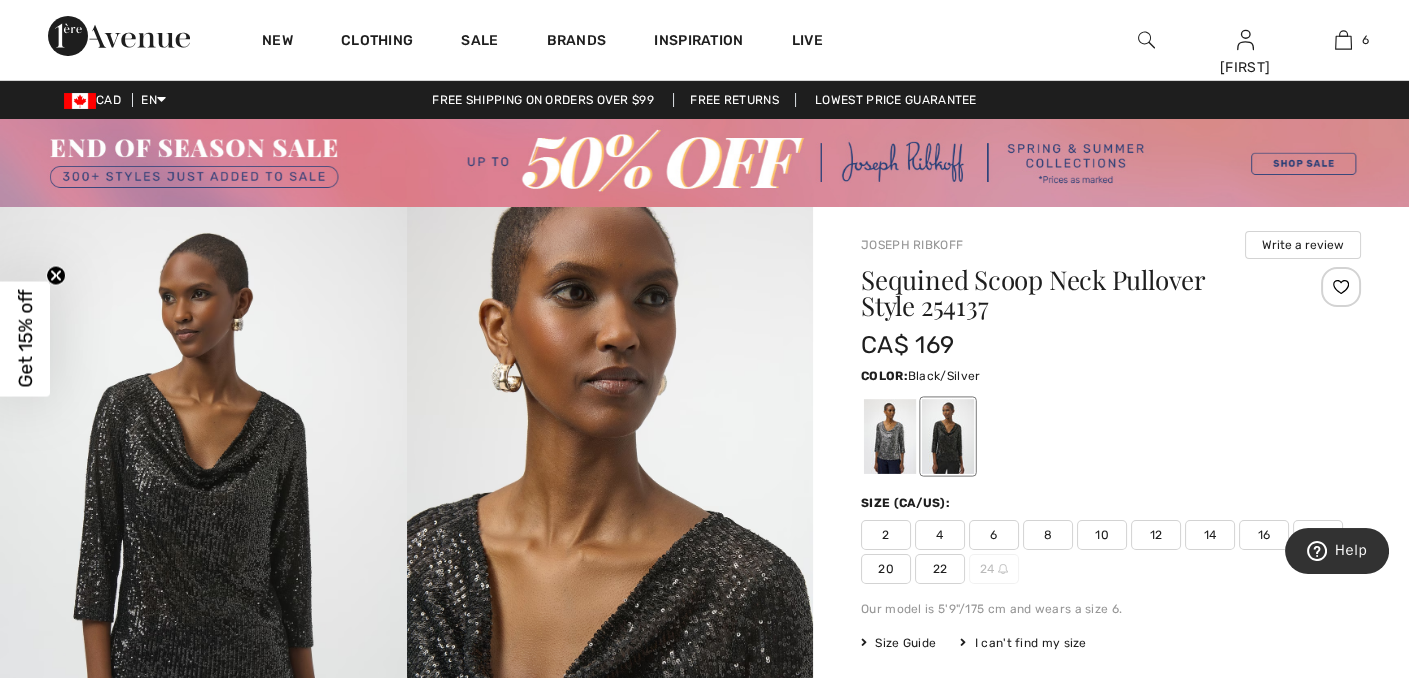 click at bounding box center [890, 436] 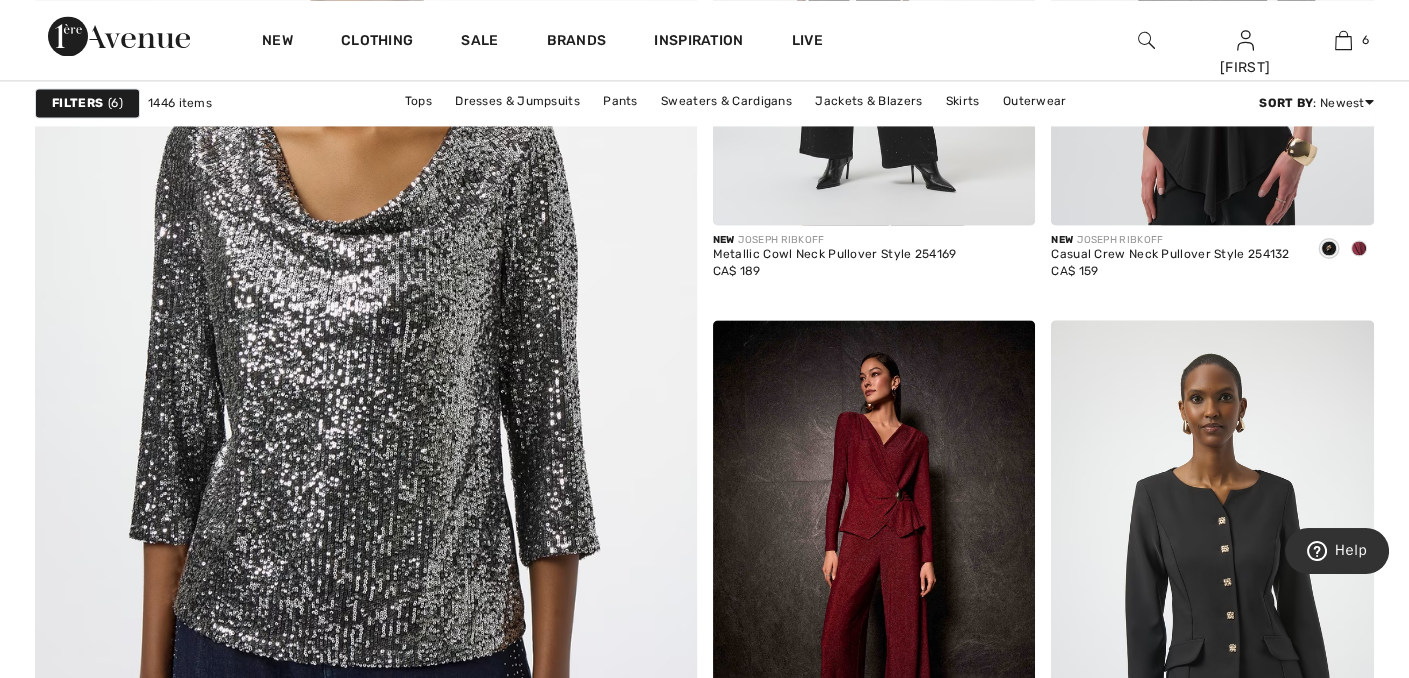 scroll, scrollTop: 5168, scrollLeft: 0, axis: vertical 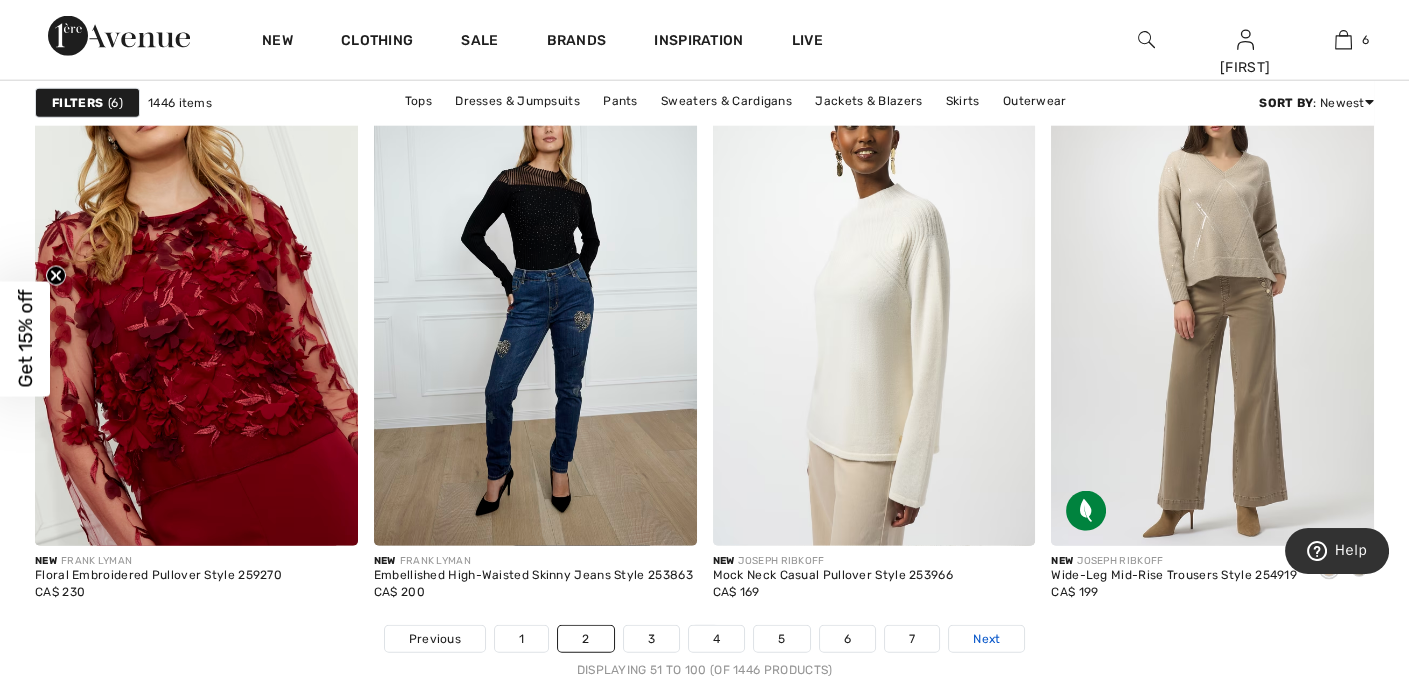 click on "Next" at bounding box center [986, 639] 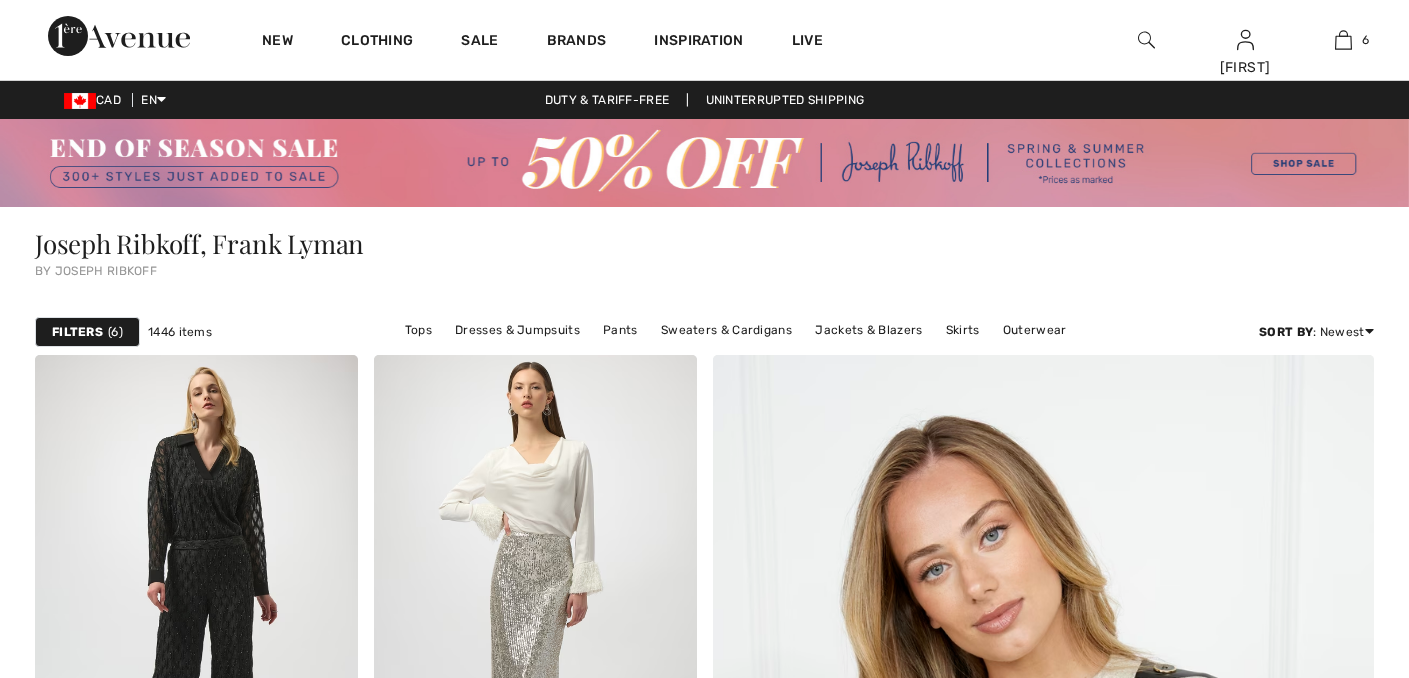 scroll, scrollTop: 0, scrollLeft: 0, axis: both 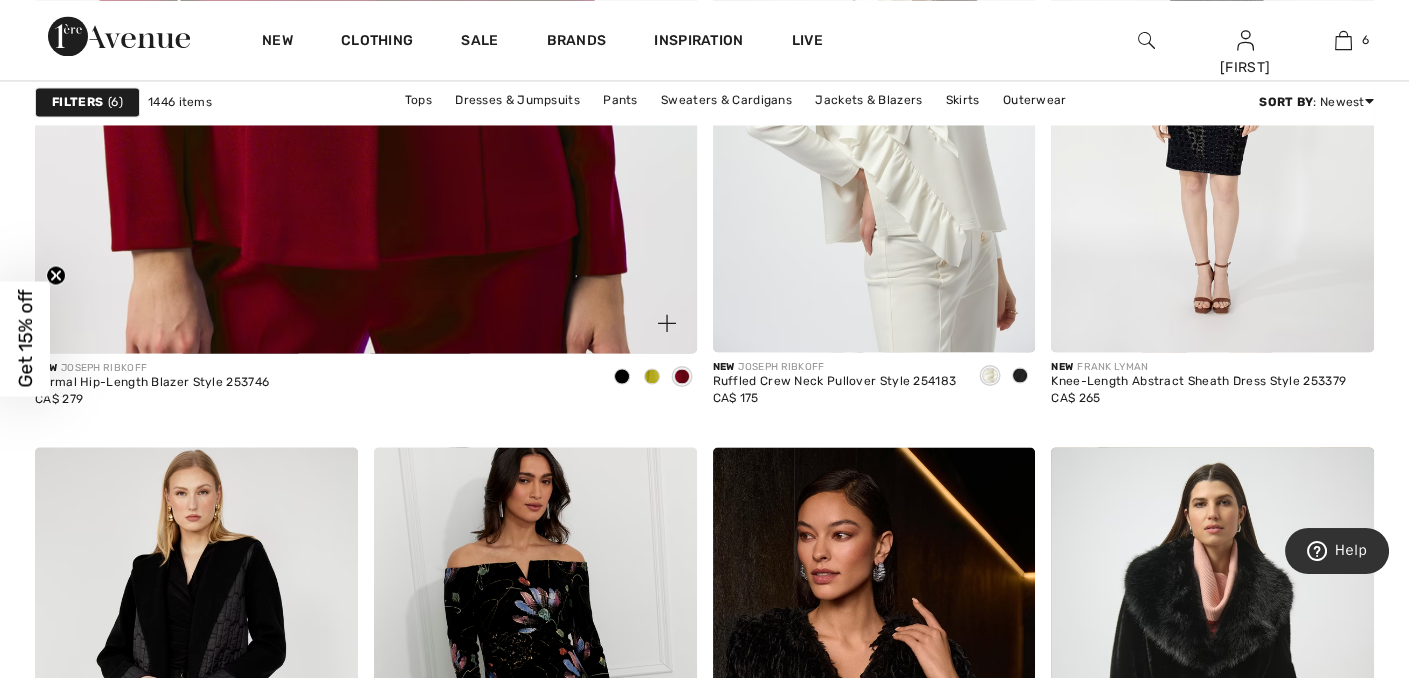 click at bounding box center [652, 376] 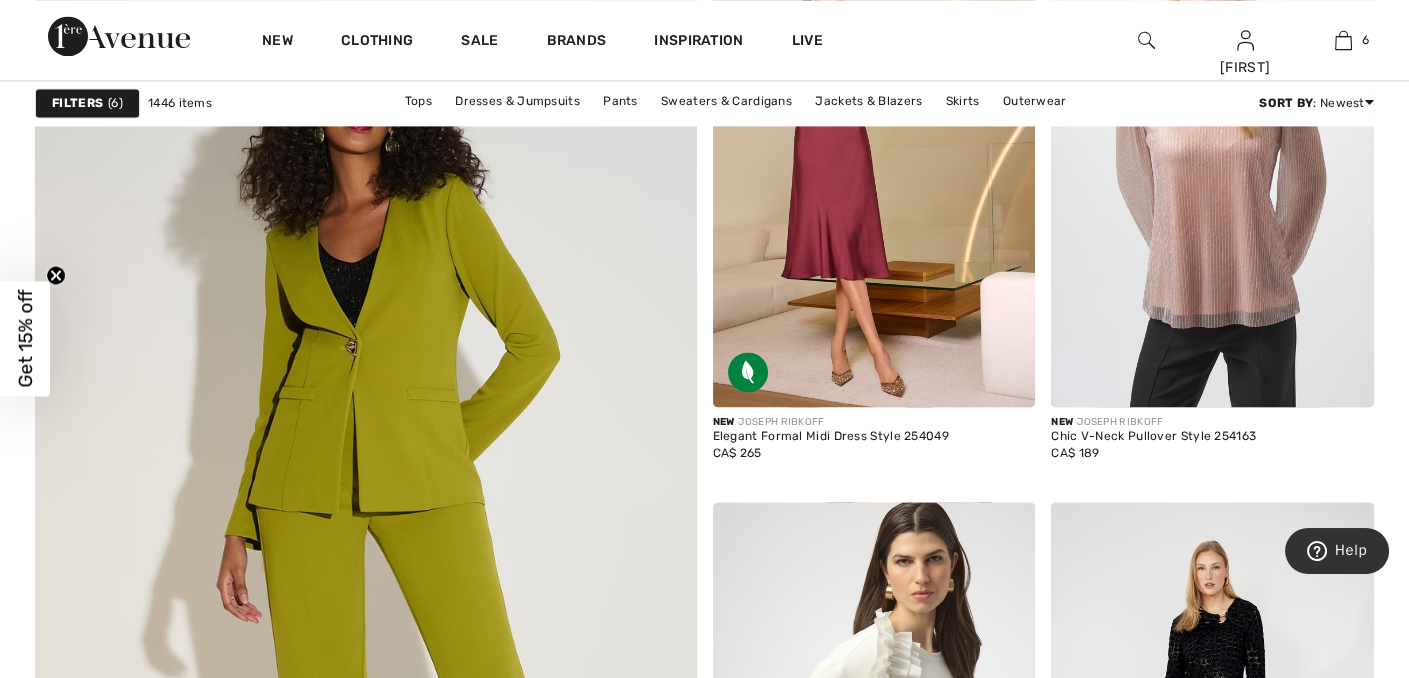 scroll, scrollTop: 5020, scrollLeft: 0, axis: vertical 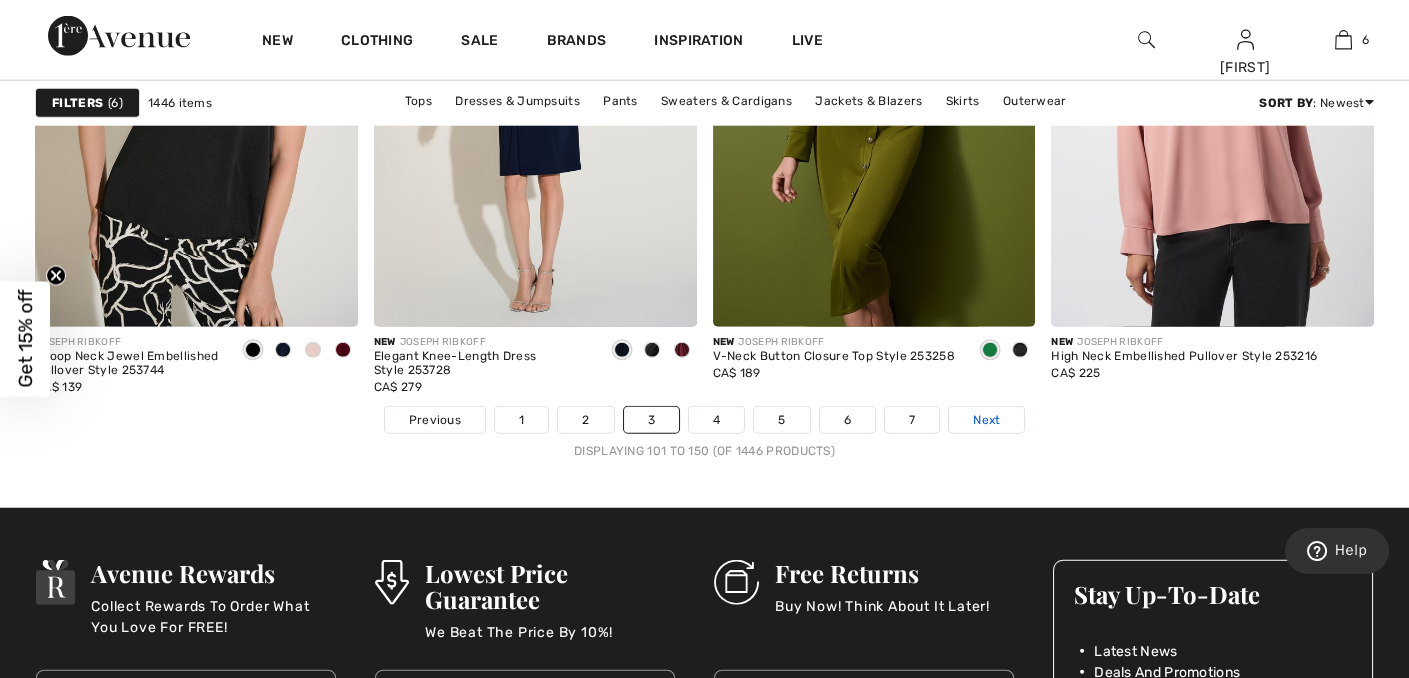click on "Next" at bounding box center [986, 420] 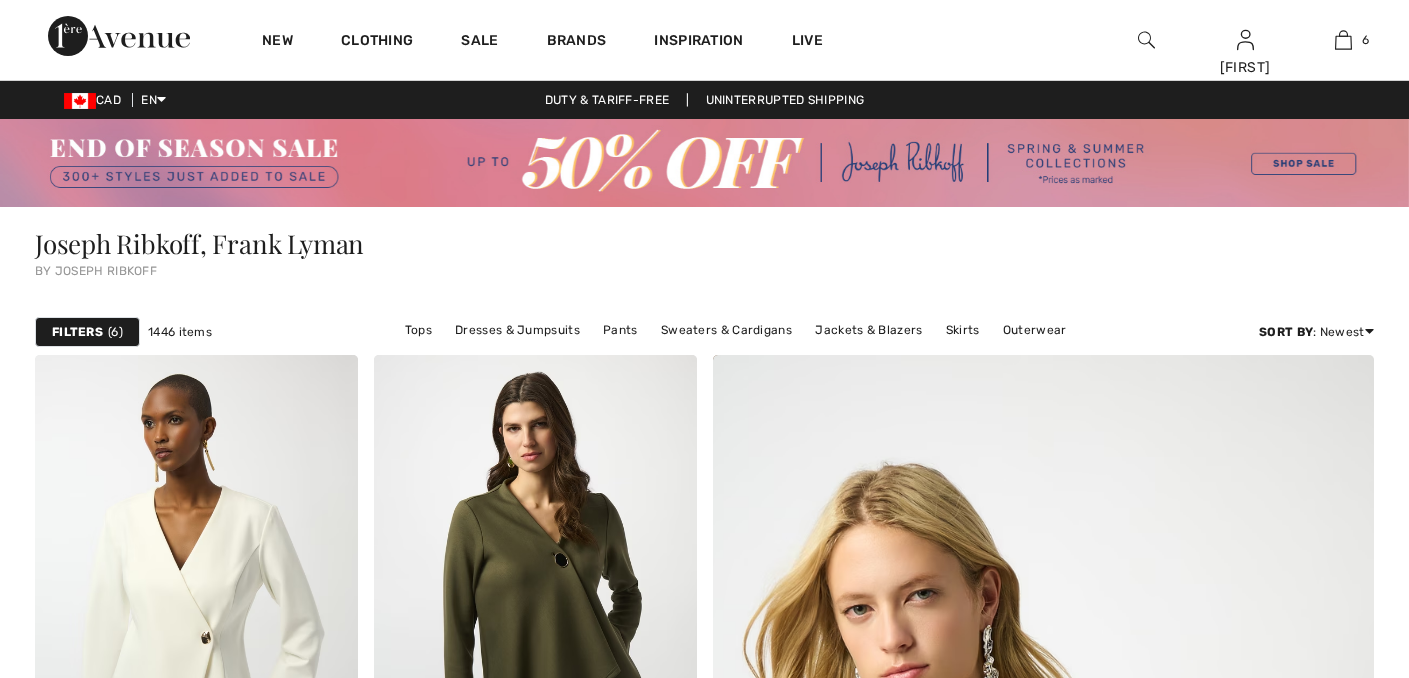 scroll, scrollTop: 0, scrollLeft: 0, axis: both 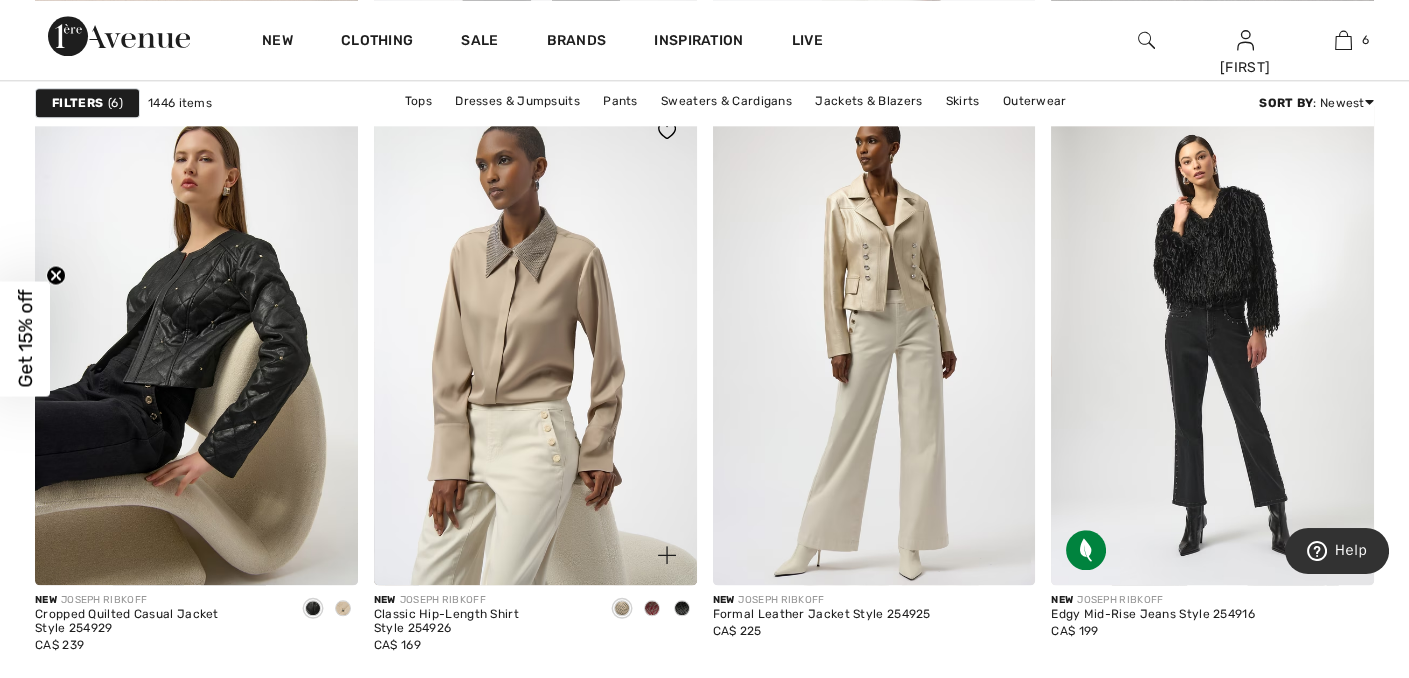 click at bounding box center [682, 608] 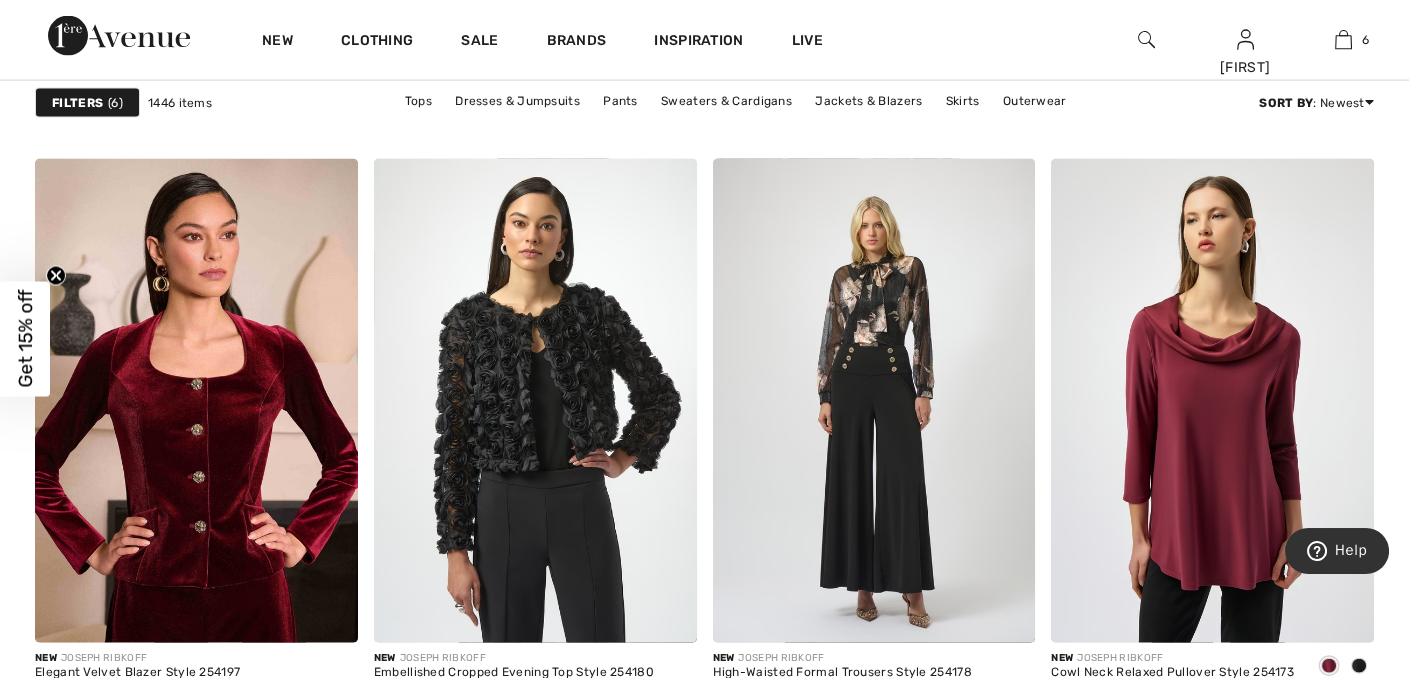 scroll, scrollTop: 7314, scrollLeft: 0, axis: vertical 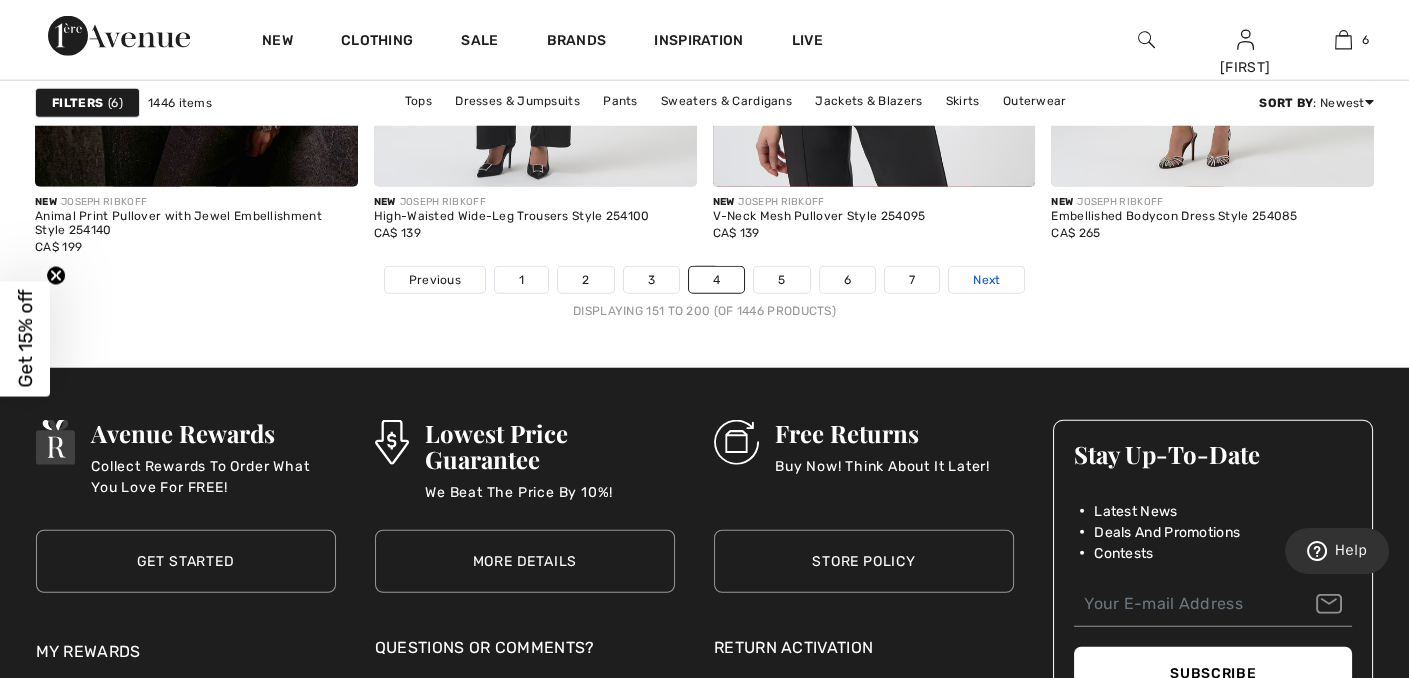 click on "Next" at bounding box center (986, 280) 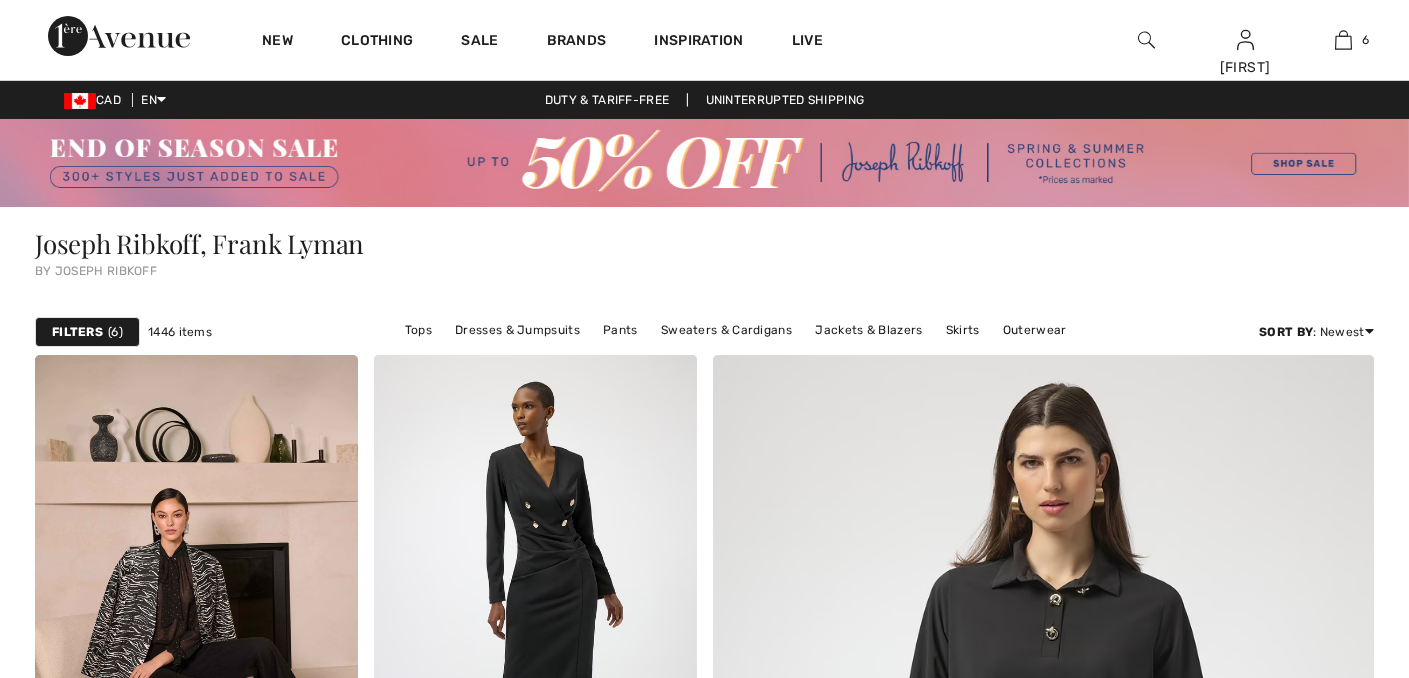 scroll, scrollTop: 0, scrollLeft: 0, axis: both 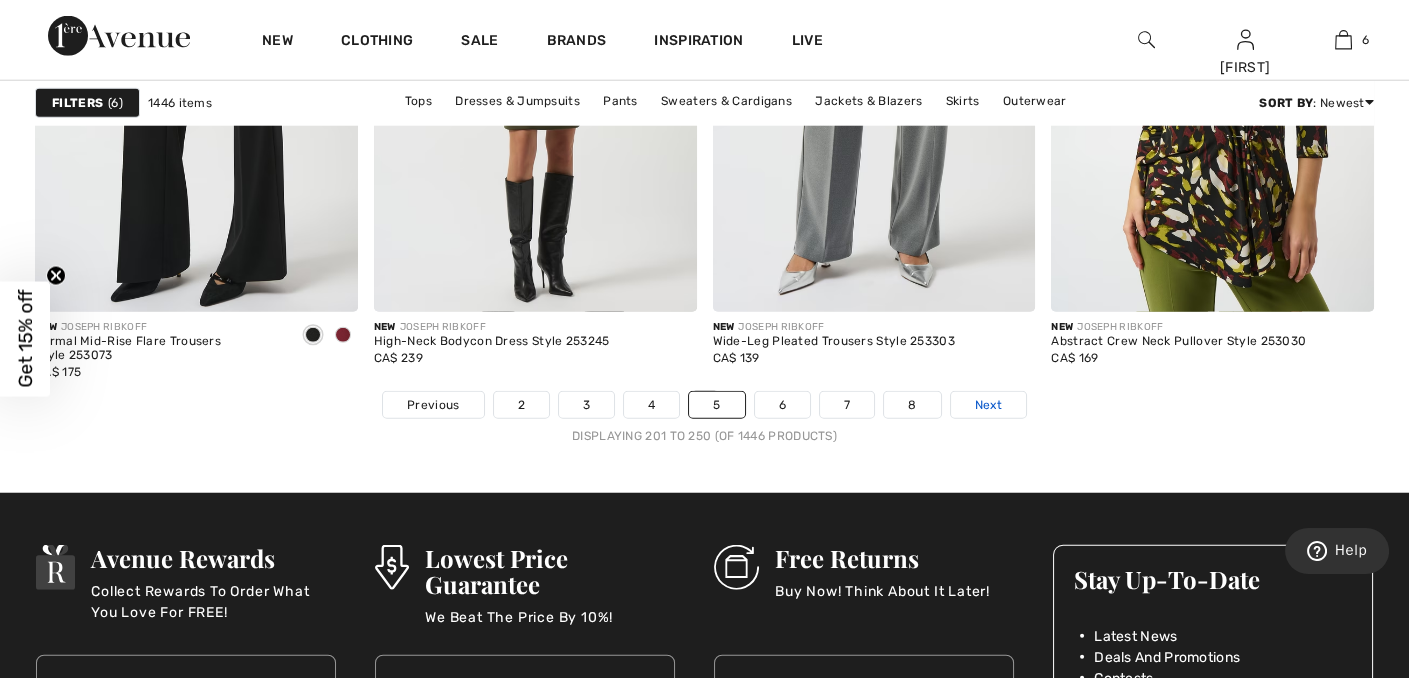 click on "Next" at bounding box center (988, 405) 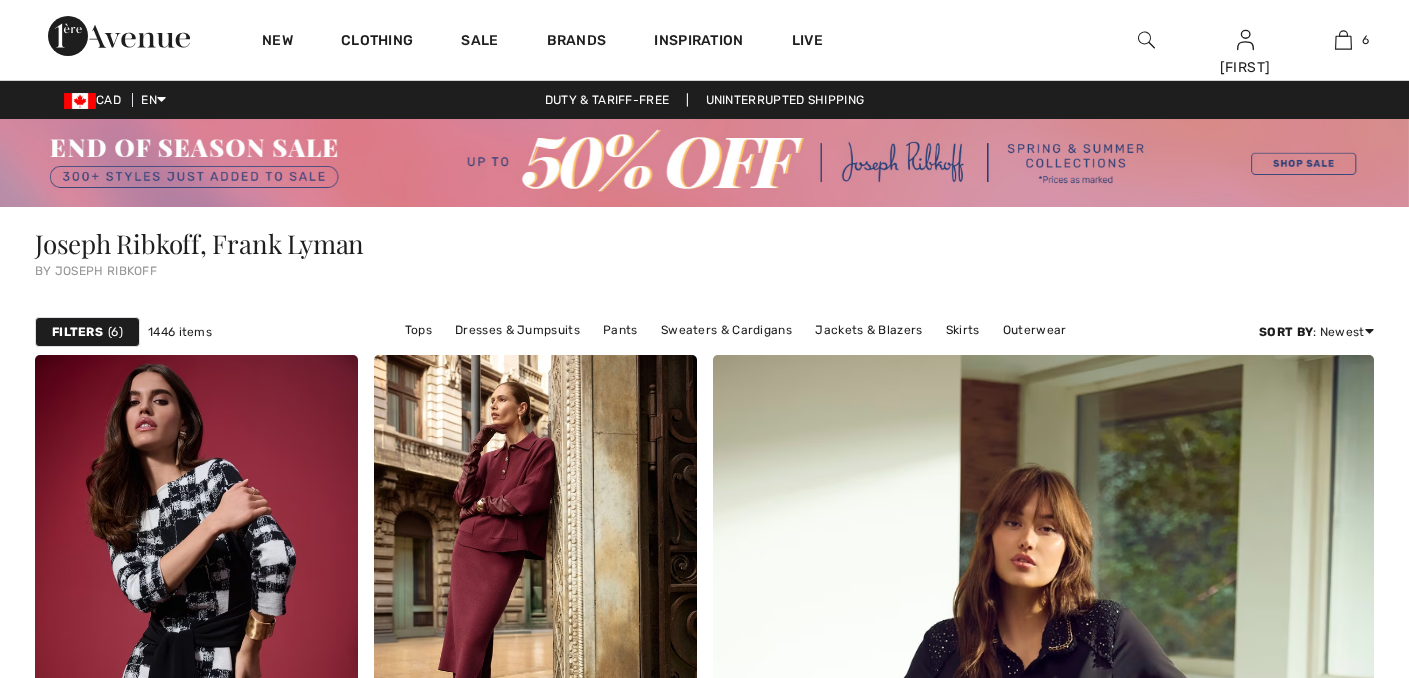 scroll, scrollTop: 0, scrollLeft: 0, axis: both 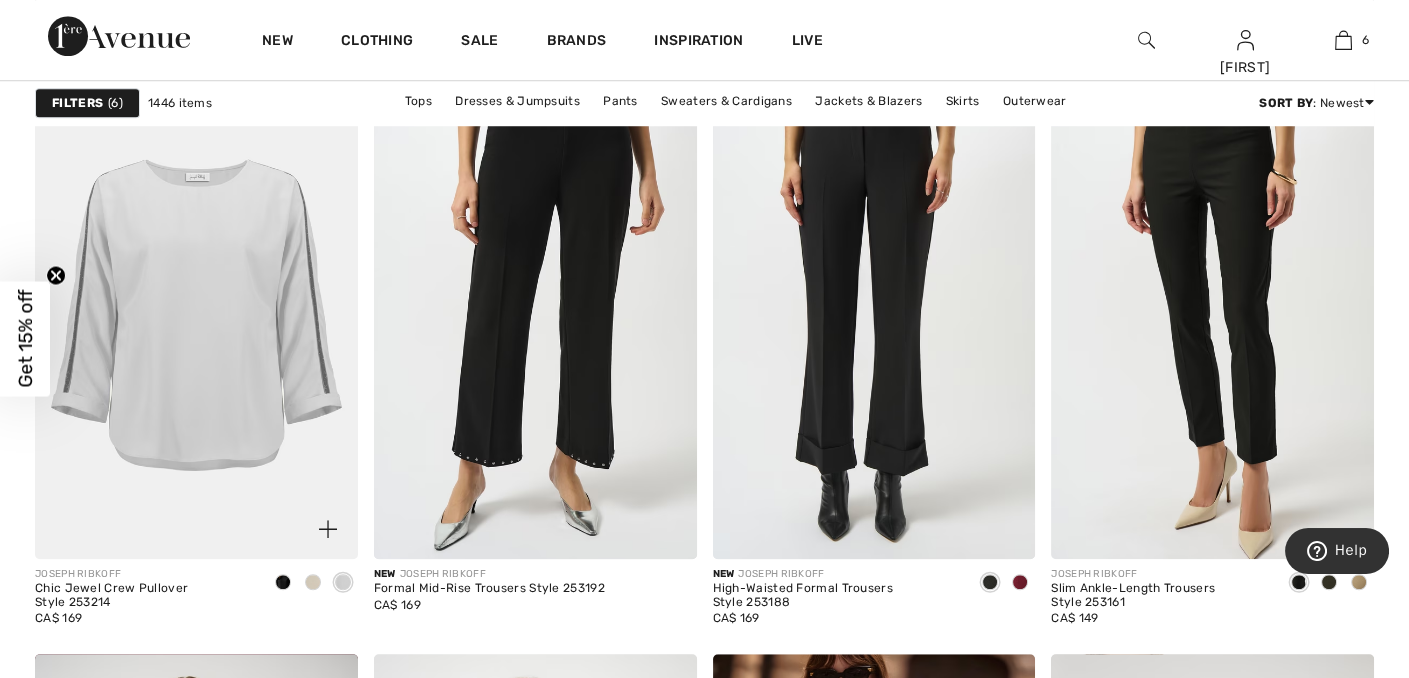click at bounding box center (196, 317) 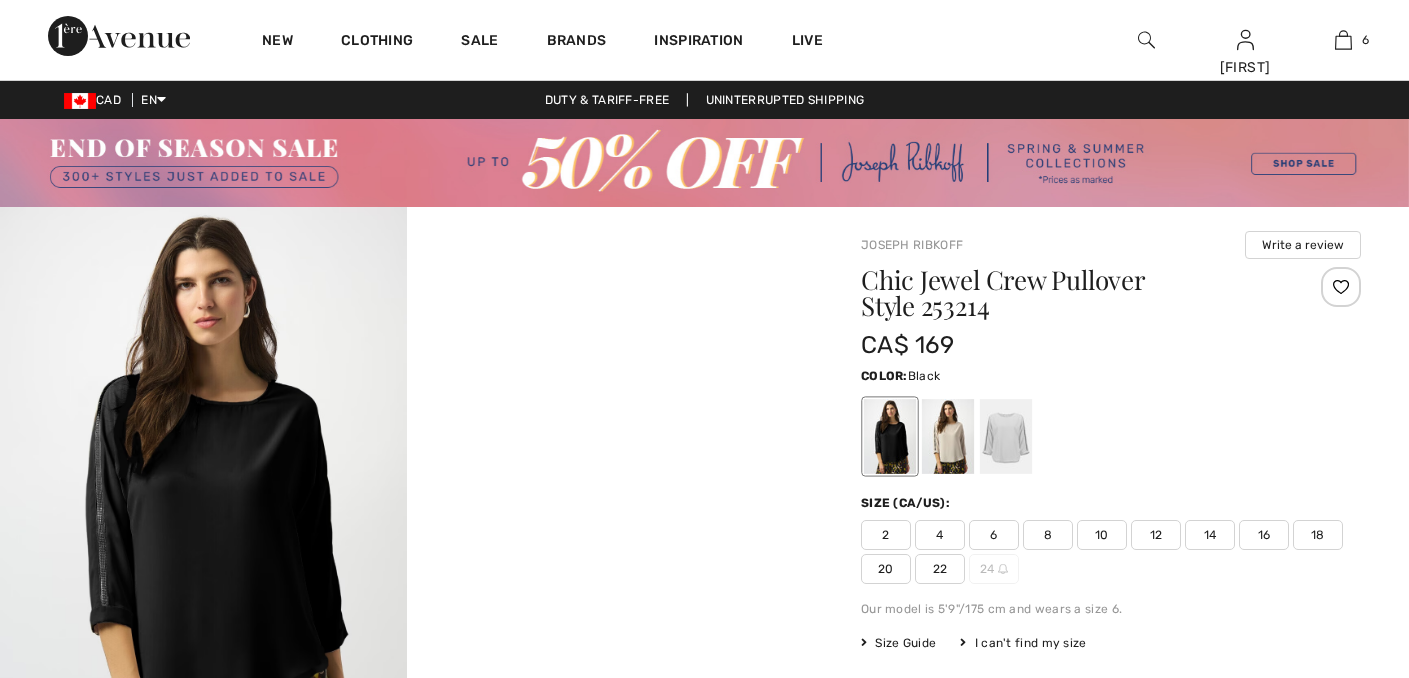 scroll, scrollTop: 0, scrollLeft: 0, axis: both 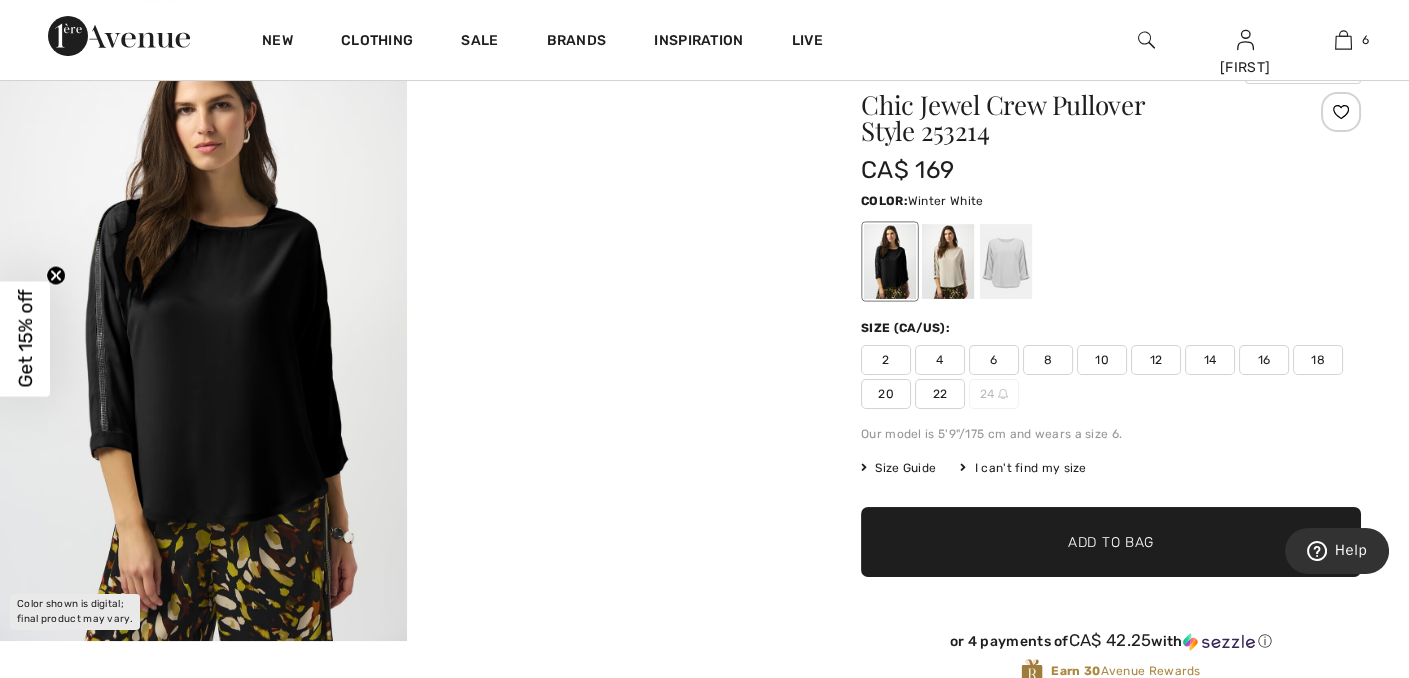 click at bounding box center [1006, 261] 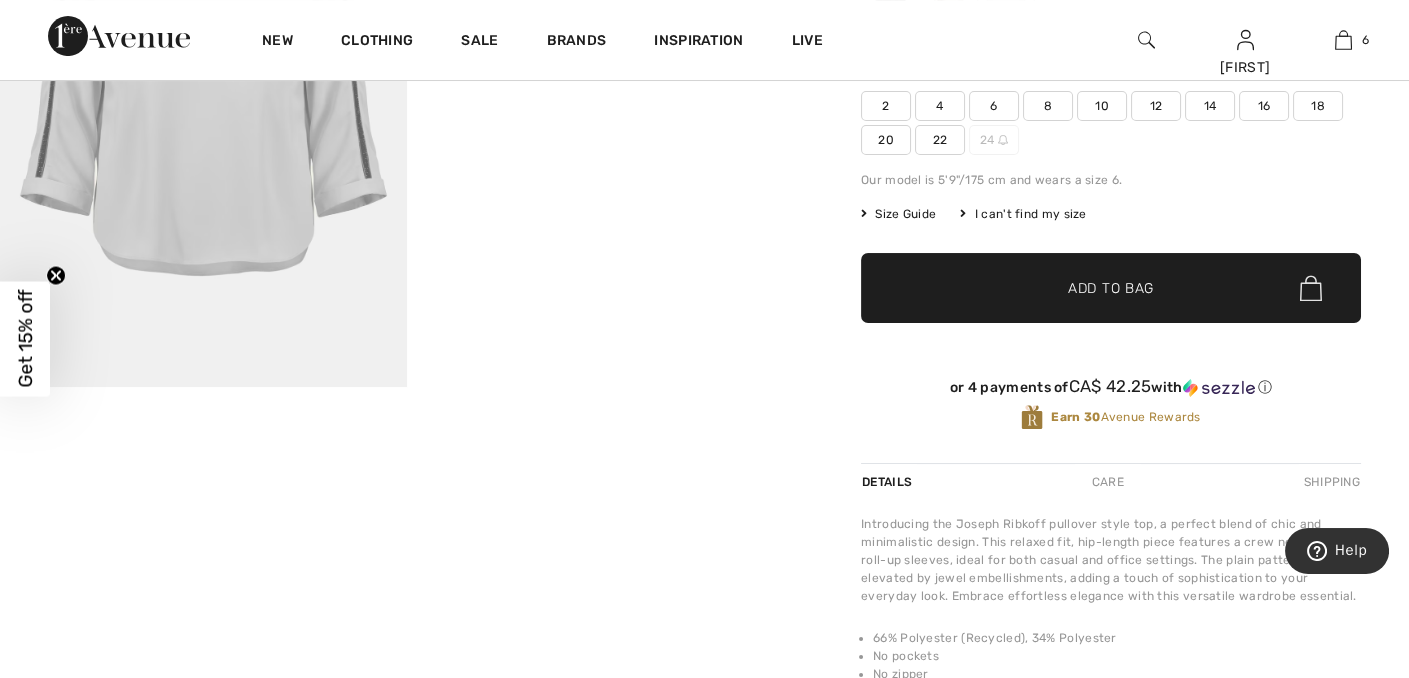 scroll, scrollTop: 175, scrollLeft: 0, axis: vertical 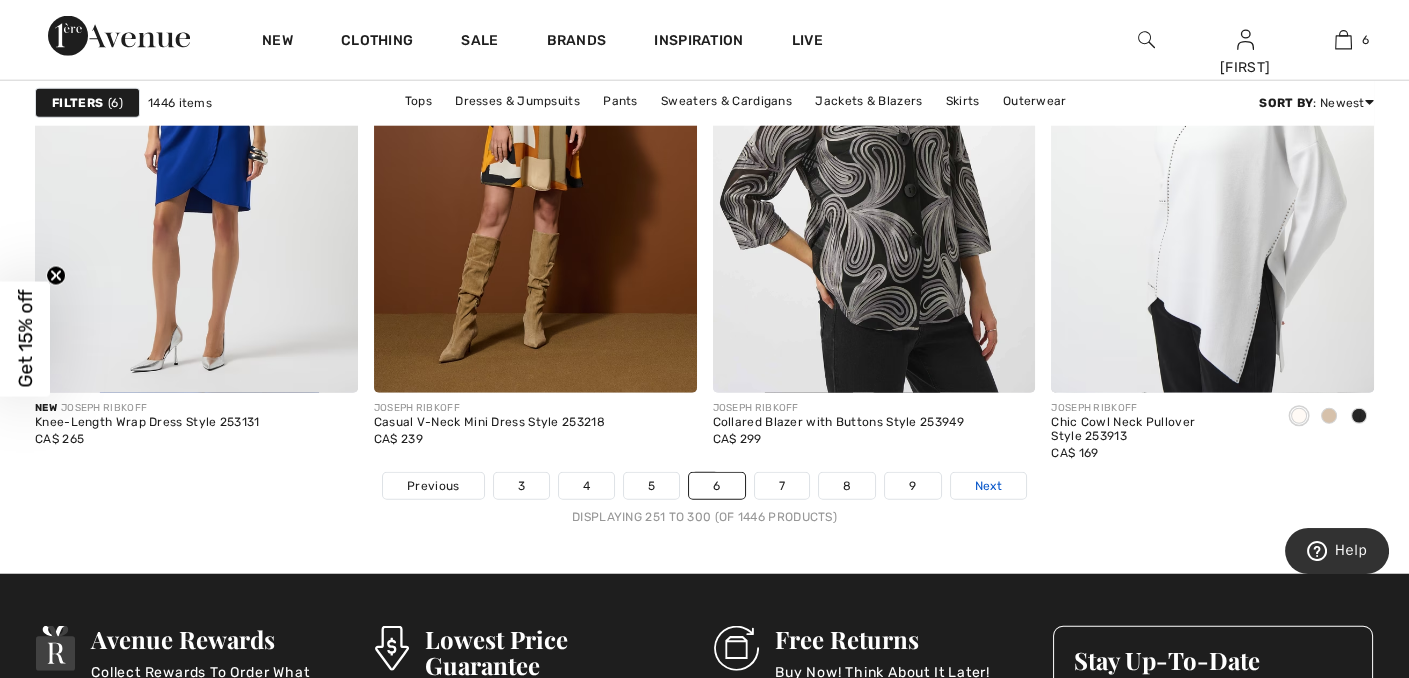 click on "Next" at bounding box center (988, 486) 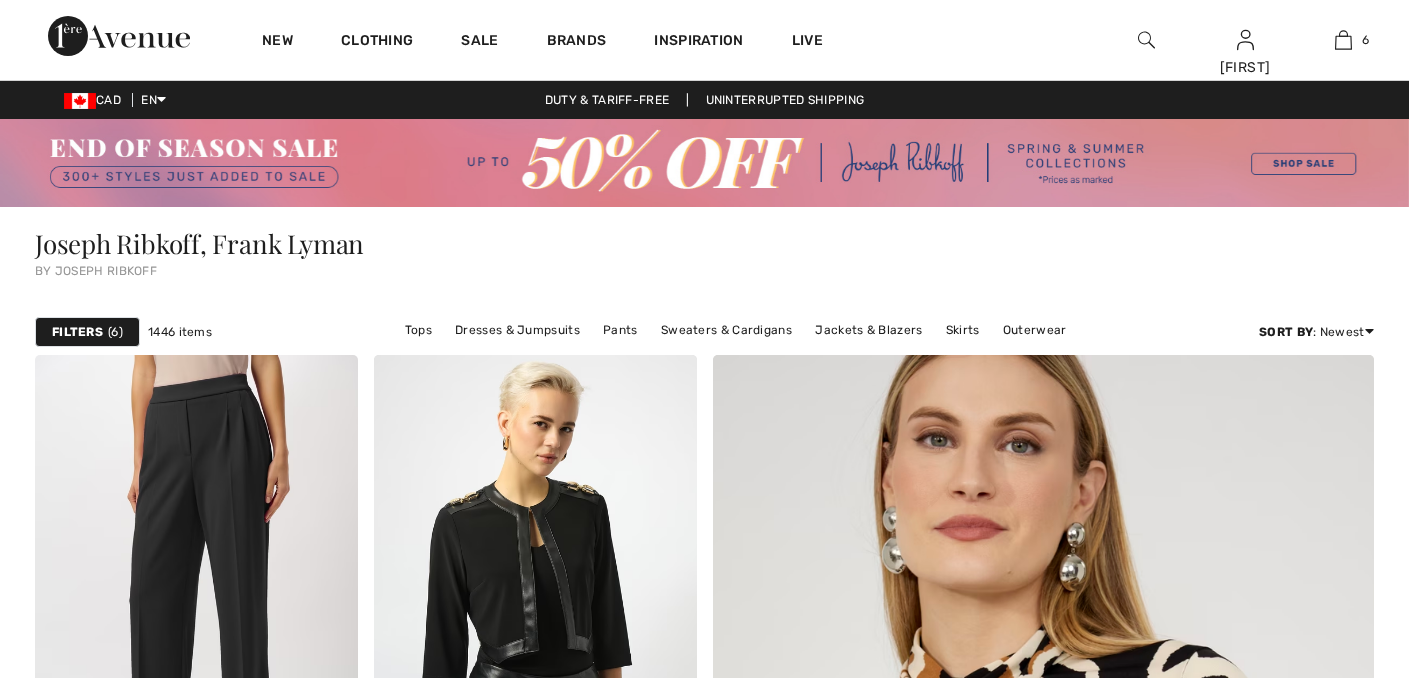 scroll, scrollTop: 0, scrollLeft: 0, axis: both 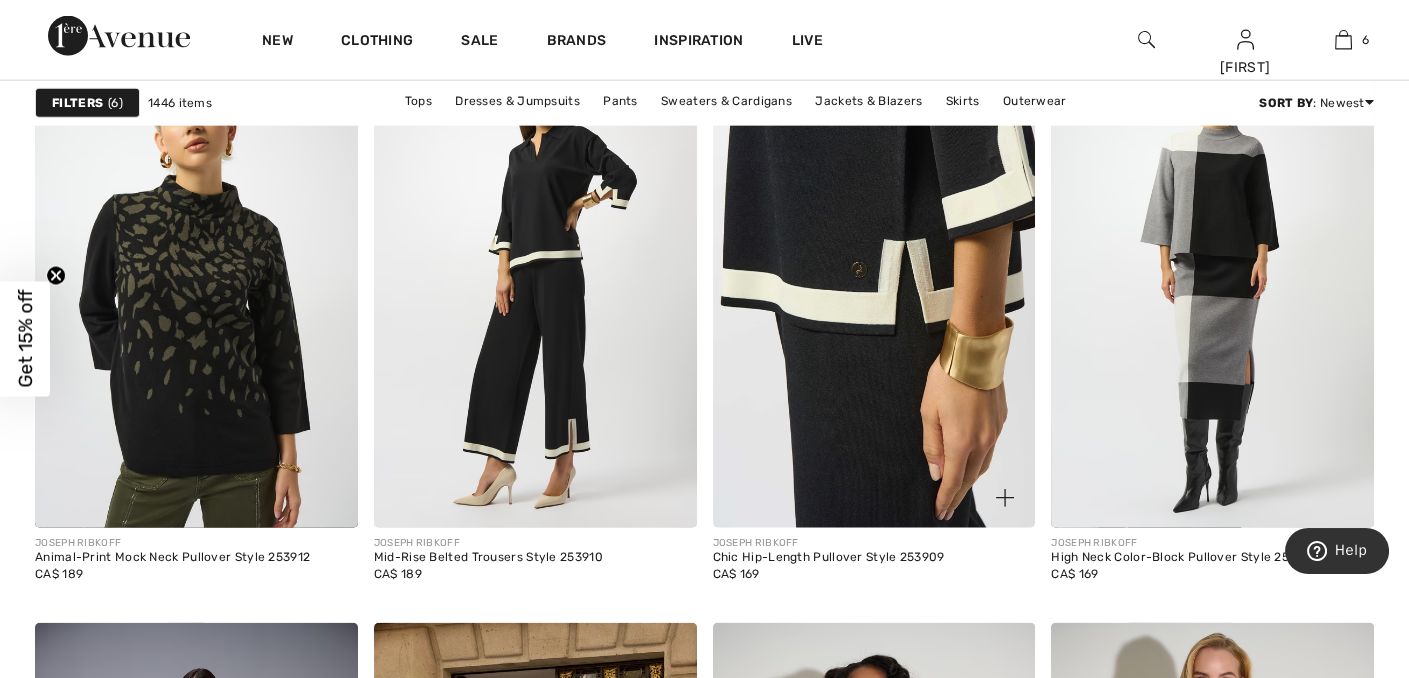 click at bounding box center (874, 286) 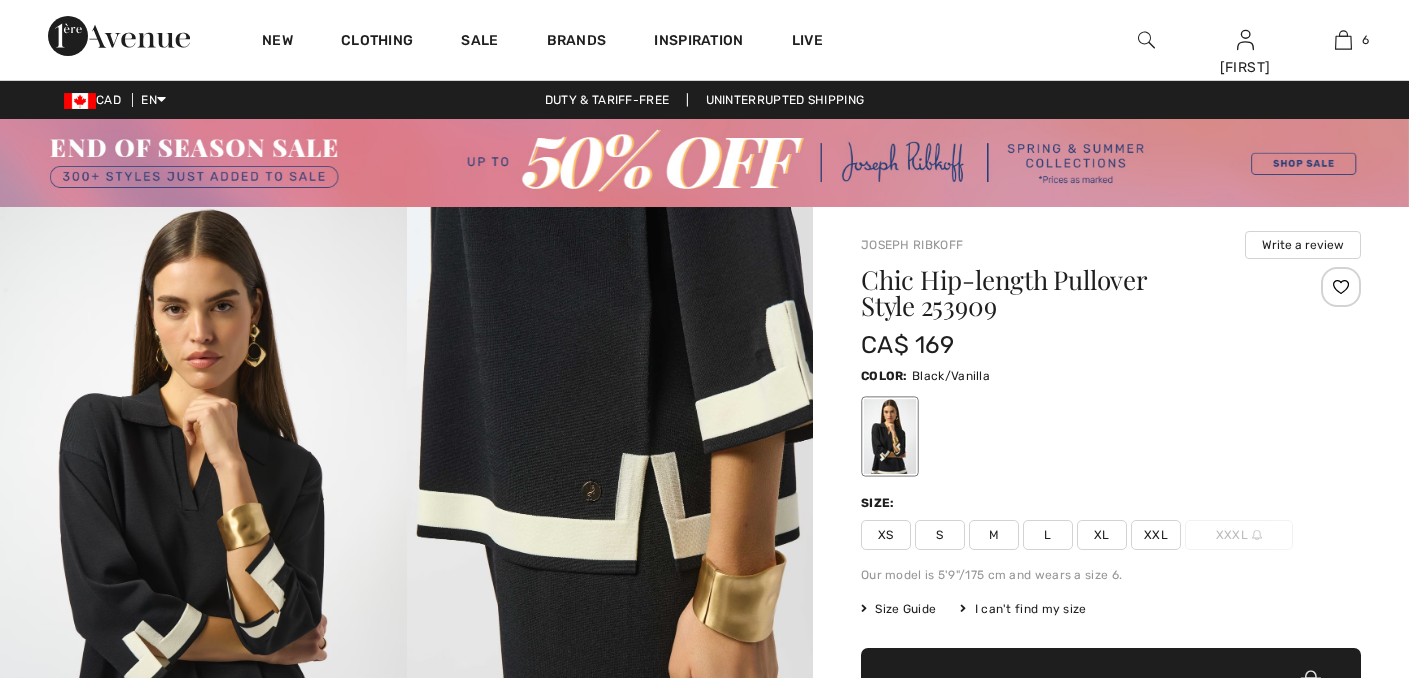 scroll, scrollTop: 0, scrollLeft: 0, axis: both 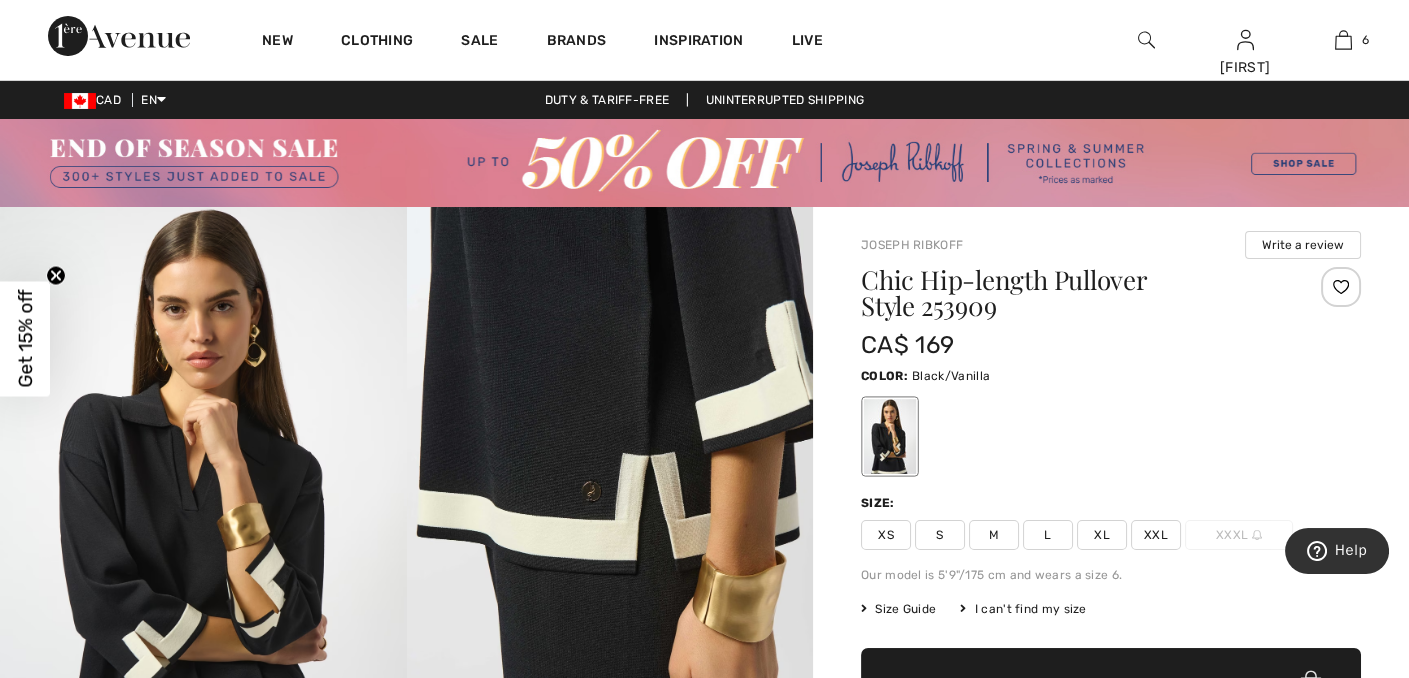 click on "XL" at bounding box center (1102, 535) 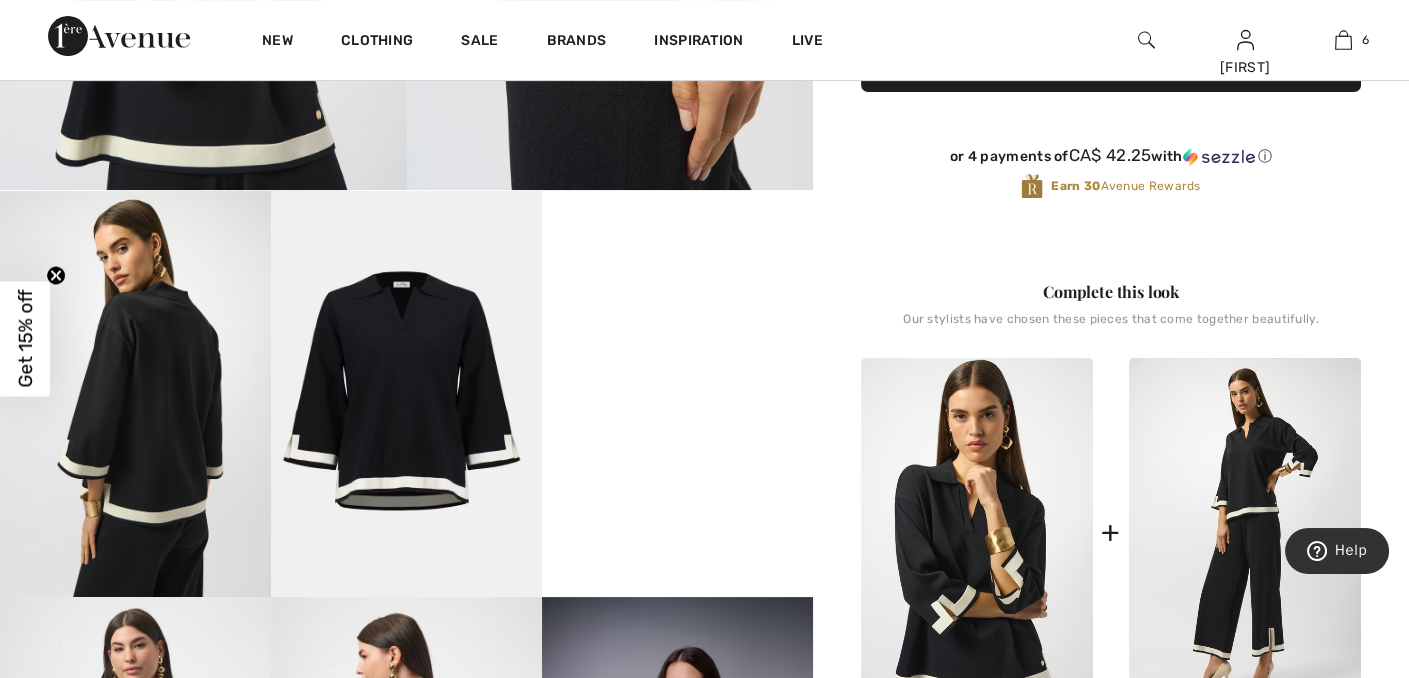 scroll, scrollTop: 637, scrollLeft: 0, axis: vertical 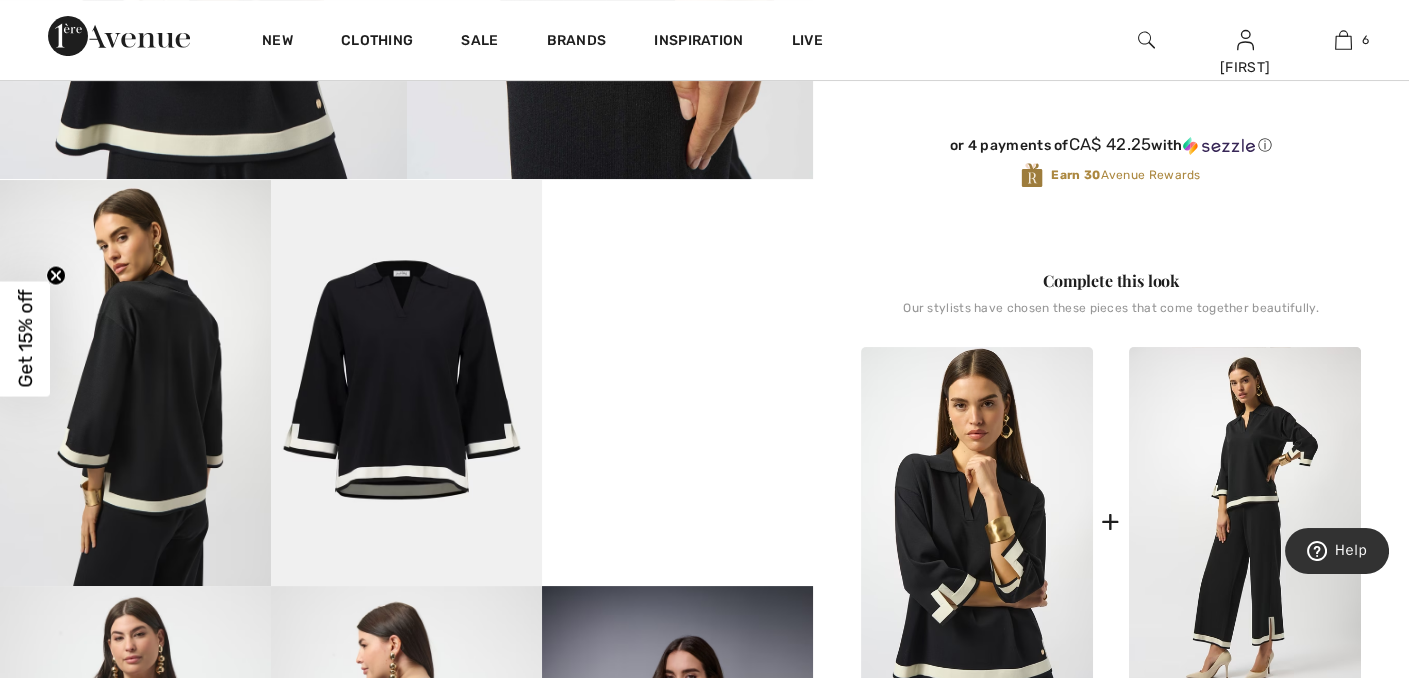 click on "Your browser does not support the video tag." at bounding box center (677, 248) 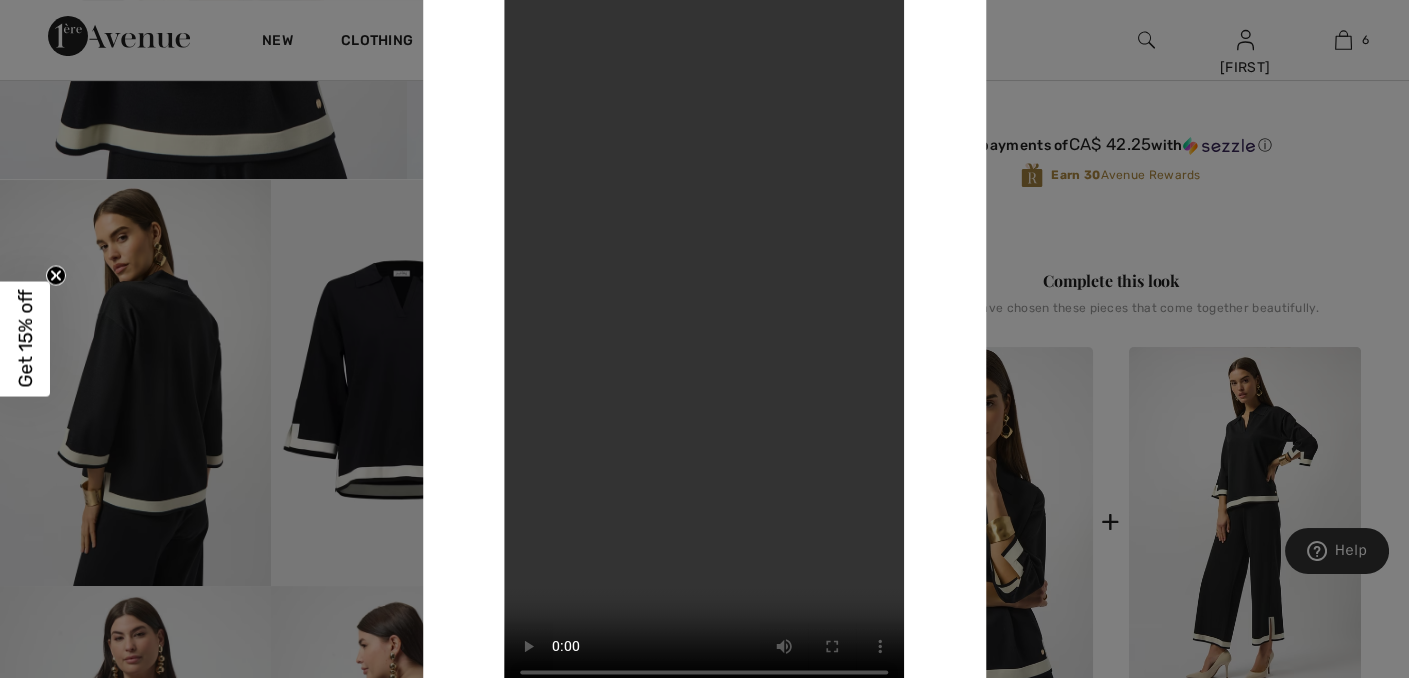 click at bounding box center (704, 339) 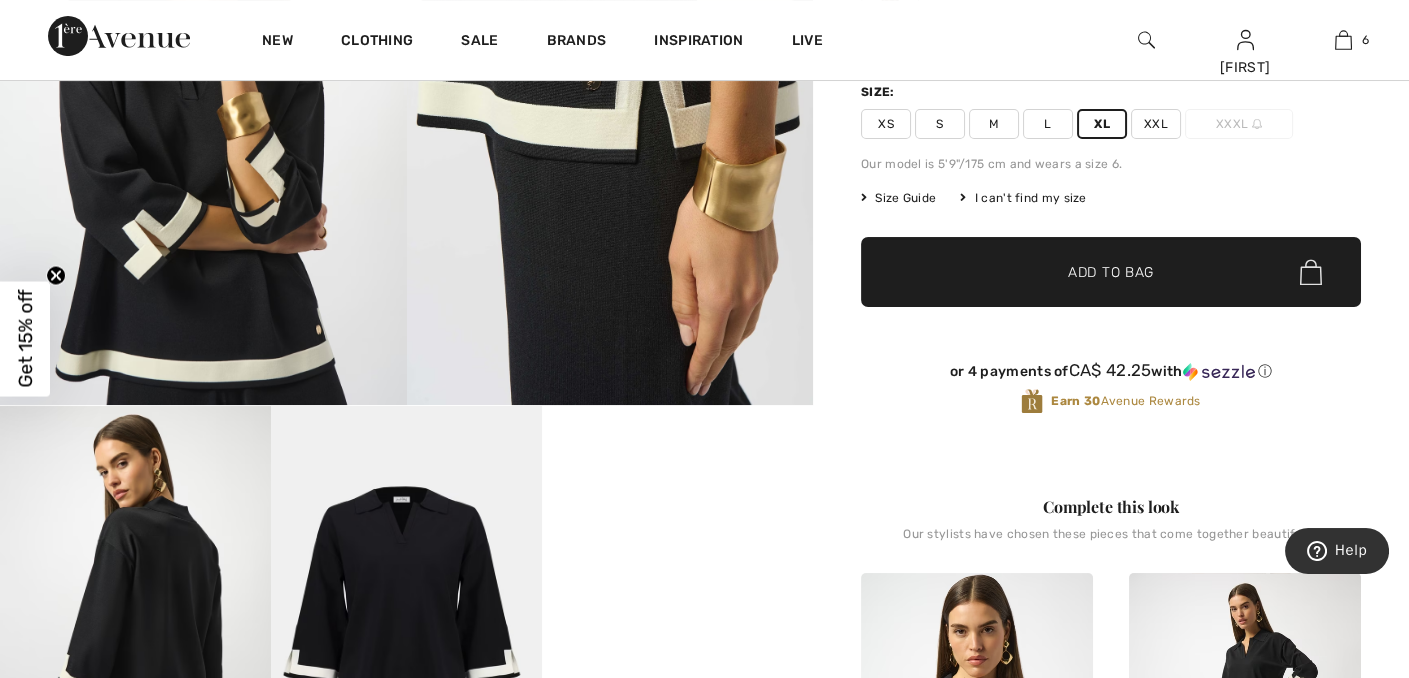scroll, scrollTop: 442, scrollLeft: 0, axis: vertical 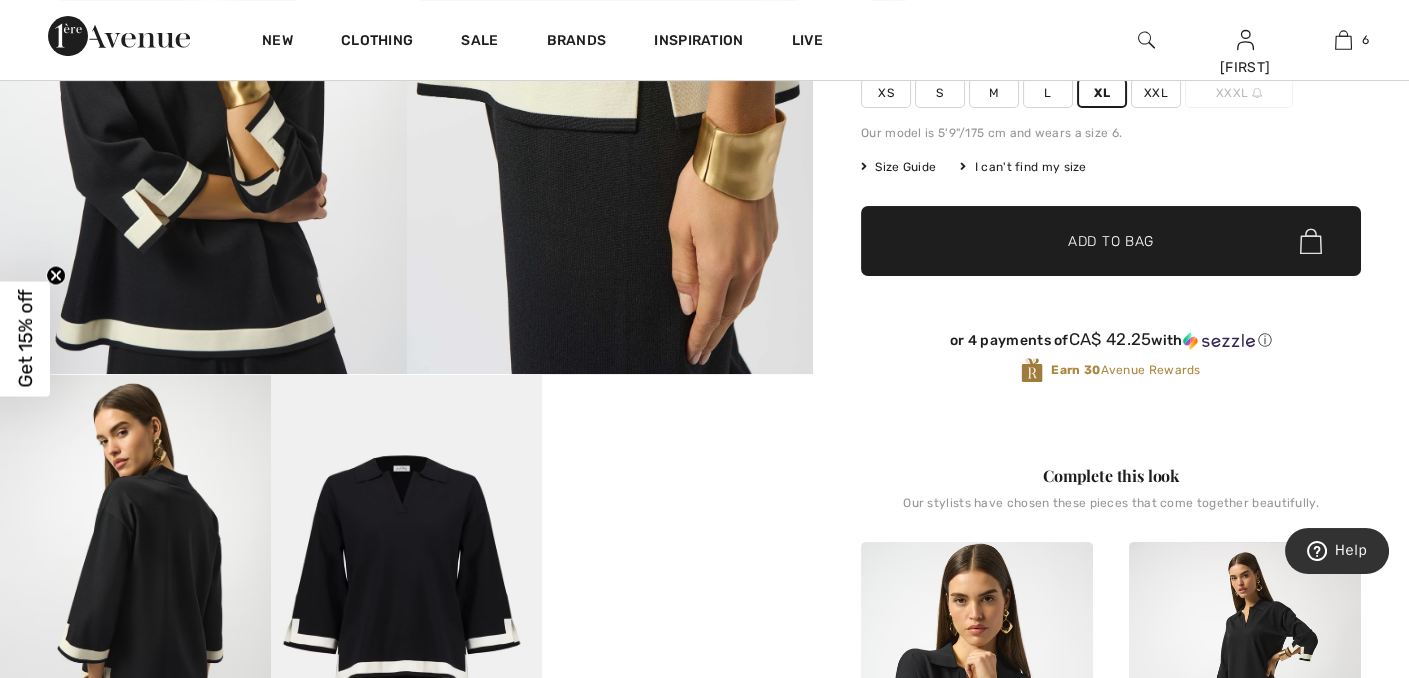 click on "Add to Bag" at bounding box center (1111, 241) 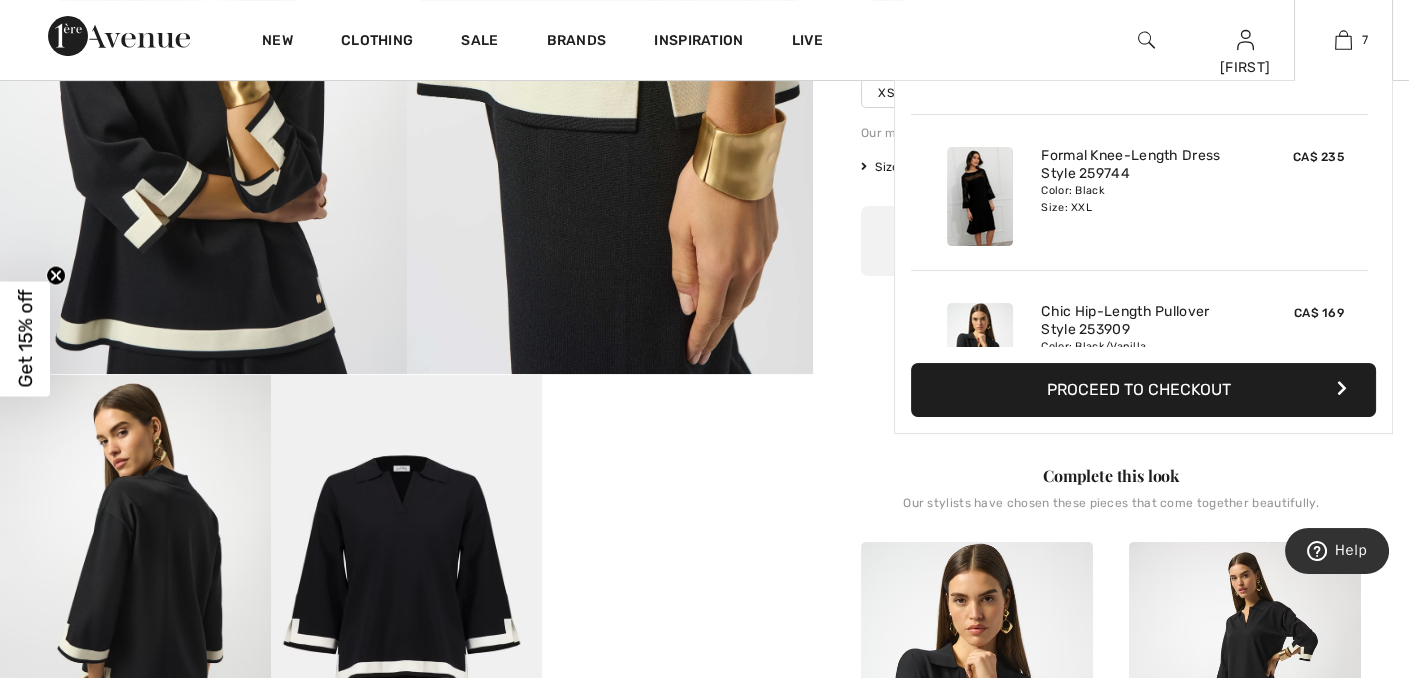 scroll, scrollTop: 840, scrollLeft: 0, axis: vertical 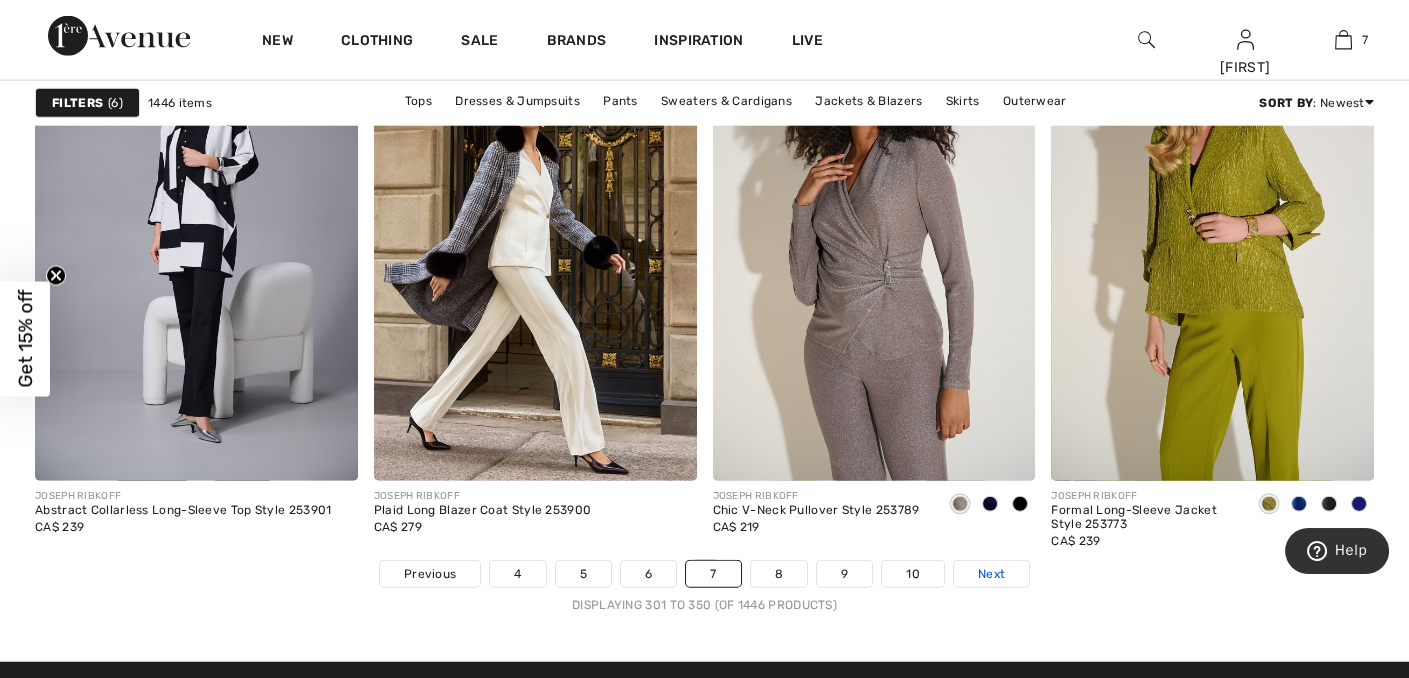 click on "Next" at bounding box center [991, 574] 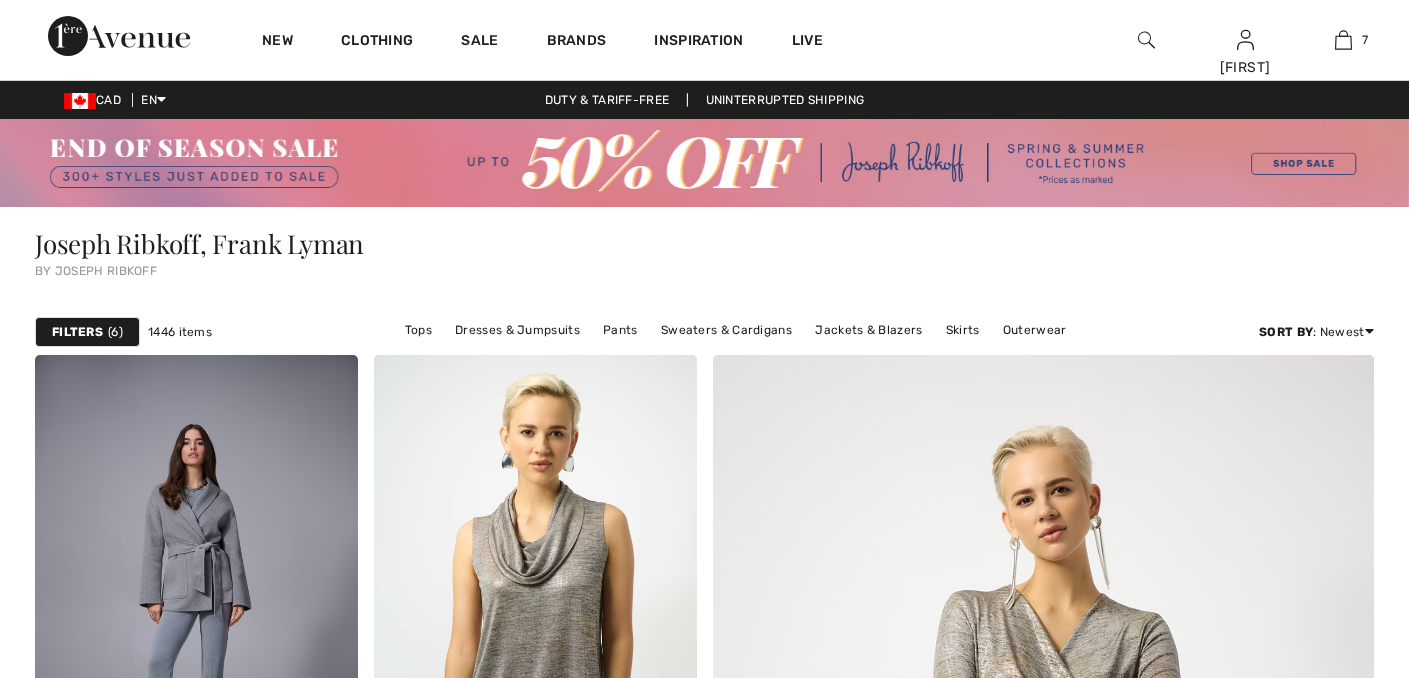 scroll, scrollTop: 0, scrollLeft: 0, axis: both 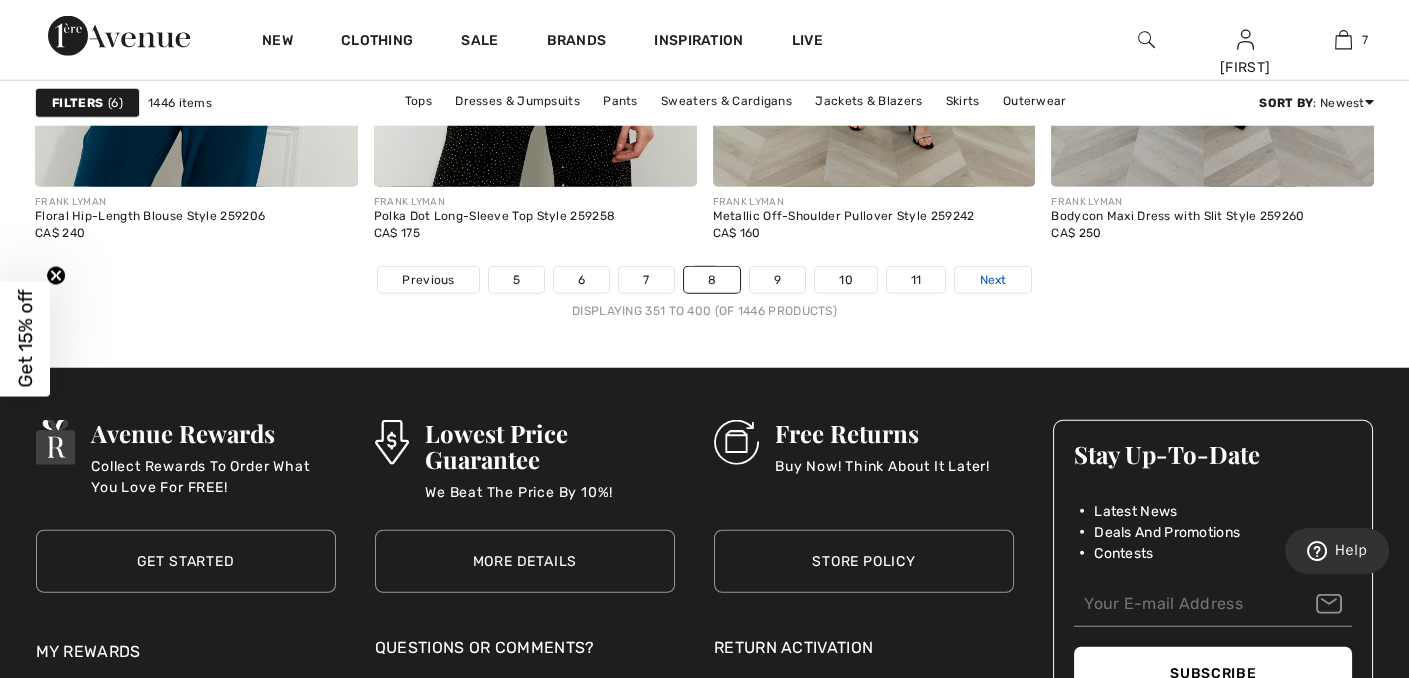 click on "Next" at bounding box center (992, 280) 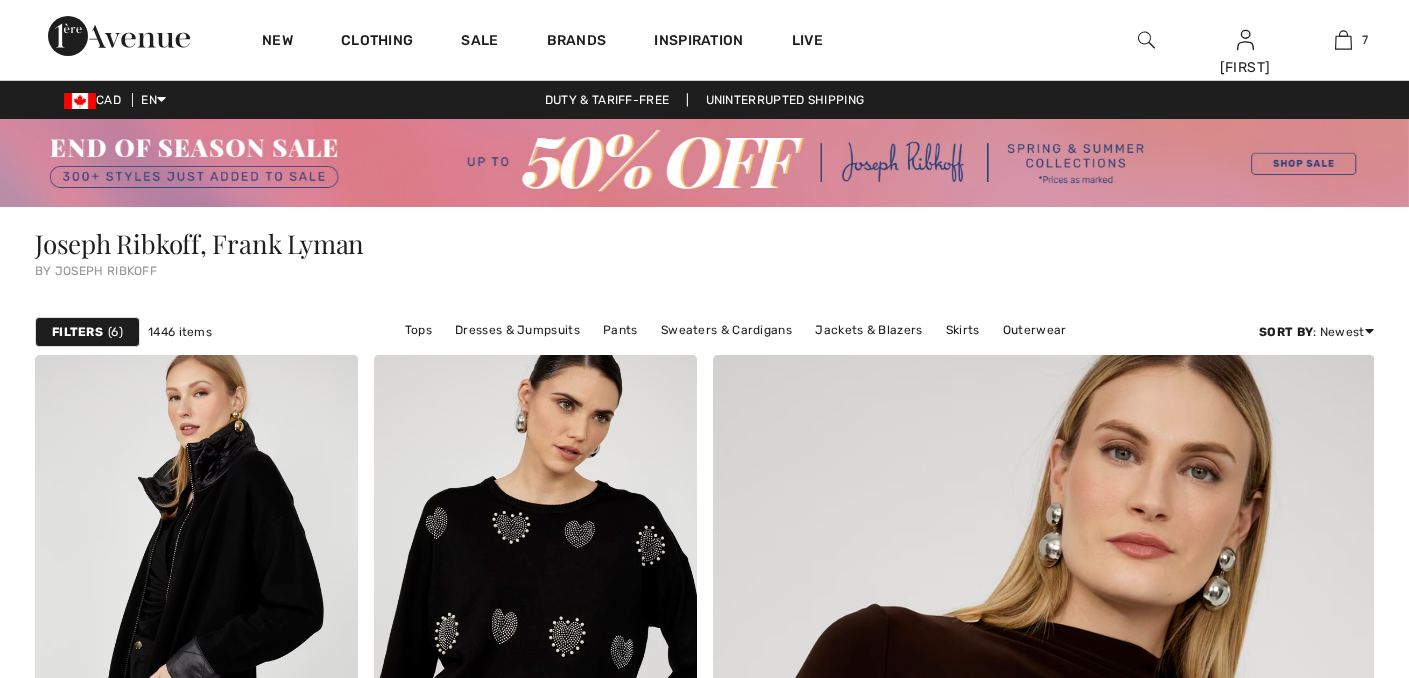 scroll, scrollTop: 188, scrollLeft: 0, axis: vertical 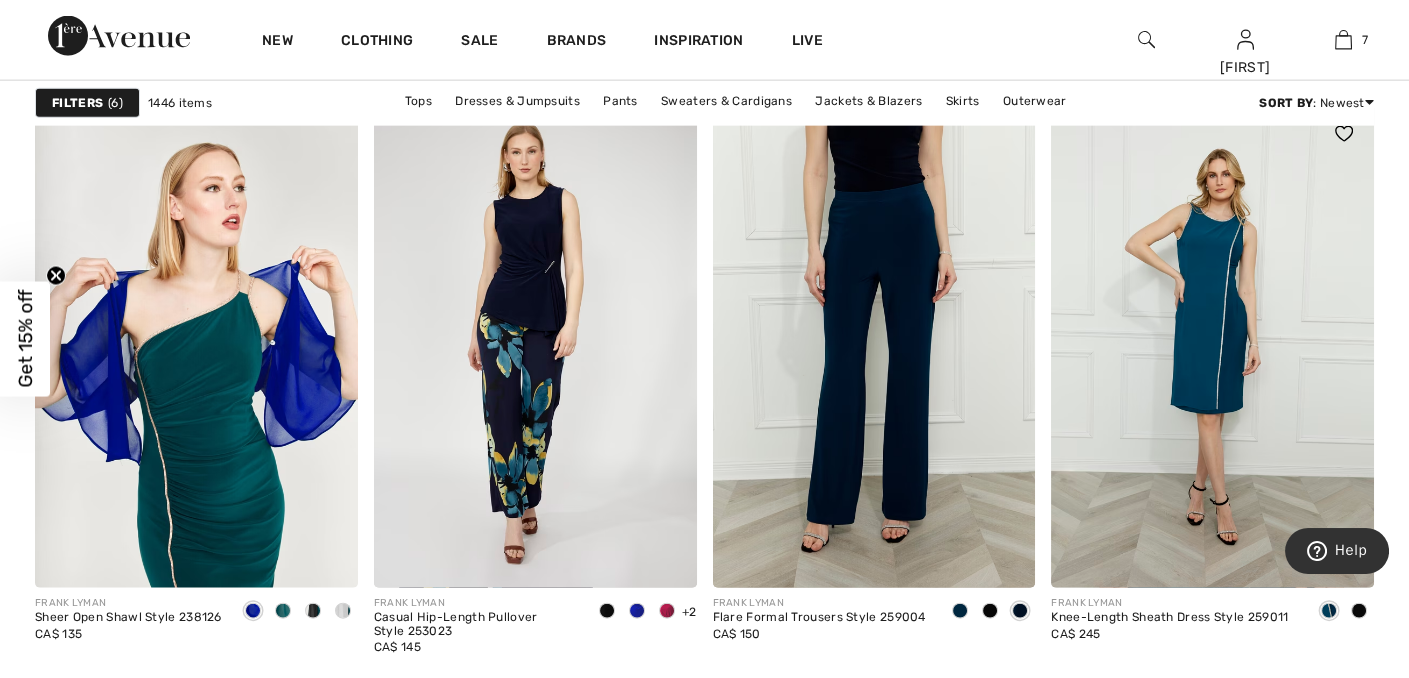 click at bounding box center [1359, 611] 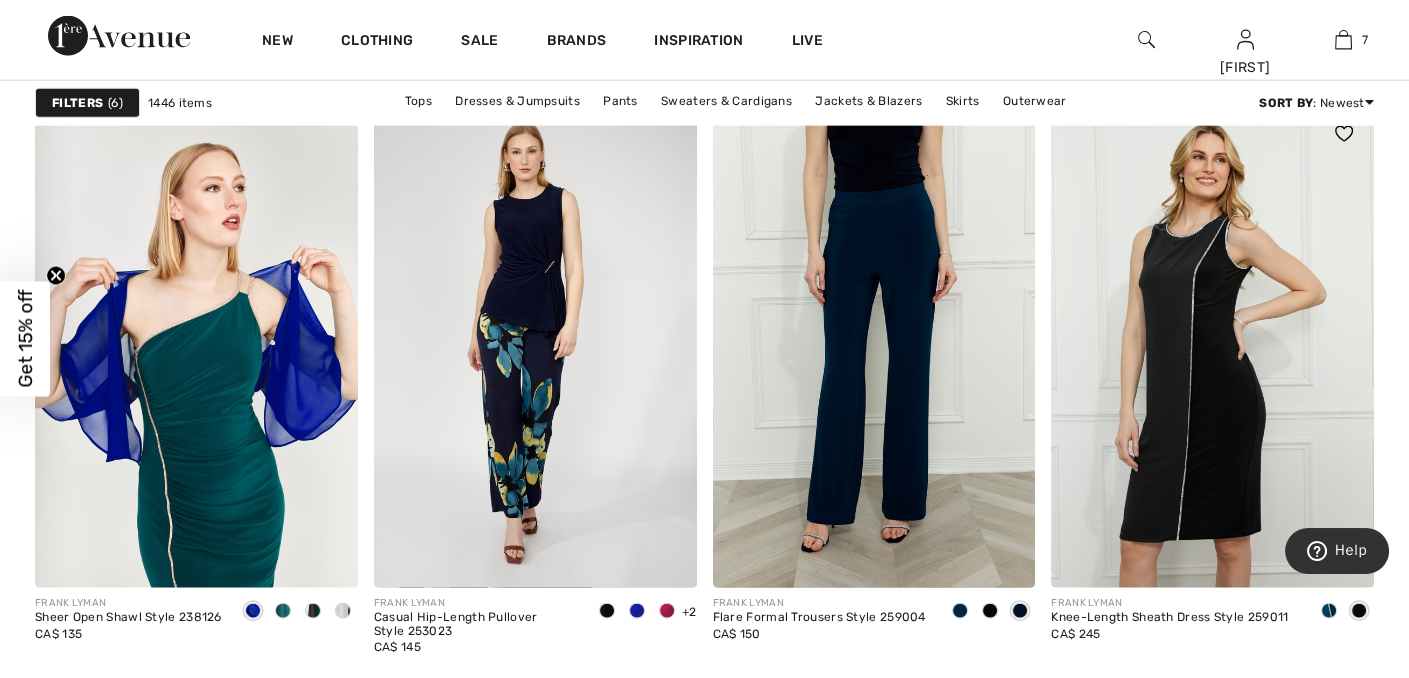 click at bounding box center (1212, 346) 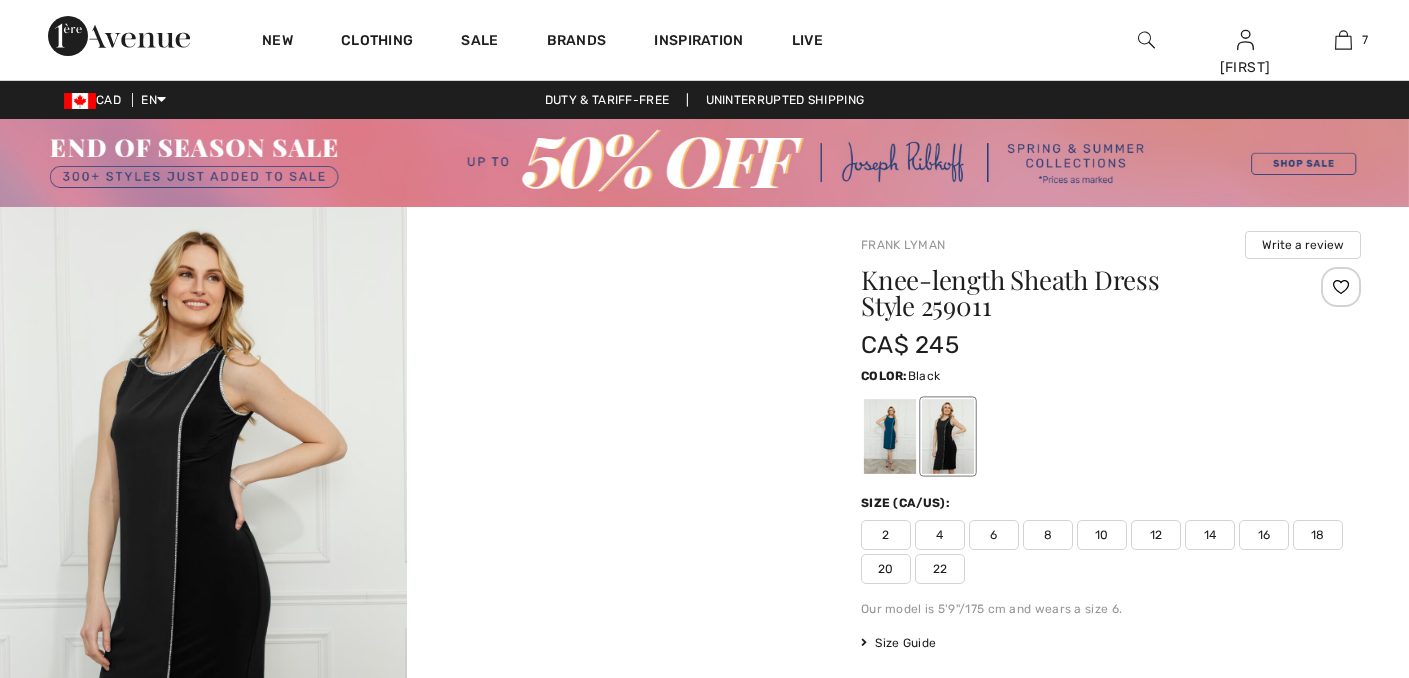 scroll, scrollTop: 0, scrollLeft: 0, axis: both 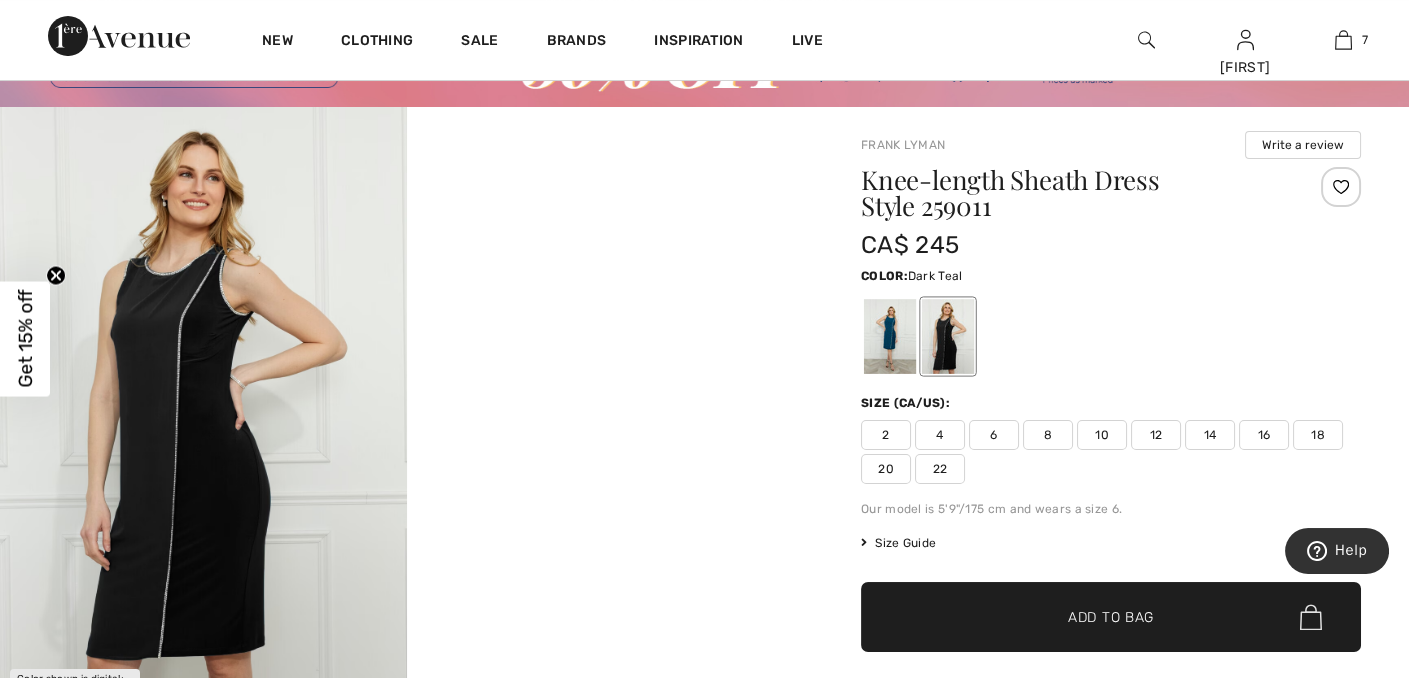 click at bounding box center [890, 336] 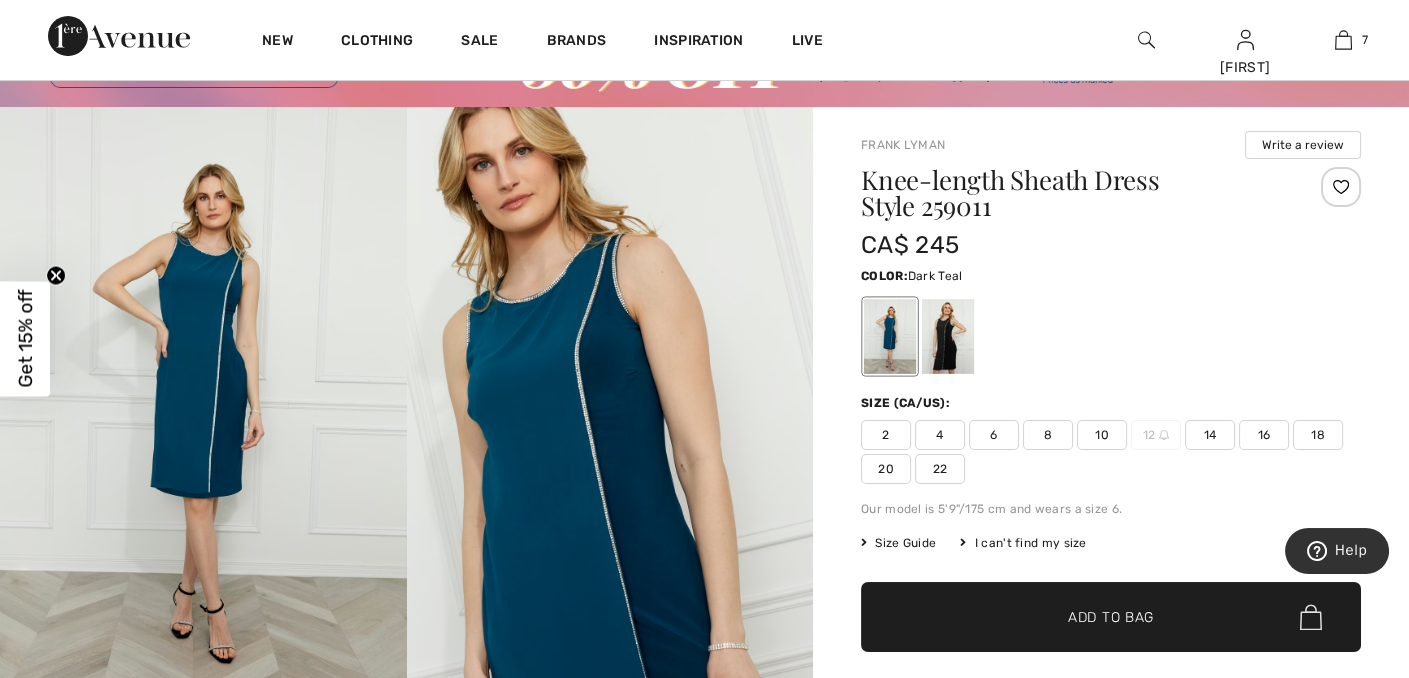click on "18" at bounding box center (1318, 435) 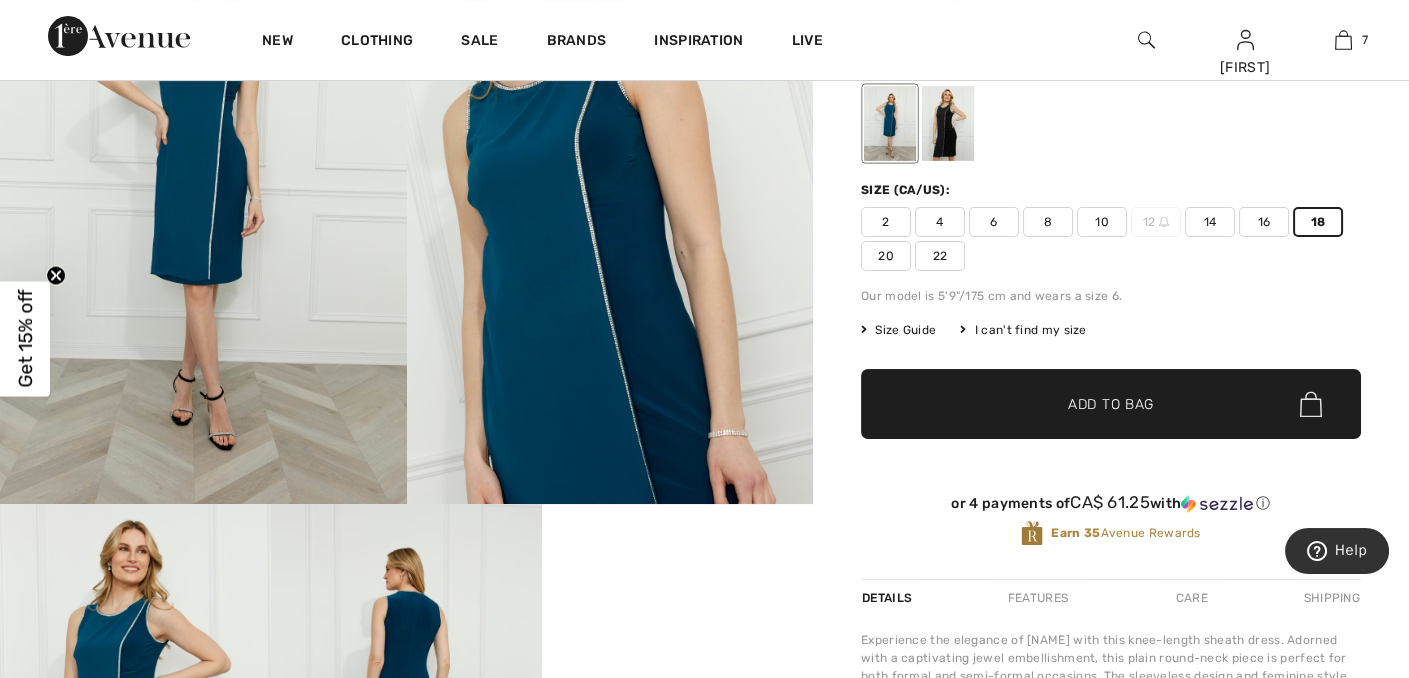 scroll, scrollTop: 300, scrollLeft: 0, axis: vertical 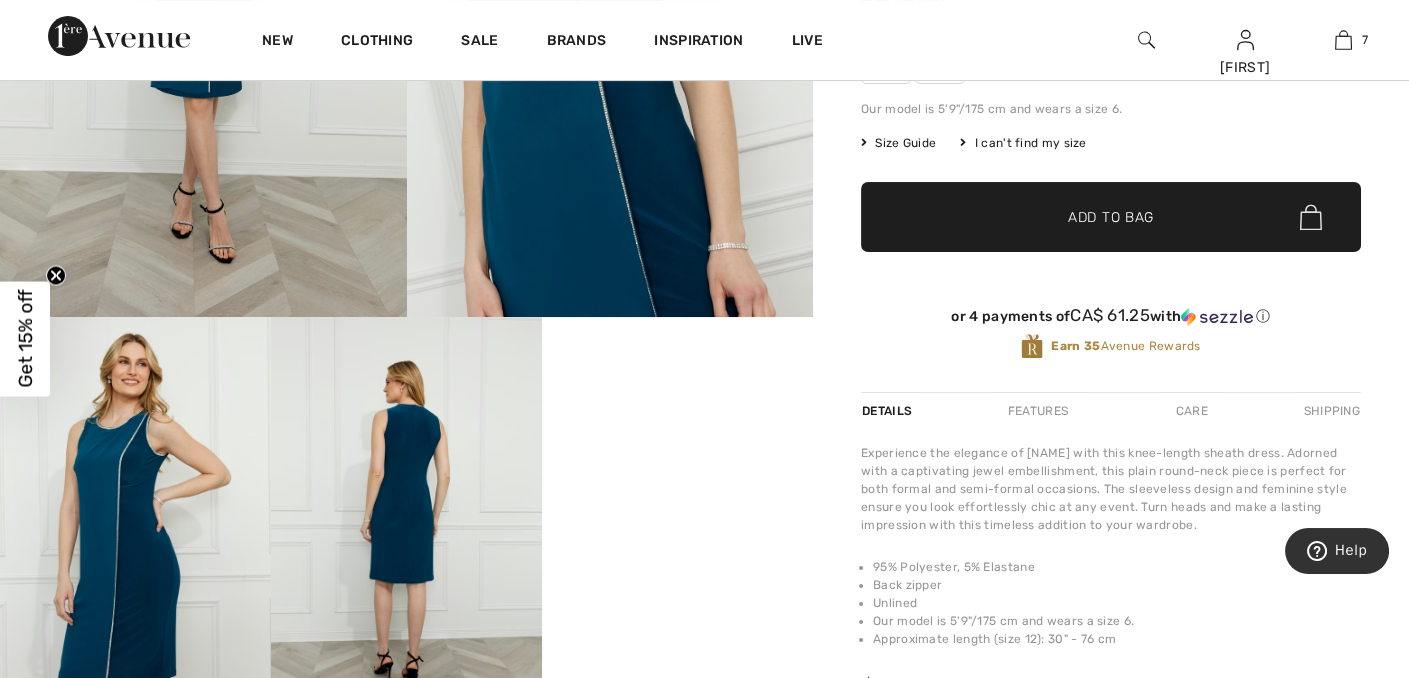 click at bounding box center [135, 520] 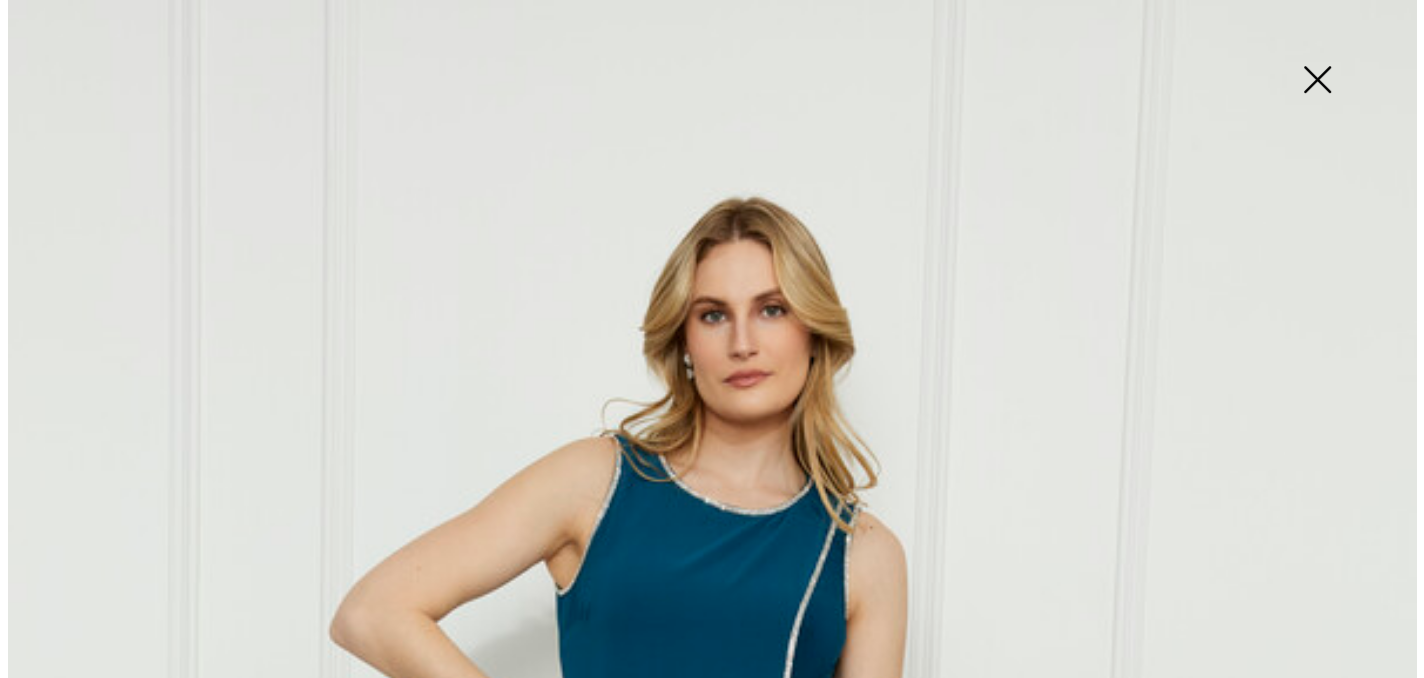 scroll, scrollTop: 500, scrollLeft: 0, axis: vertical 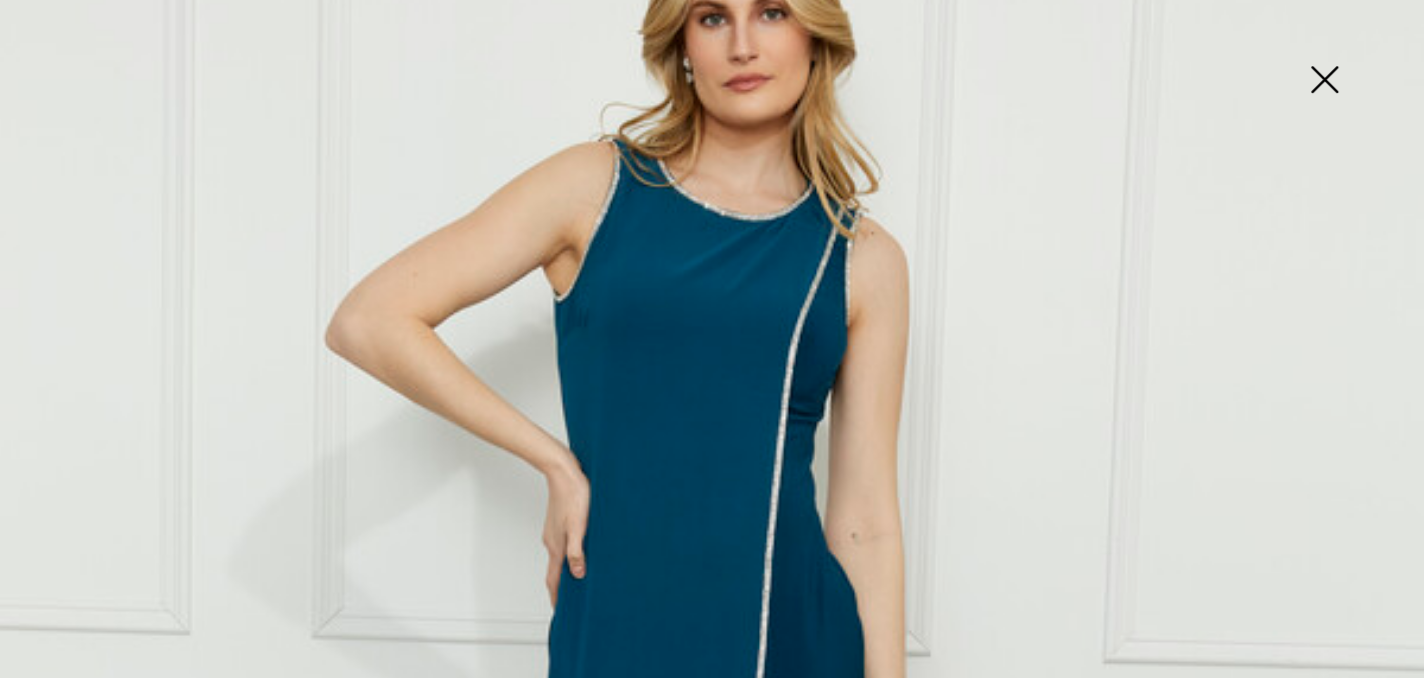 click at bounding box center (1324, 81) 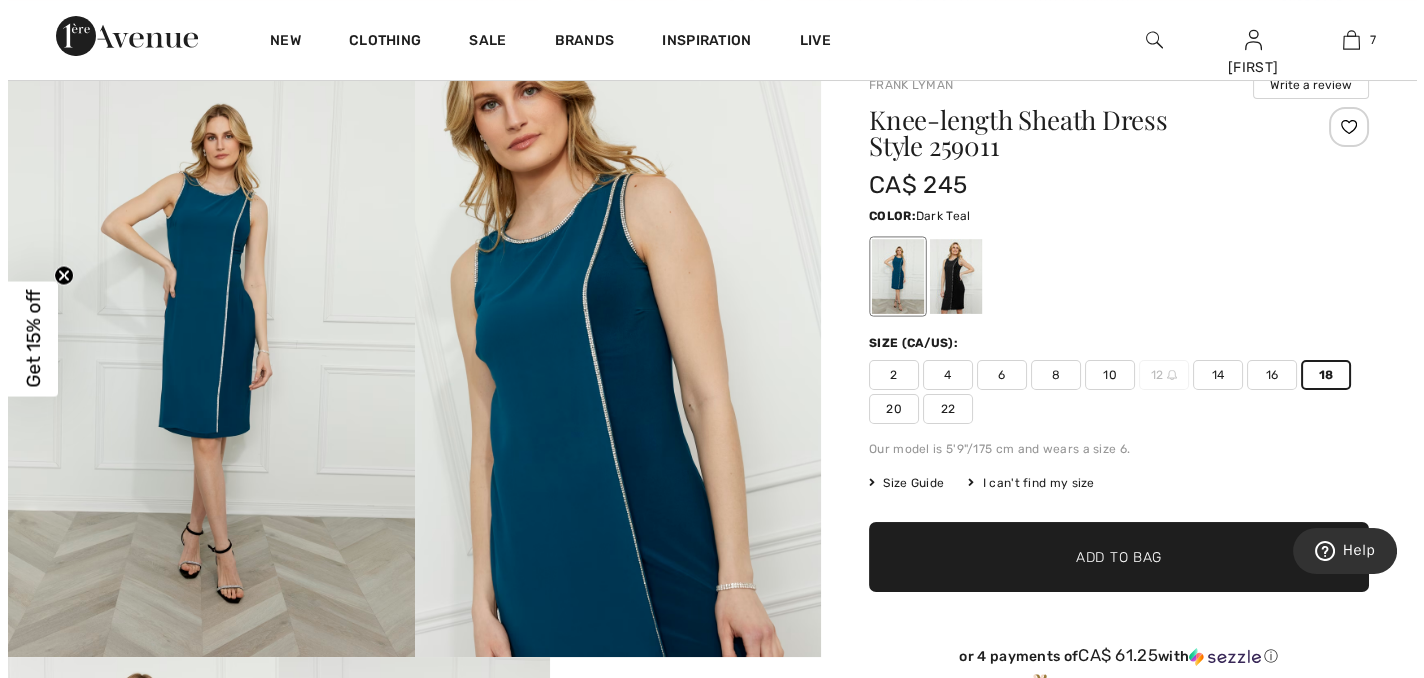 scroll, scrollTop: 100, scrollLeft: 0, axis: vertical 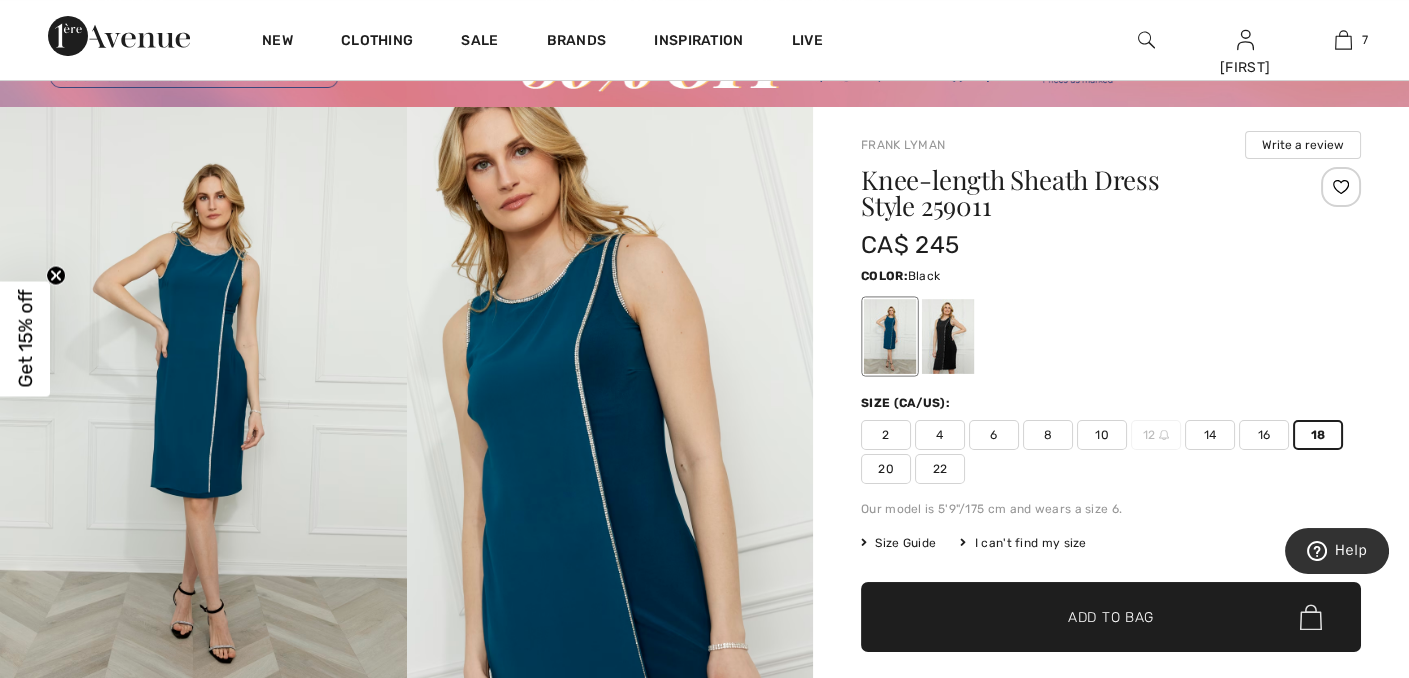 click at bounding box center [948, 336] 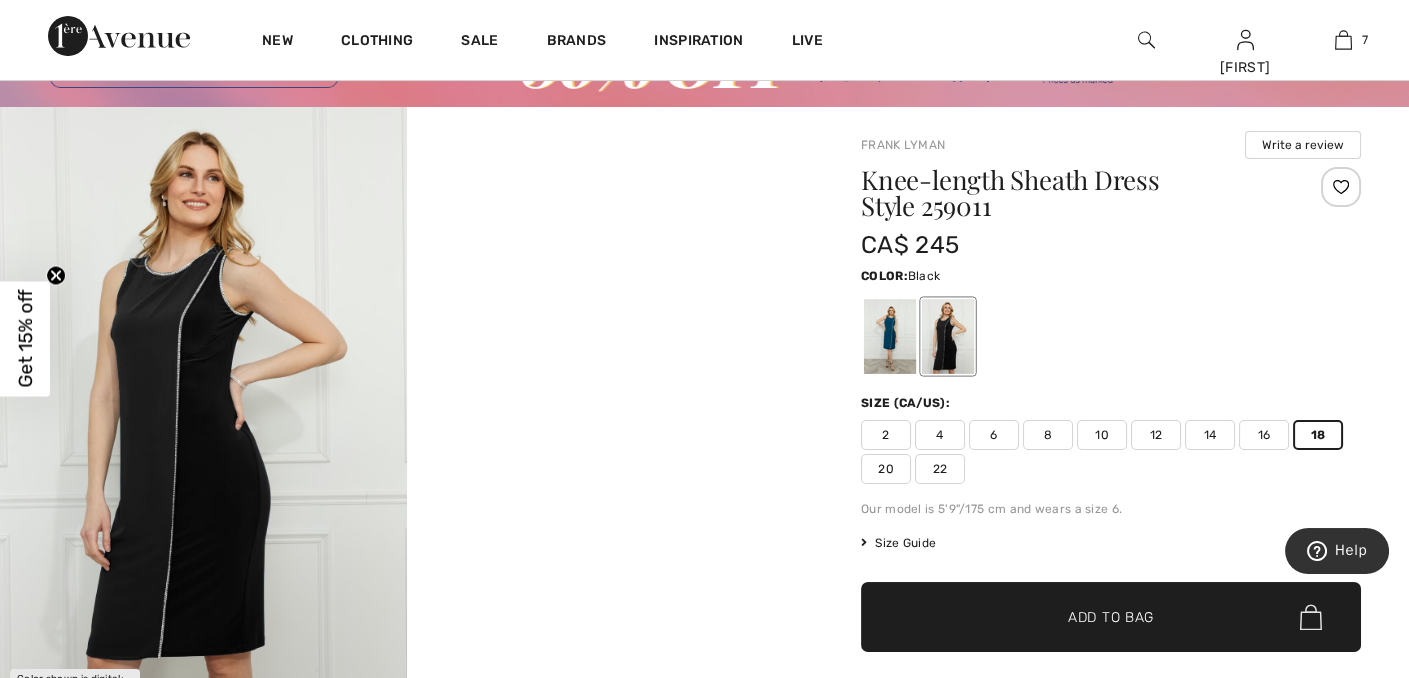 click at bounding box center (203, 412) 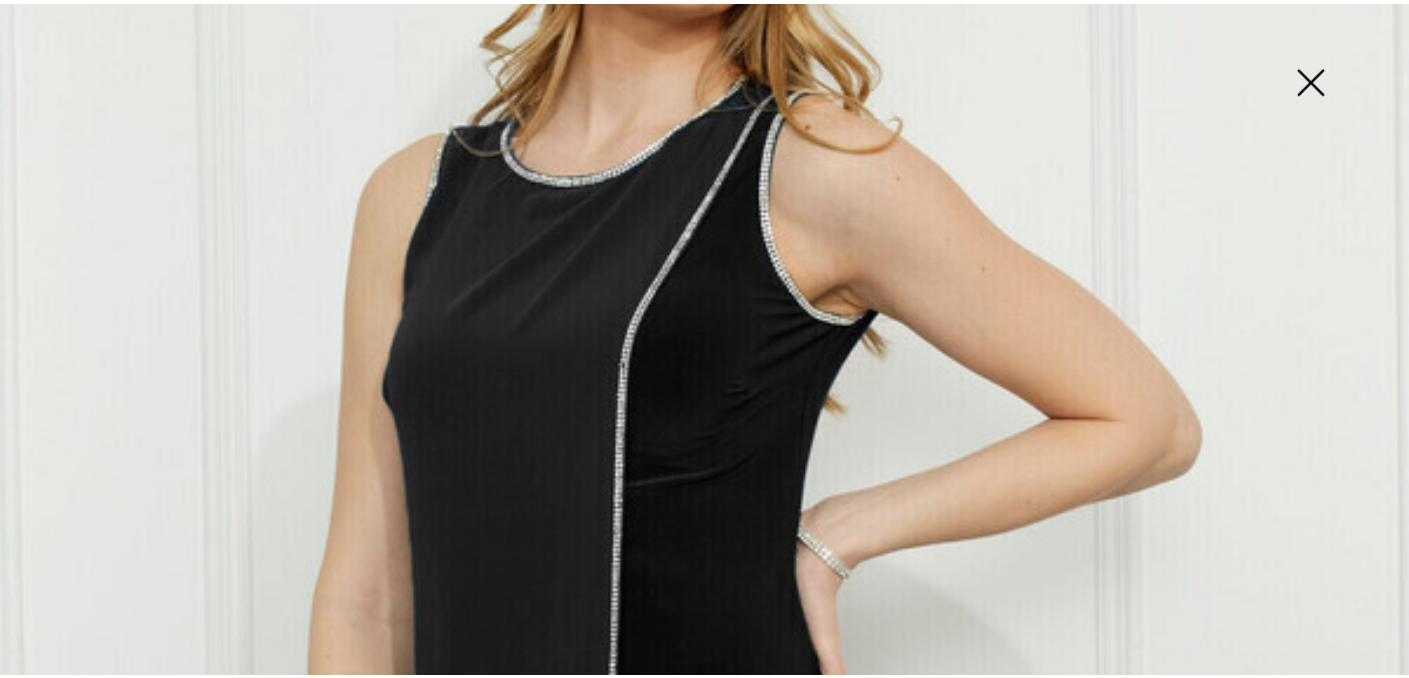 scroll, scrollTop: 300, scrollLeft: 0, axis: vertical 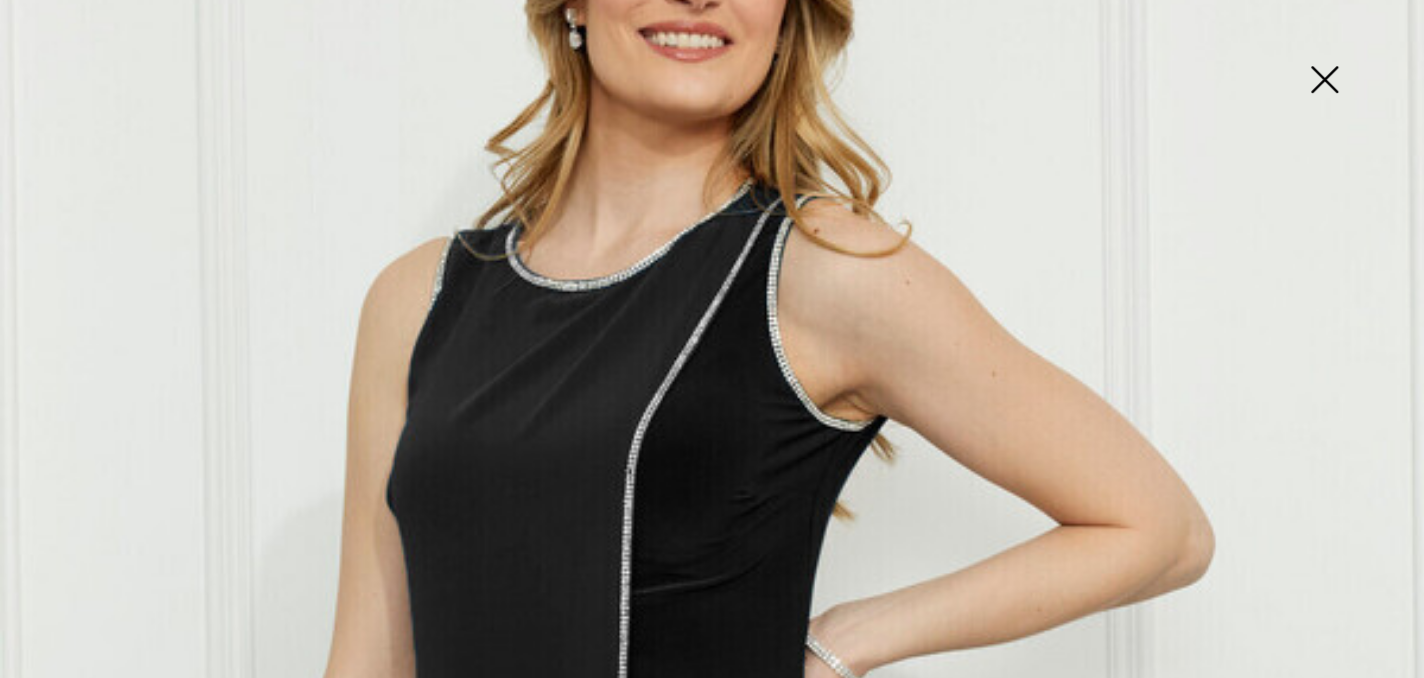 click at bounding box center (1324, 81) 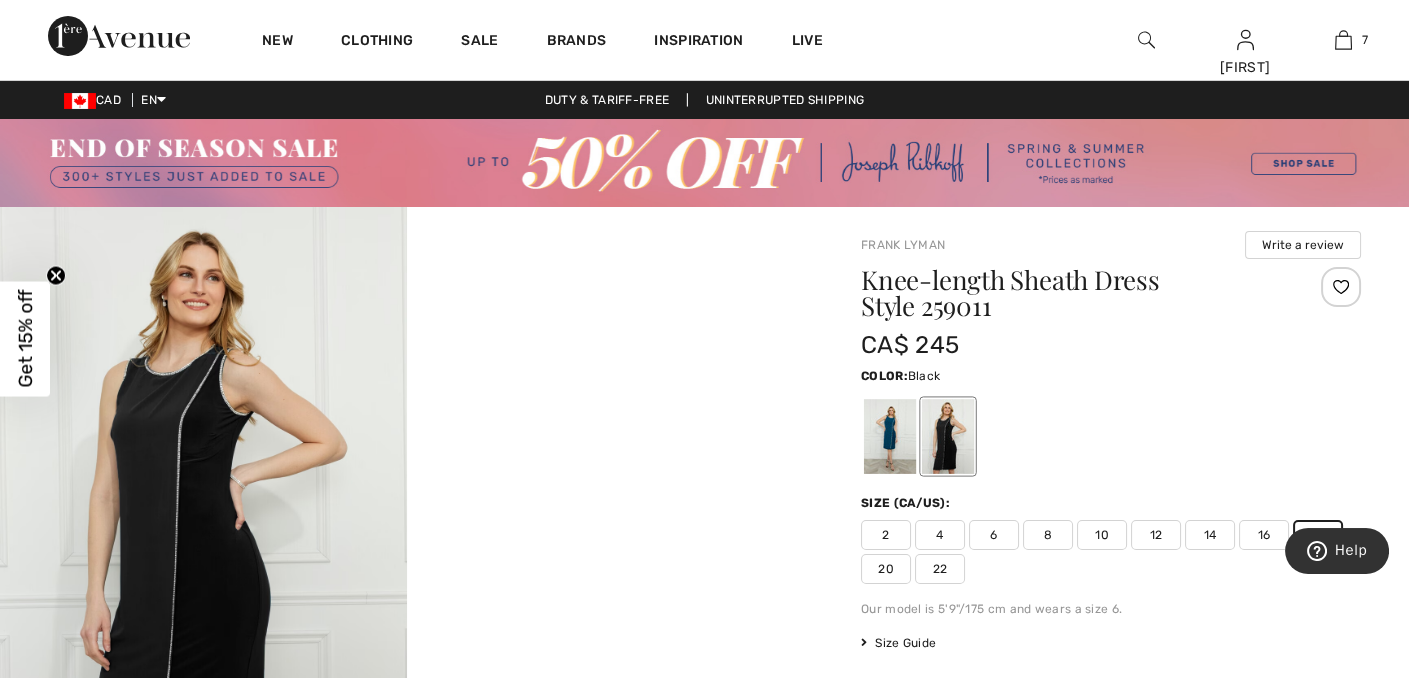 scroll, scrollTop: 100, scrollLeft: 0, axis: vertical 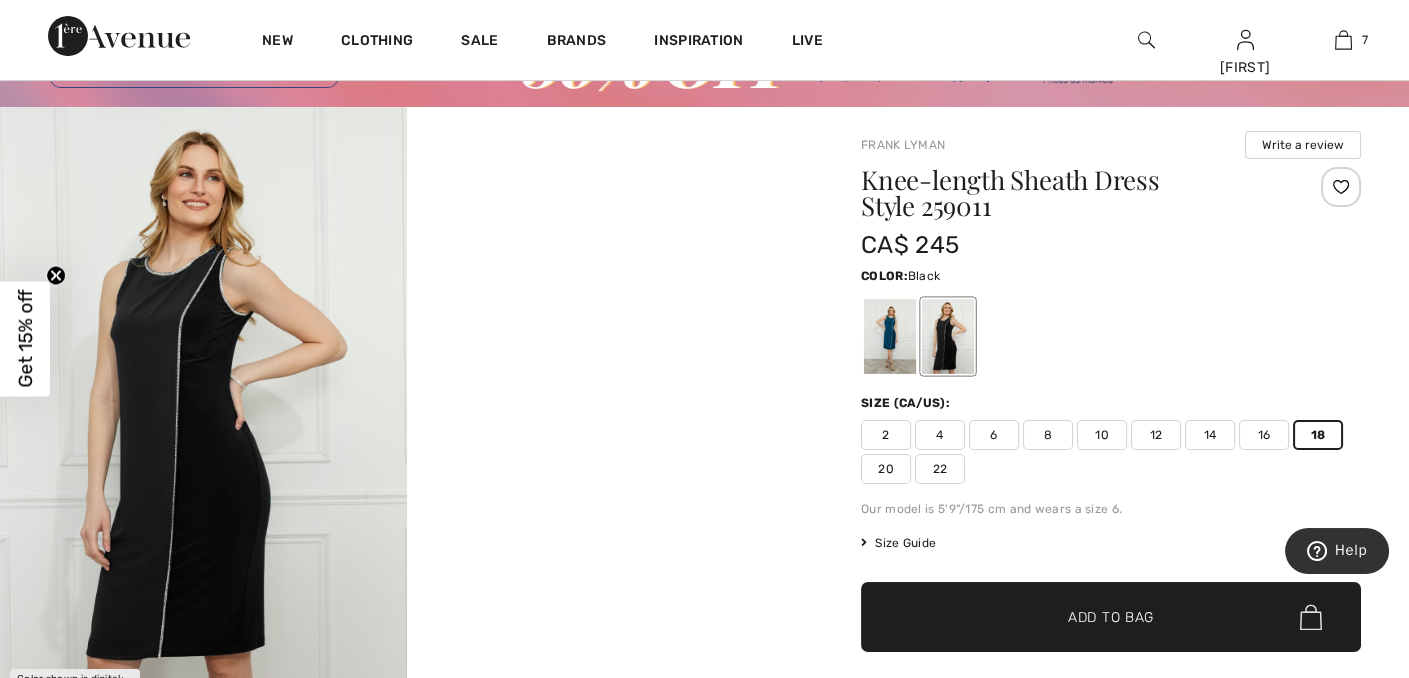 click on "✔ Added to Bag
Add to Bag" at bounding box center [1111, 617] 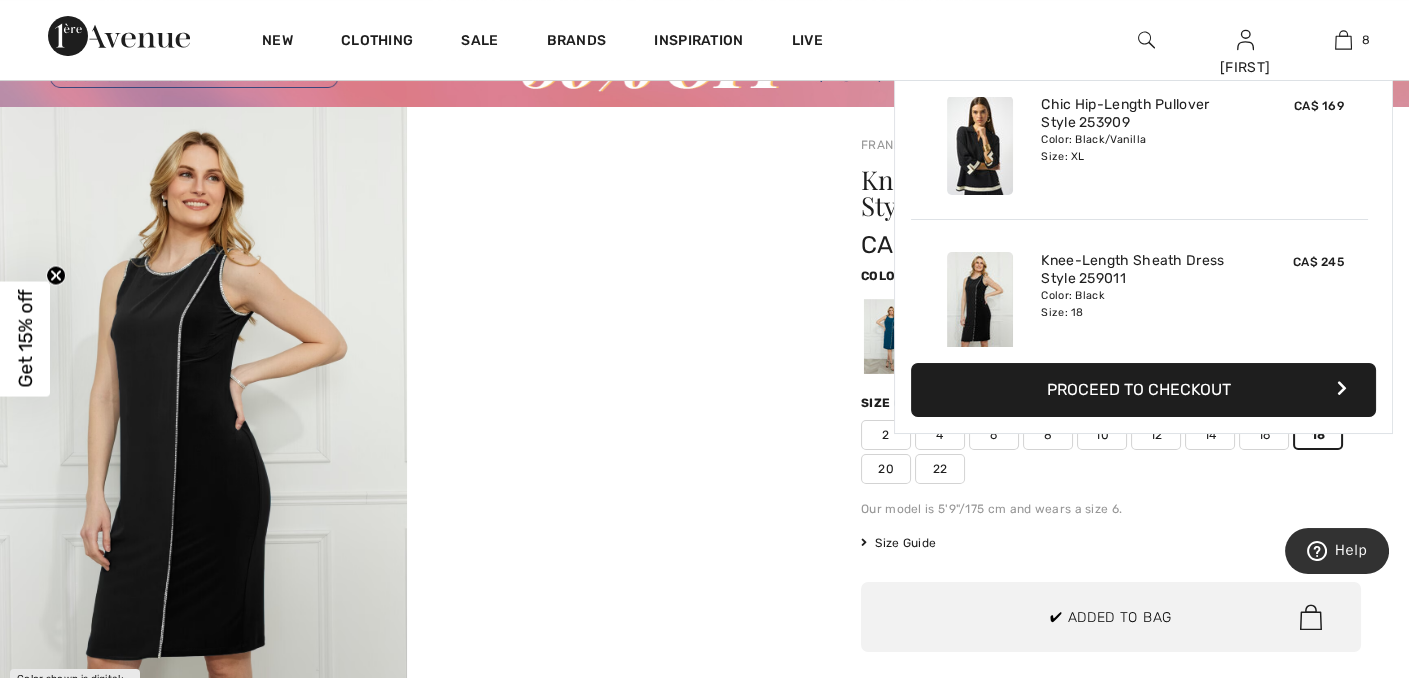 scroll, scrollTop: 995, scrollLeft: 0, axis: vertical 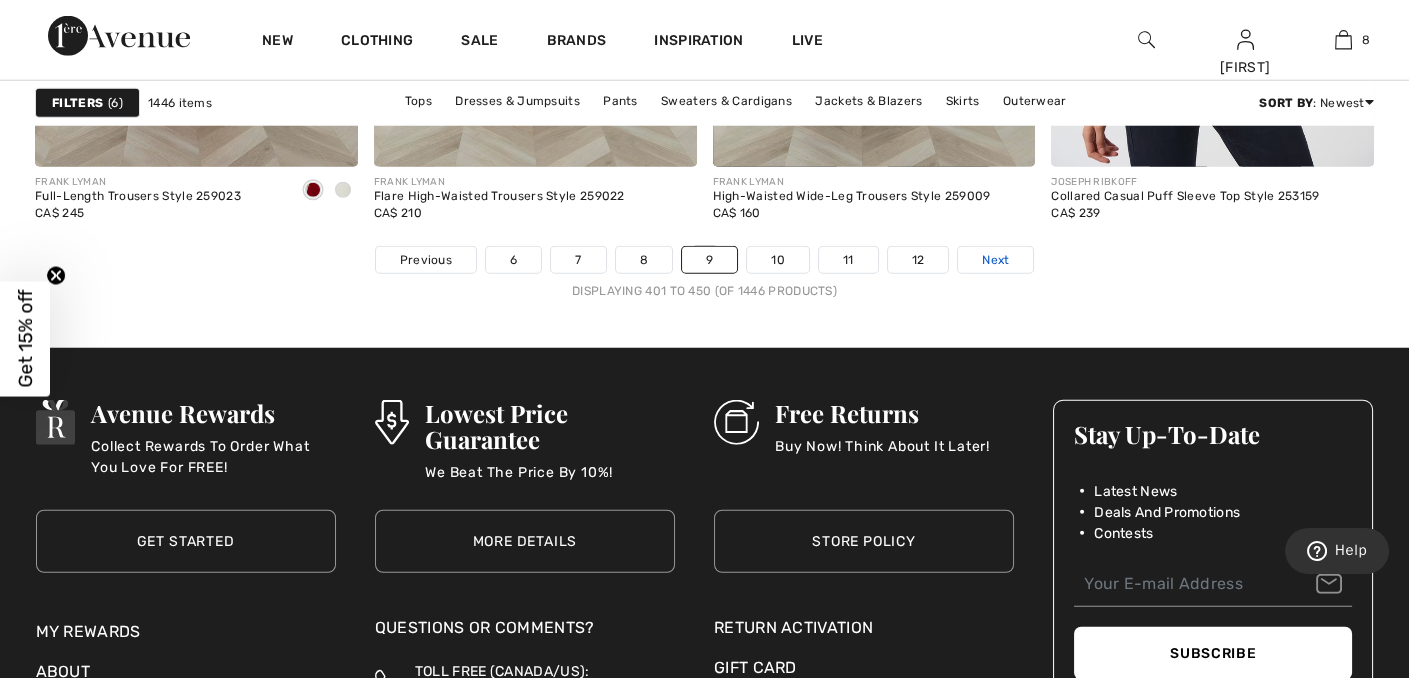 click on "Next" at bounding box center (995, 260) 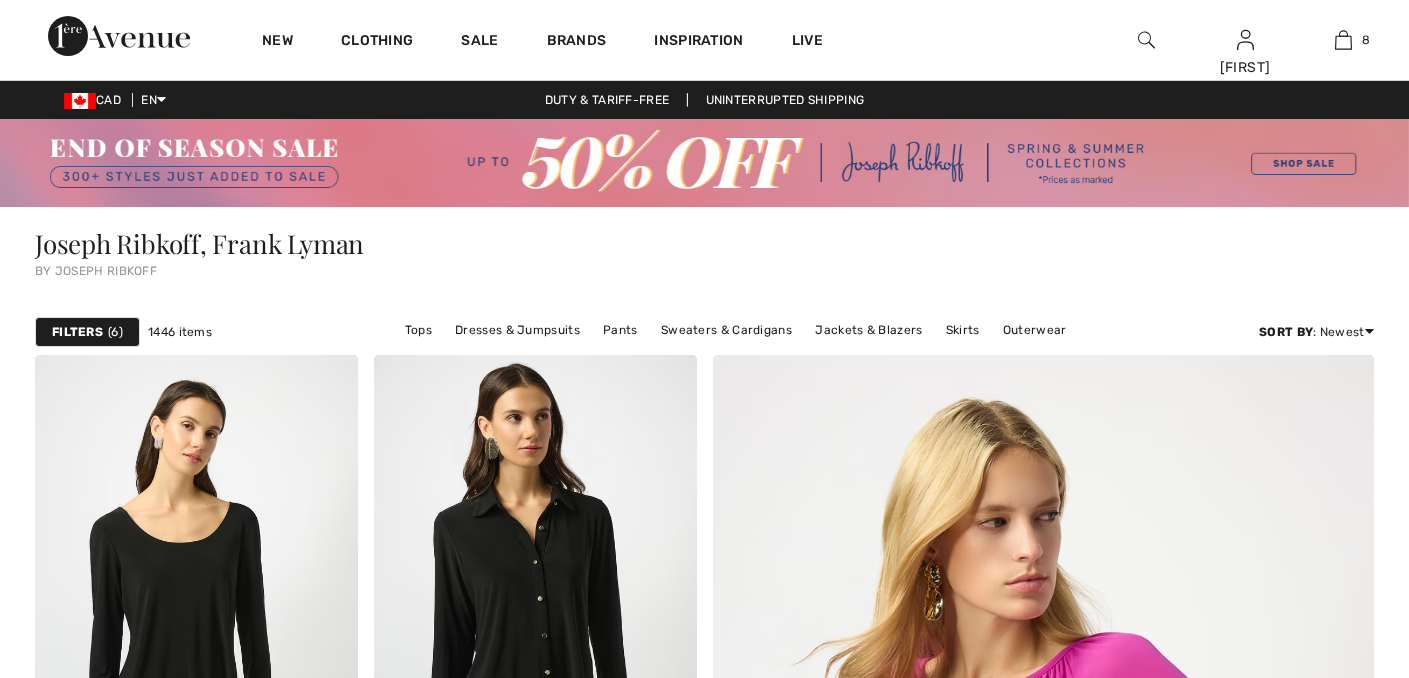 scroll, scrollTop: 0, scrollLeft: 0, axis: both 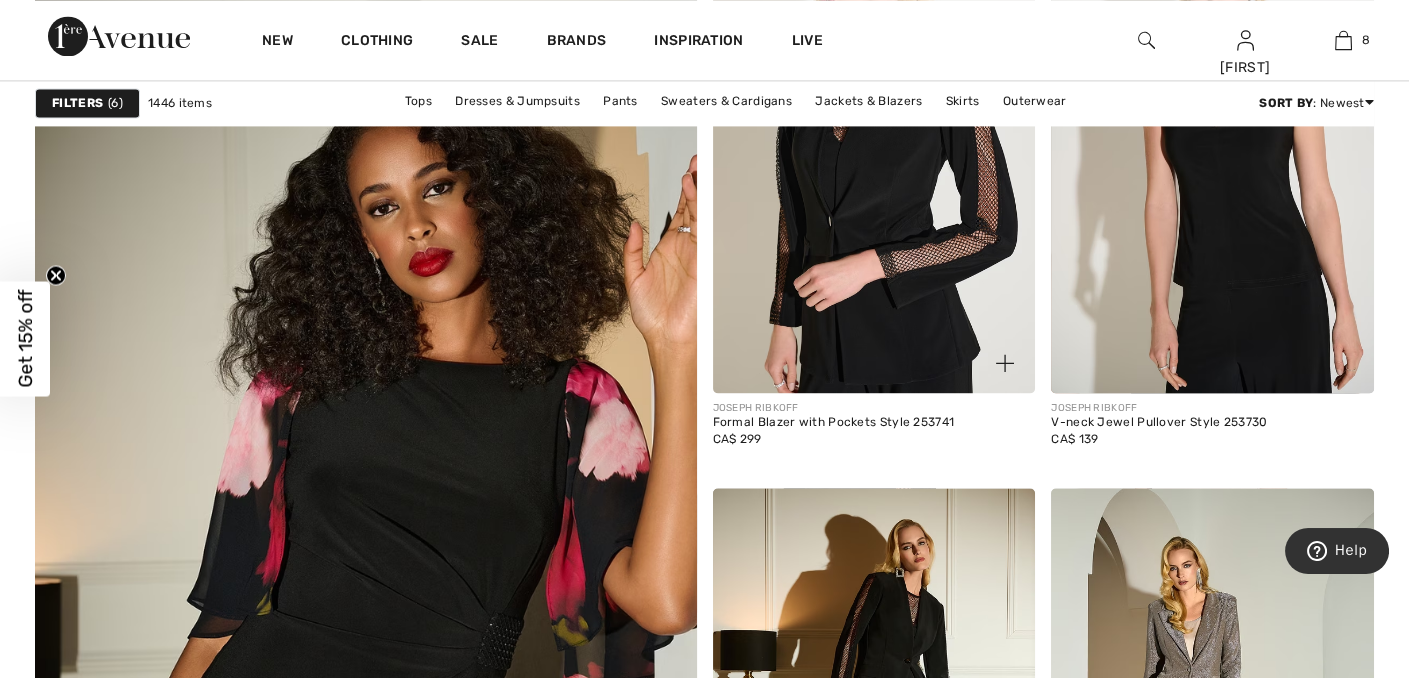 click at bounding box center (874, 151) 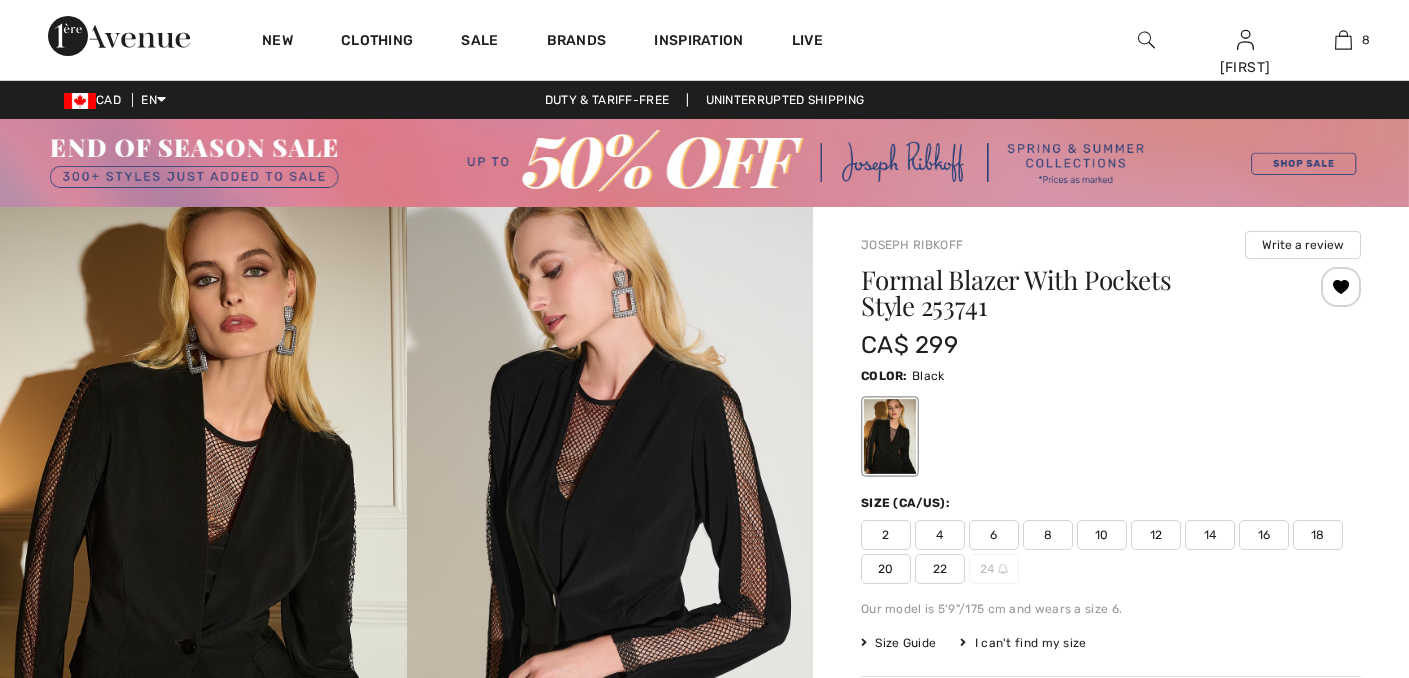 scroll, scrollTop: 0, scrollLeft: 0, axis: both 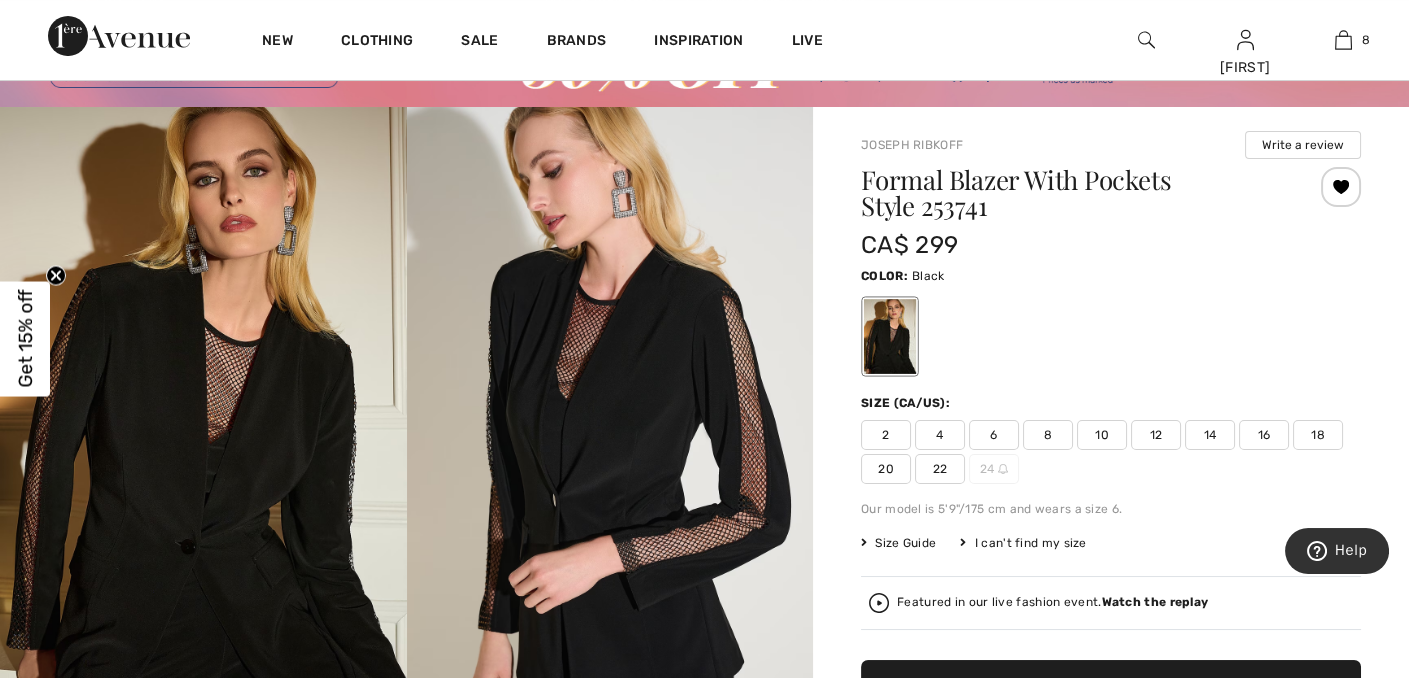 click on "18" at bounding box center (1318, 435) 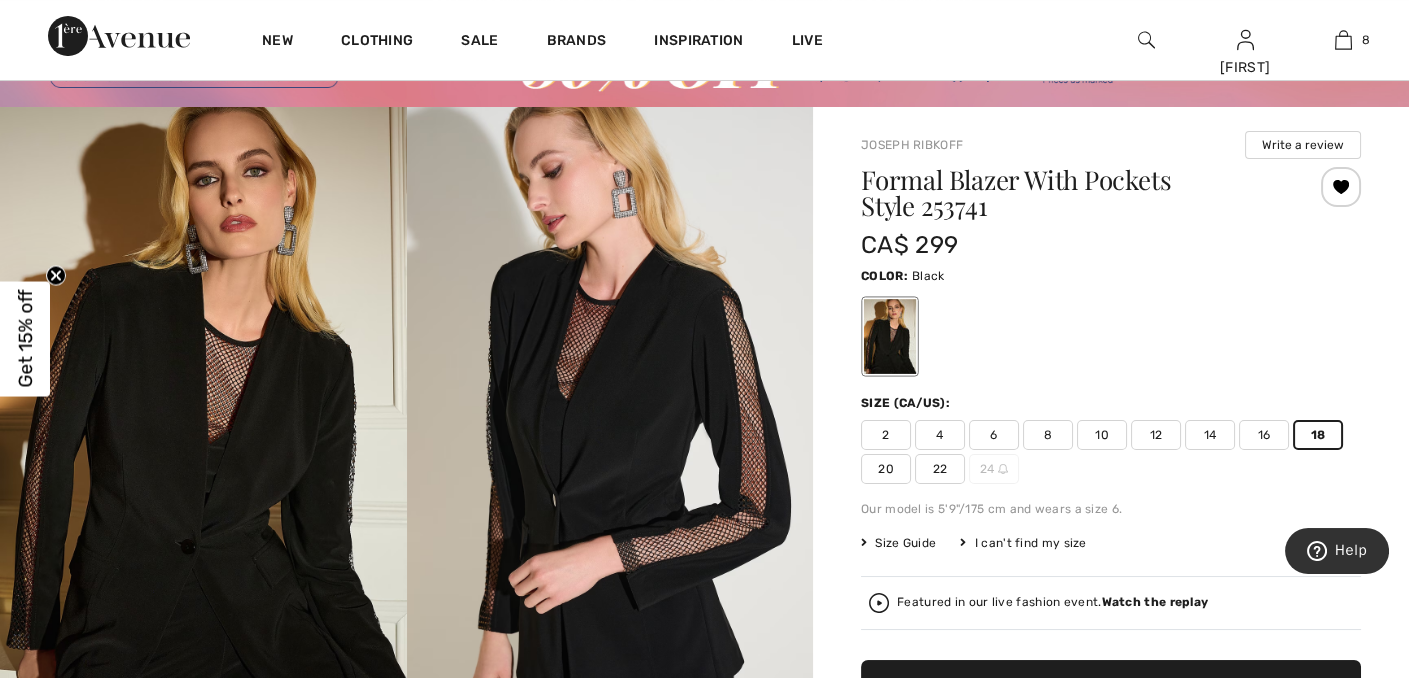 click on "✔ Added to Bag
Add to Bag" at bounding box center [1111, 695] 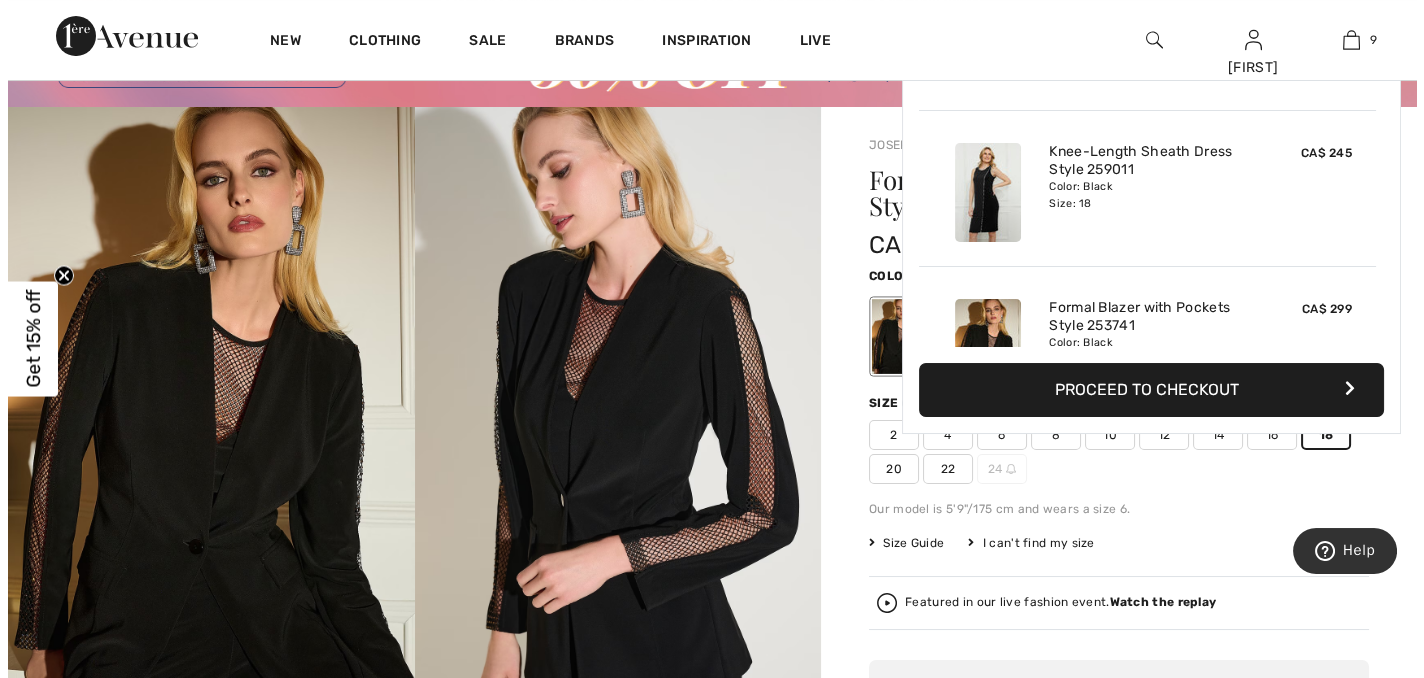 scroll, scrollTop: 1151, scrollLeft: 0, axis: vertical 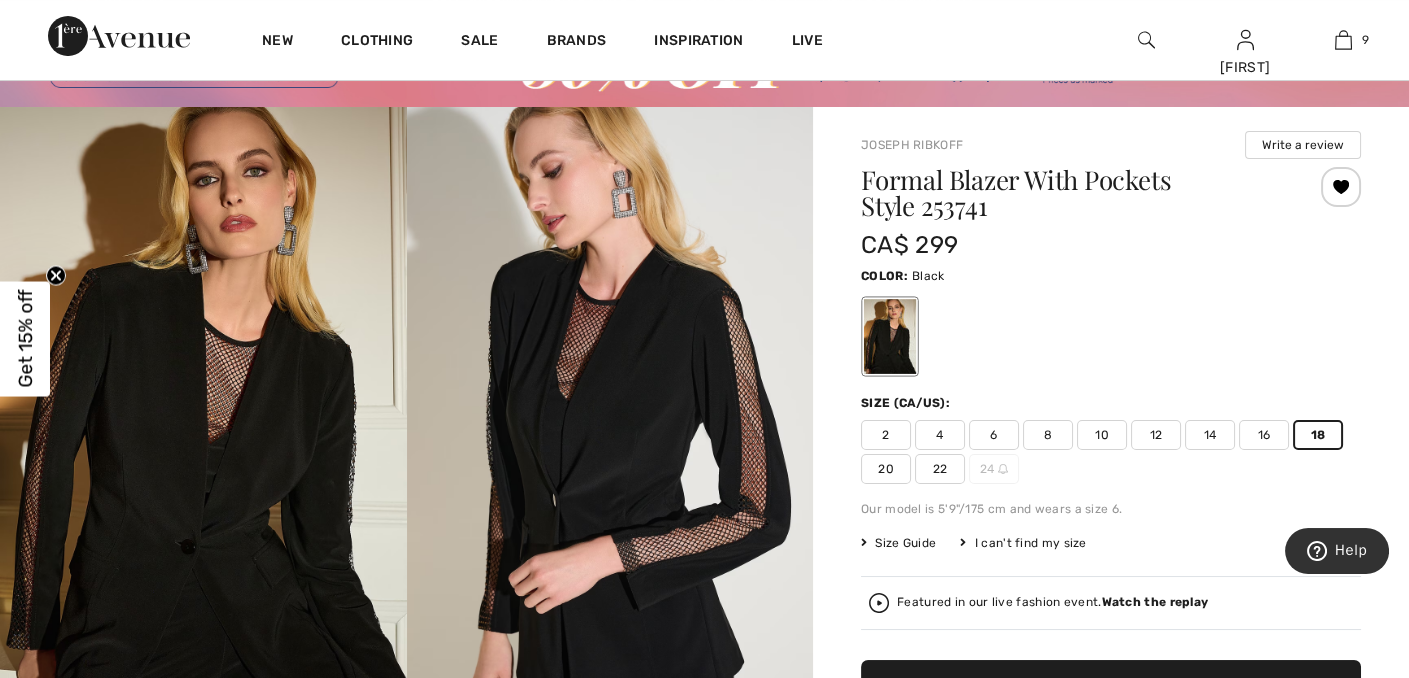 click on "Watch the replay" at bounding box center [1155, 602] 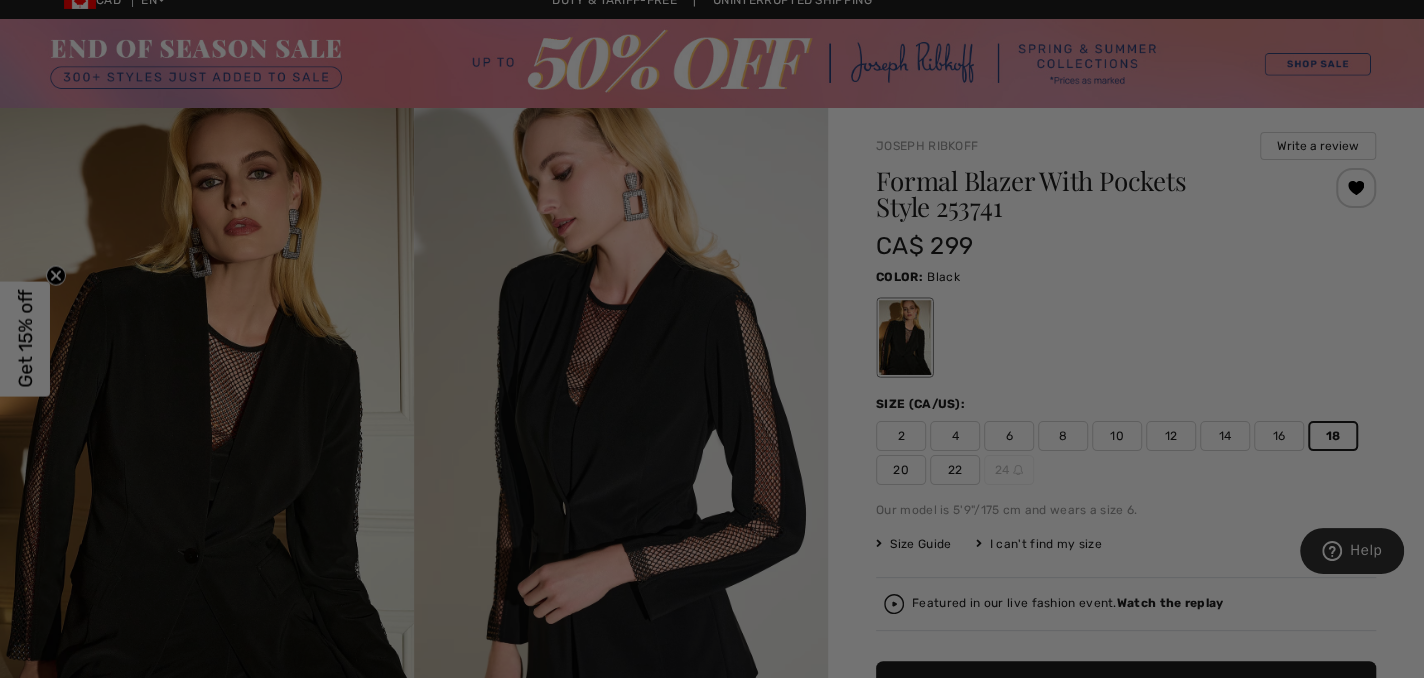 scroll, scrollTop: 0, scrollLeft: 0, axis: both 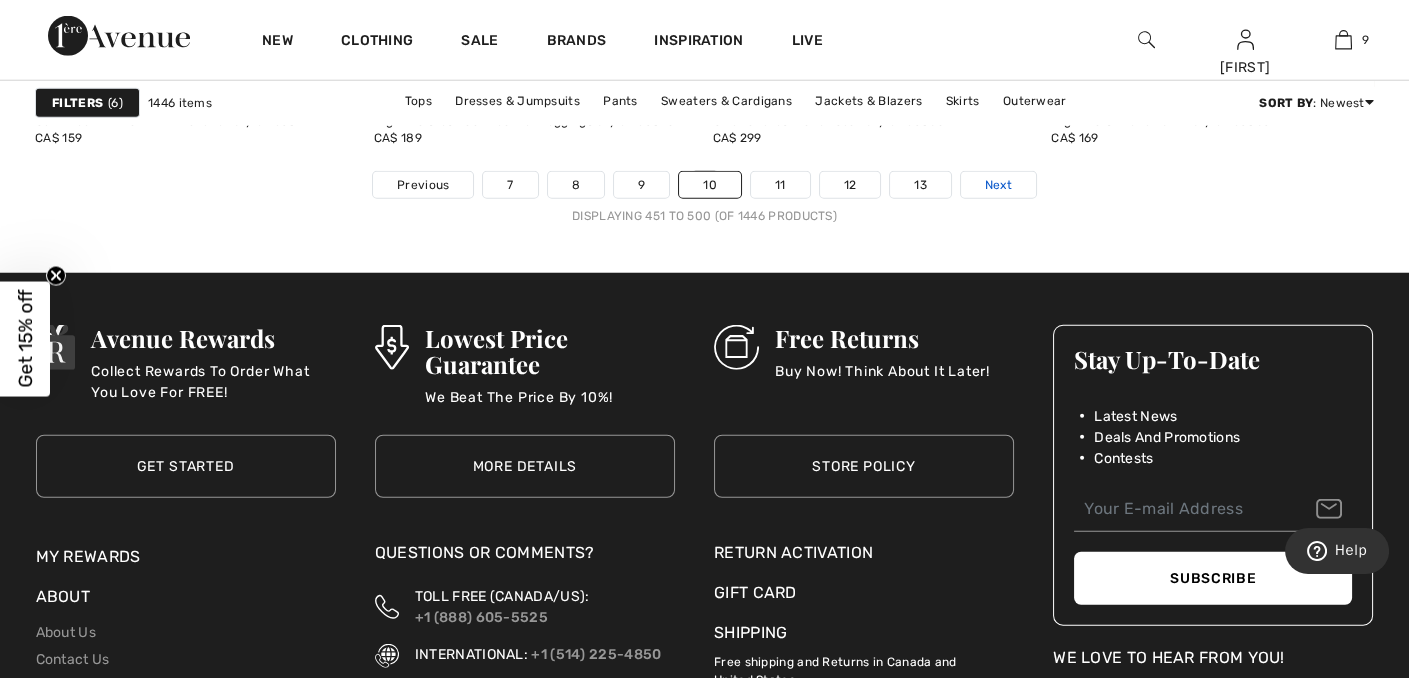 click on "Next" at bounding box center [998, 185] 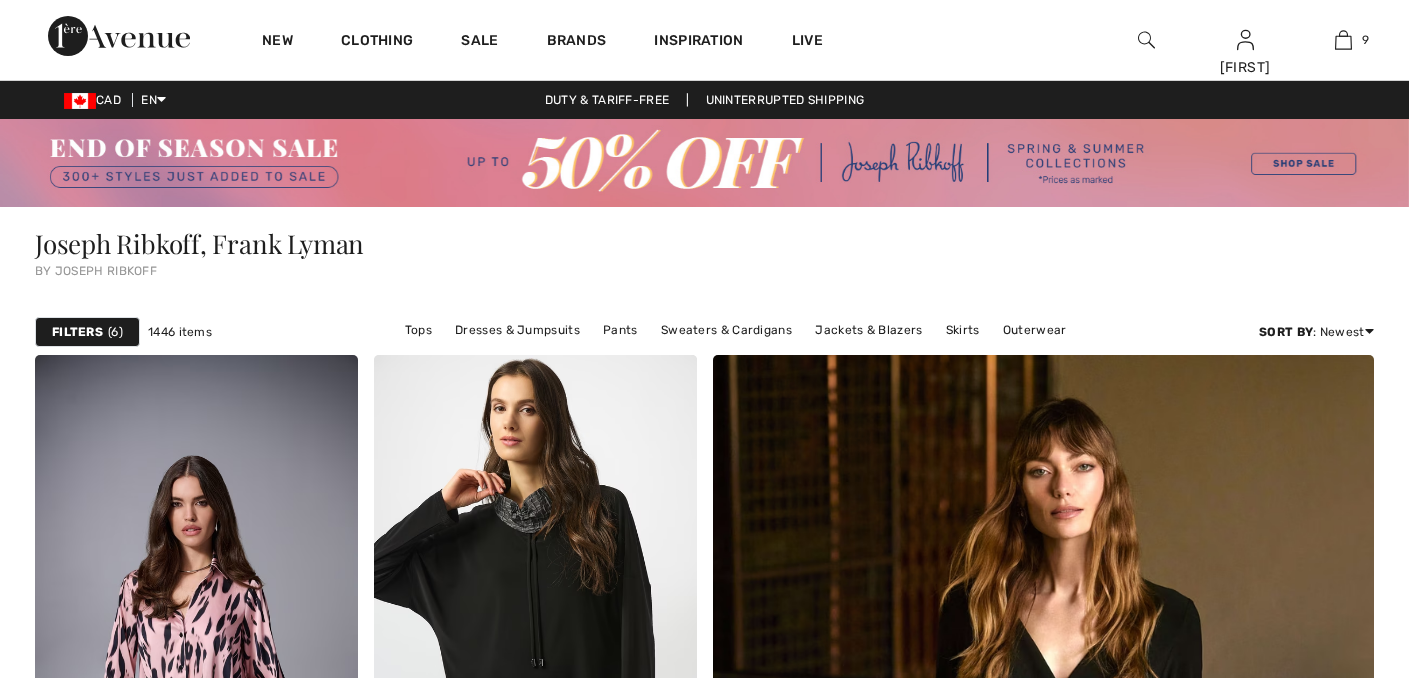 scroll, scrollTop: 0, scrollLeft: 0, axis: both 